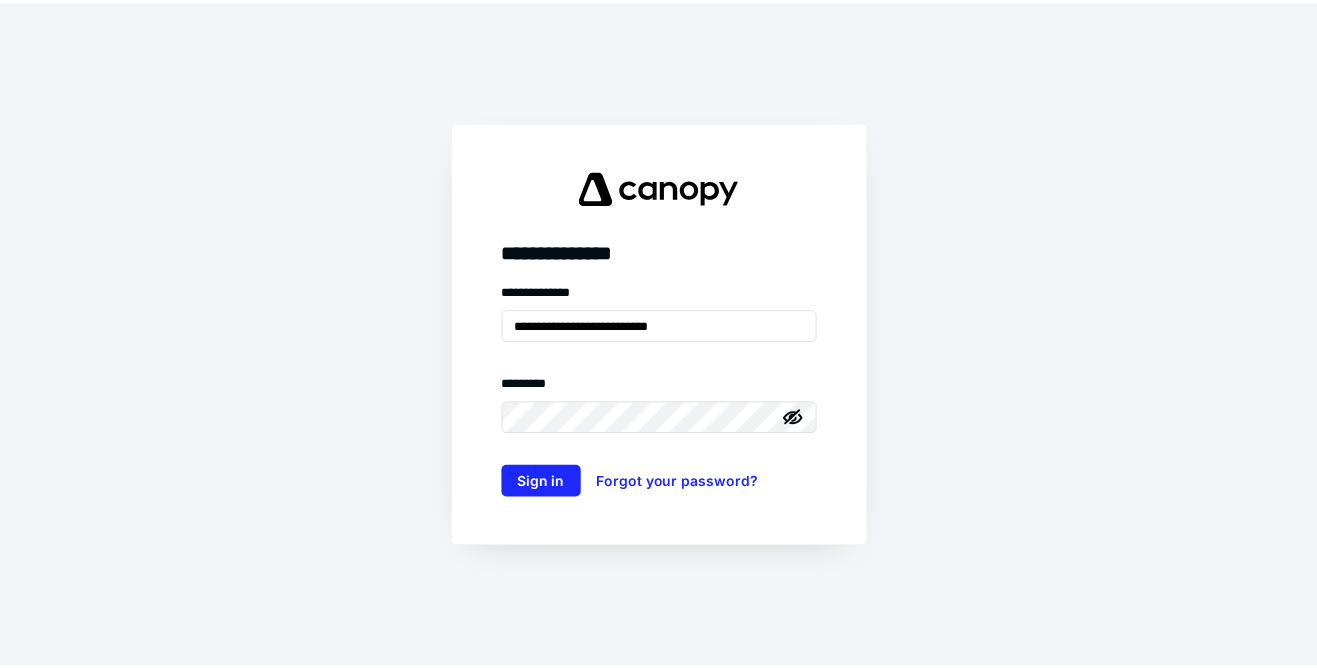 scroll, scrollTop: 0, scrollLeft: 0, axis: both 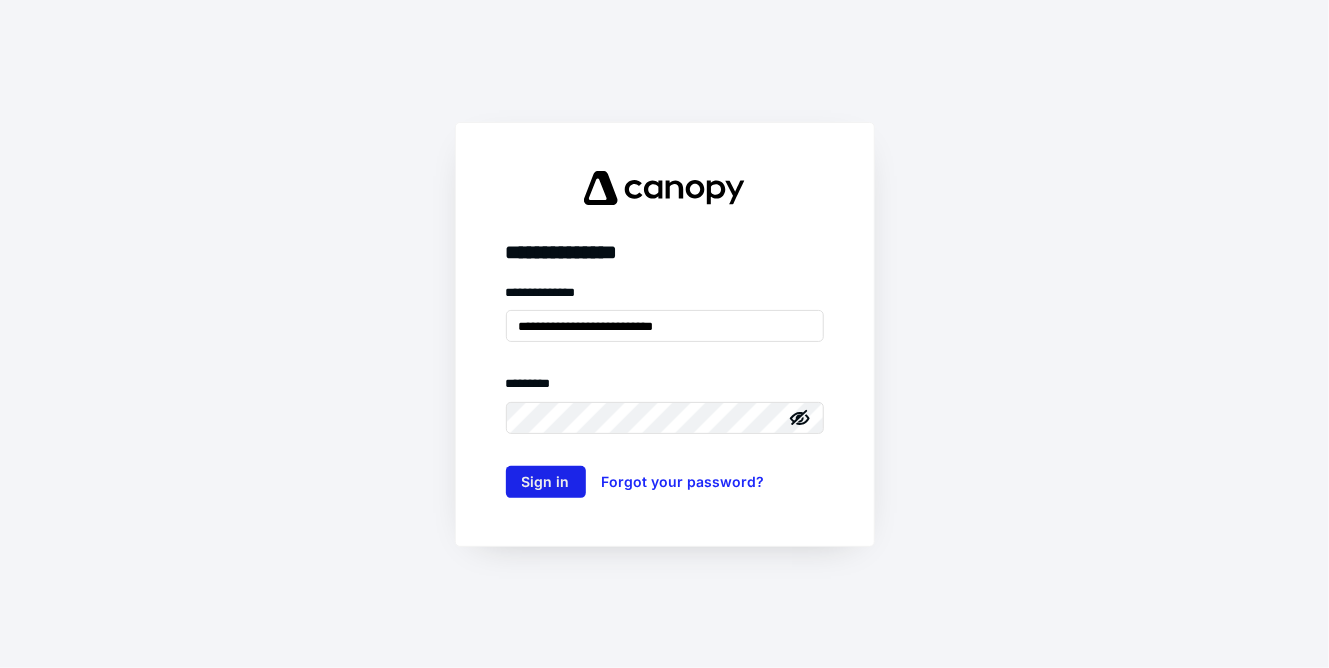 type on "**********" 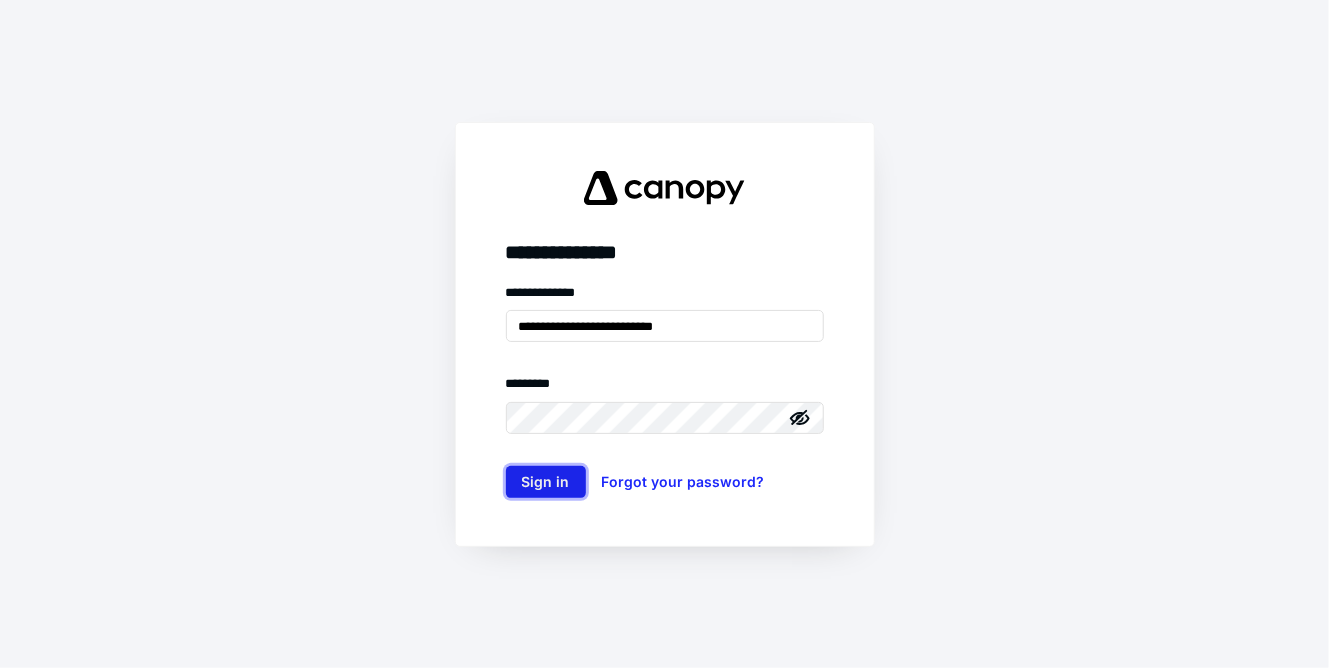 click on "Sign in" at bounding box center (546, 482) 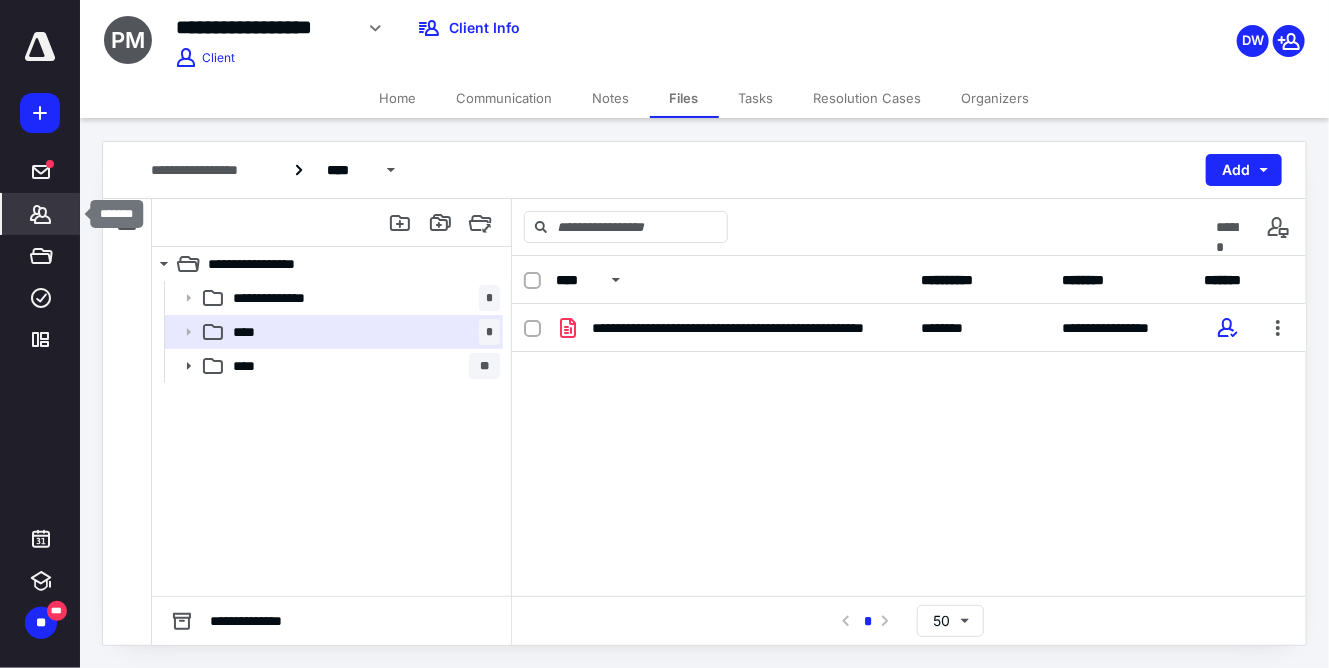 click 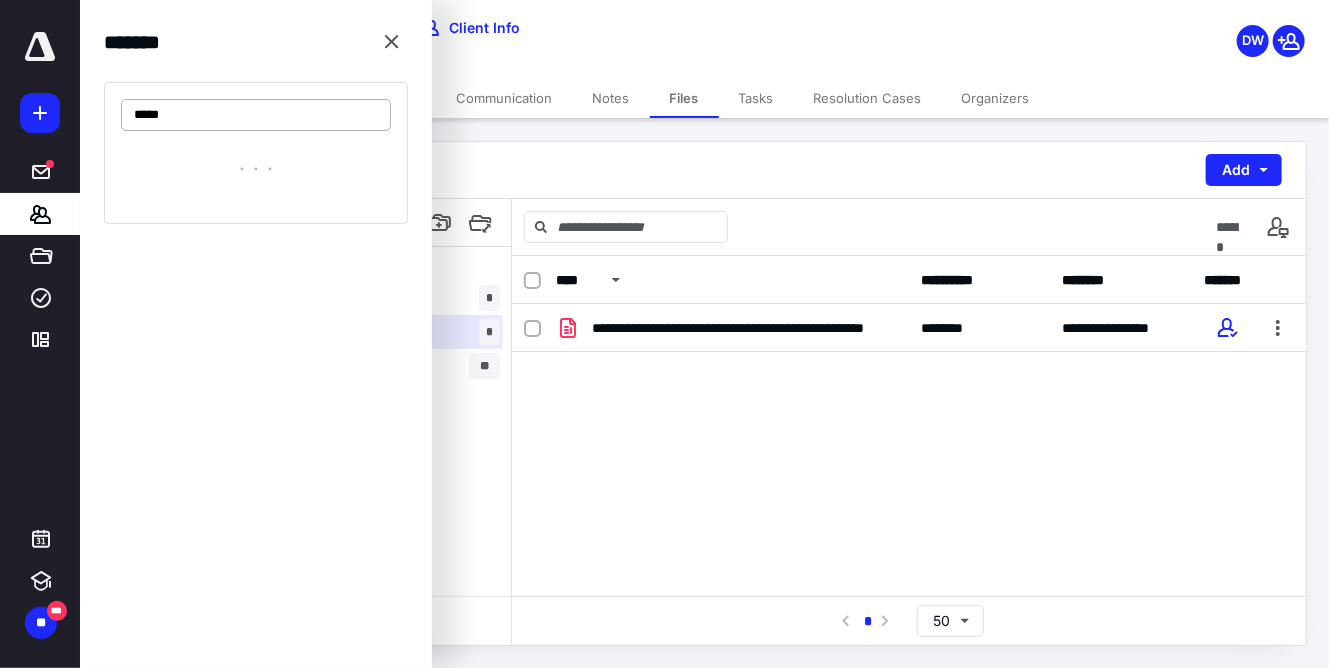 type on "*****" 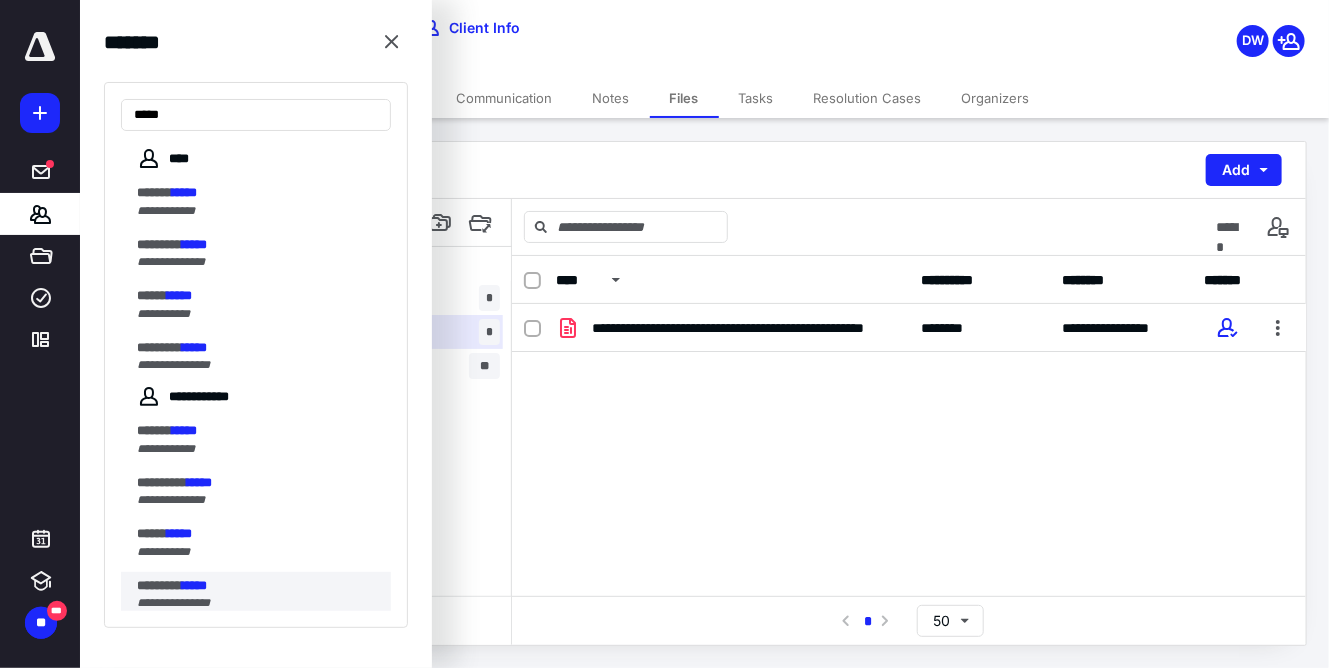 click on "**********" at bounding box center (258, 603) 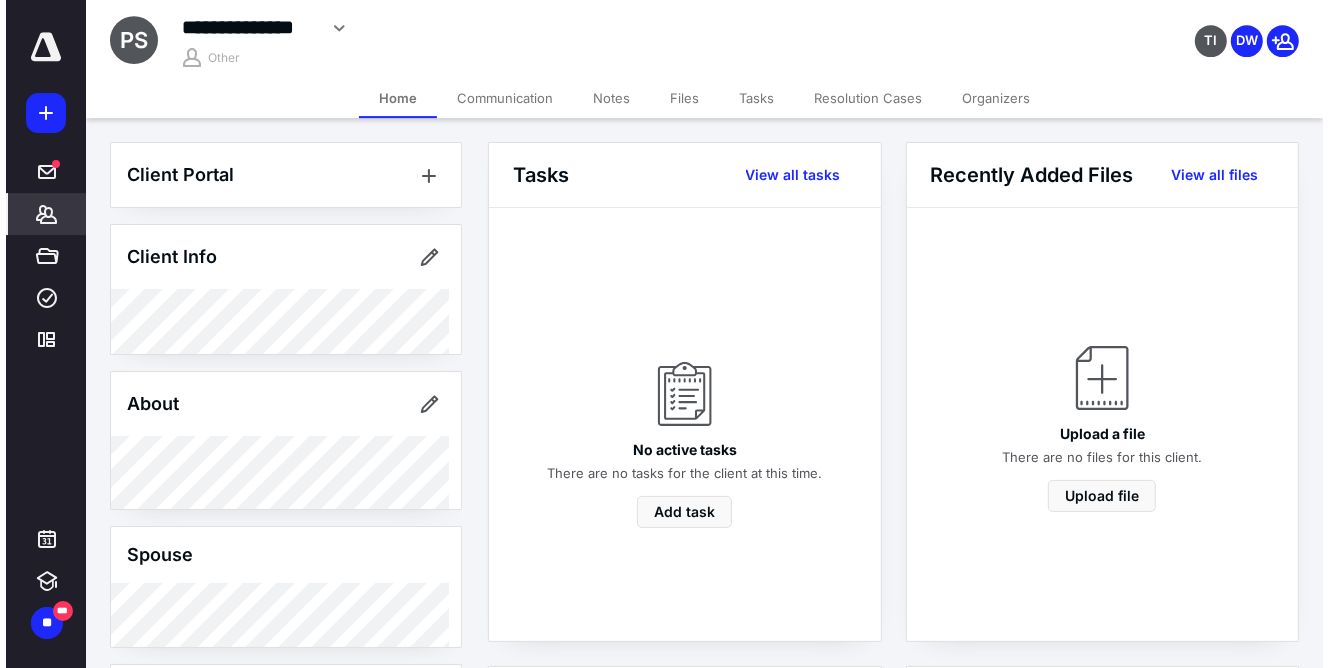 scroll, scrollTop: 0, scrollLeft: 0, axis: both 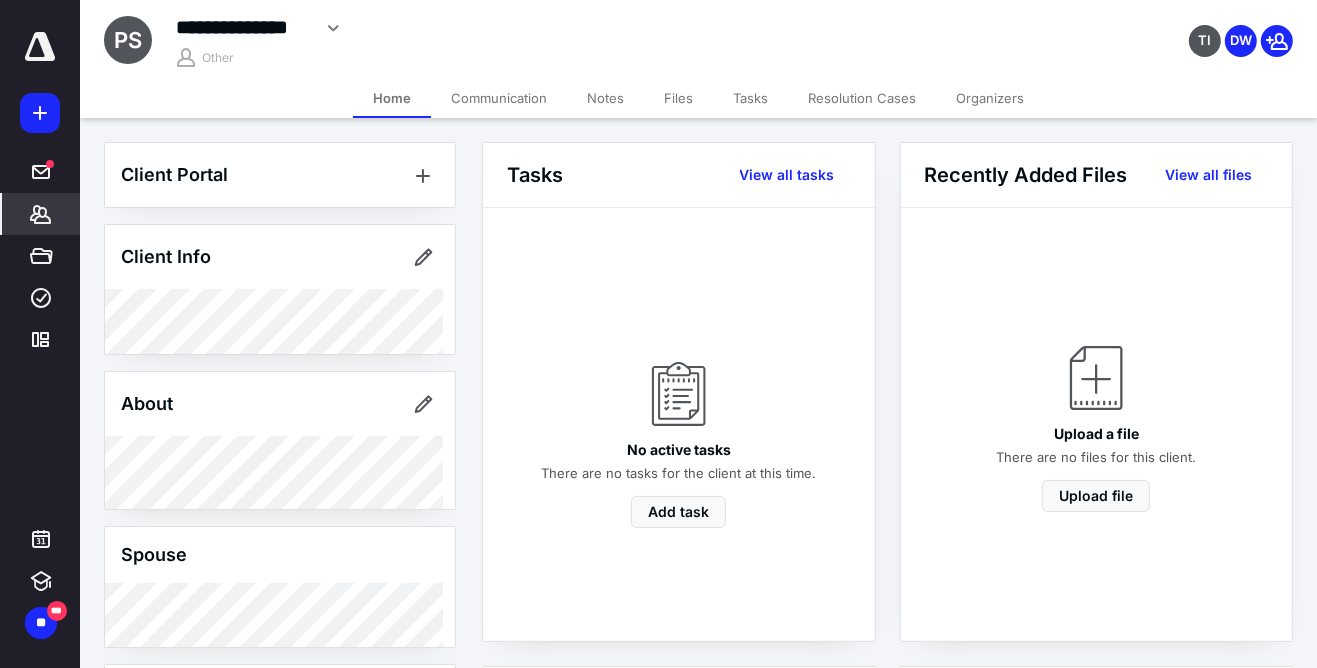click on "Files" at bounding box center [678, 98] 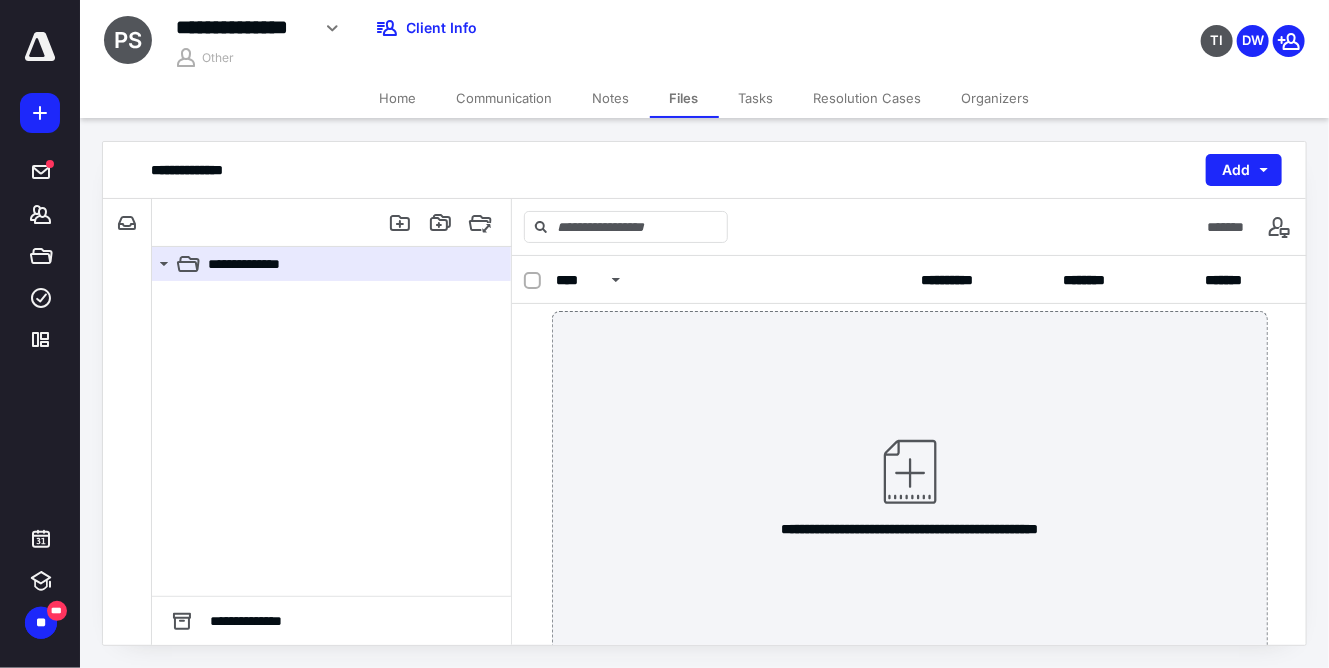 scroll, scrollTop: 0, scrollLeft: 0, axis: both 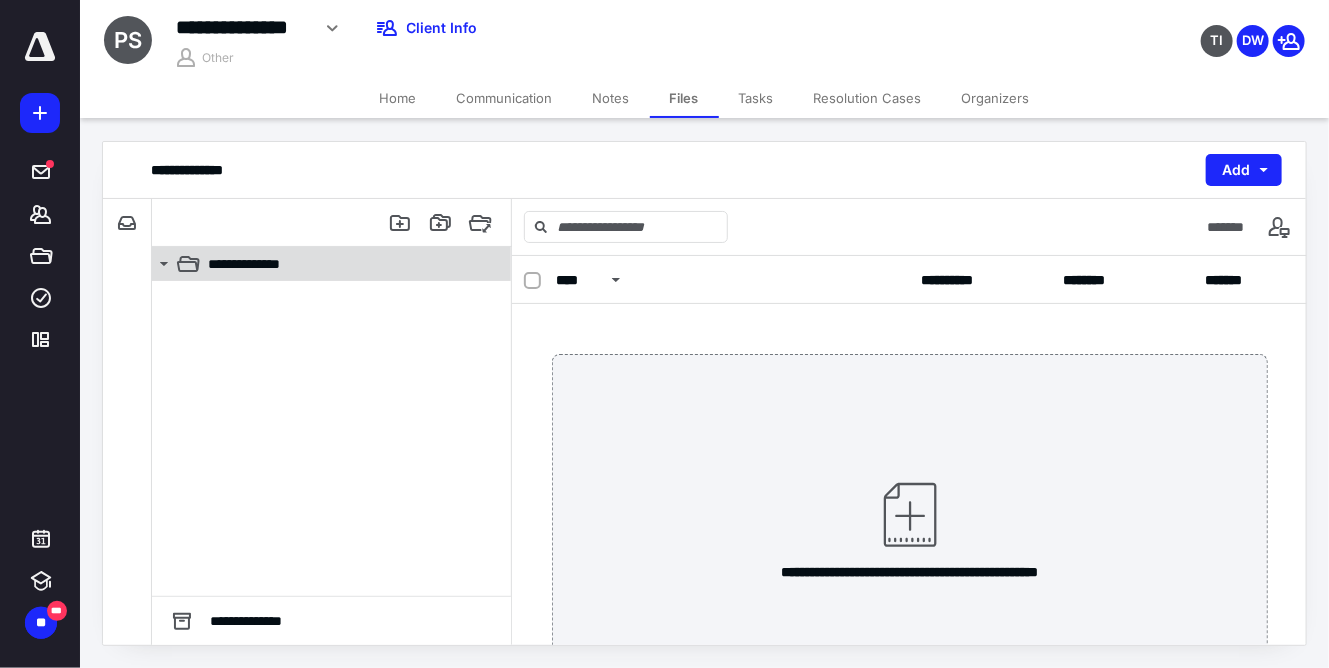 click on "**********" at bounding box center (253, 264) 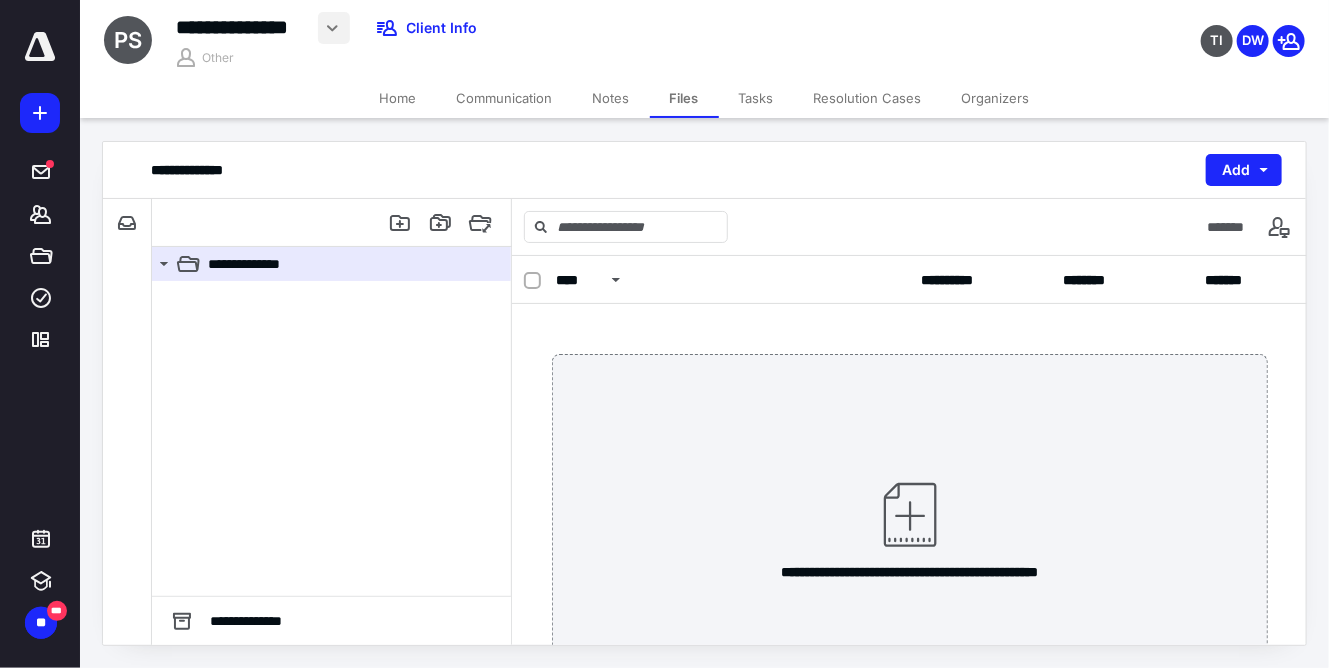 click at bounding box center [334, 28] 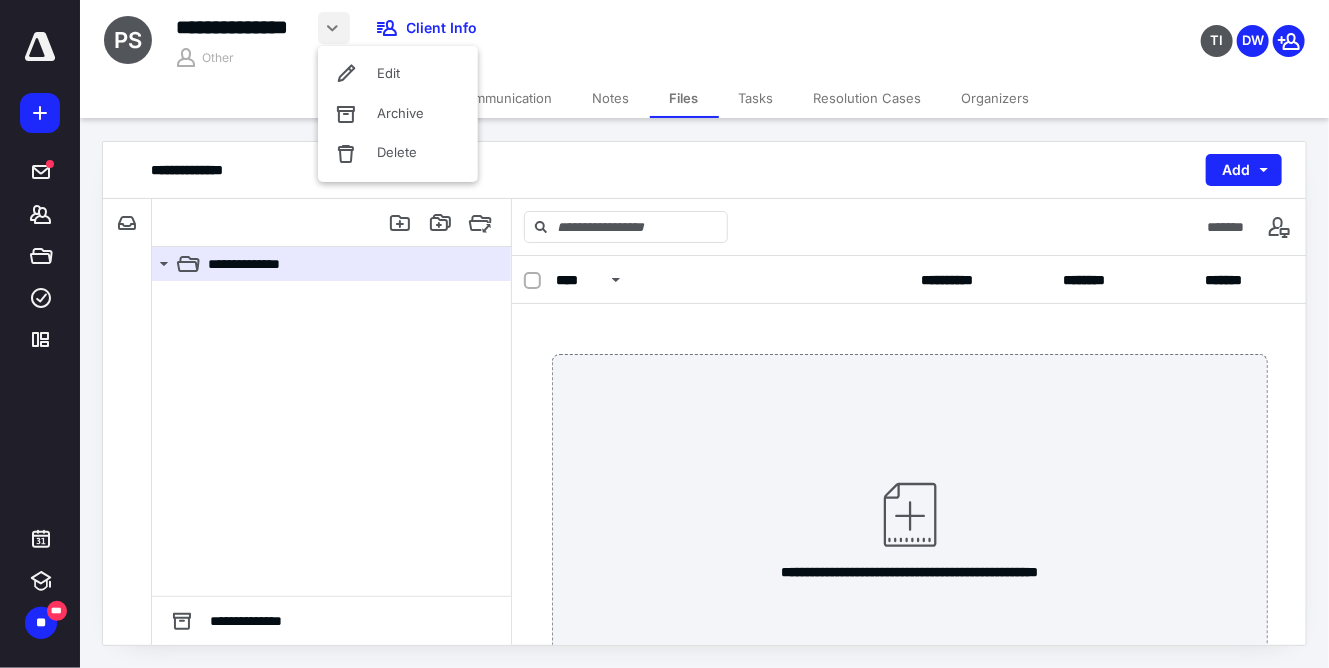 click at bounding box center [334, 28] 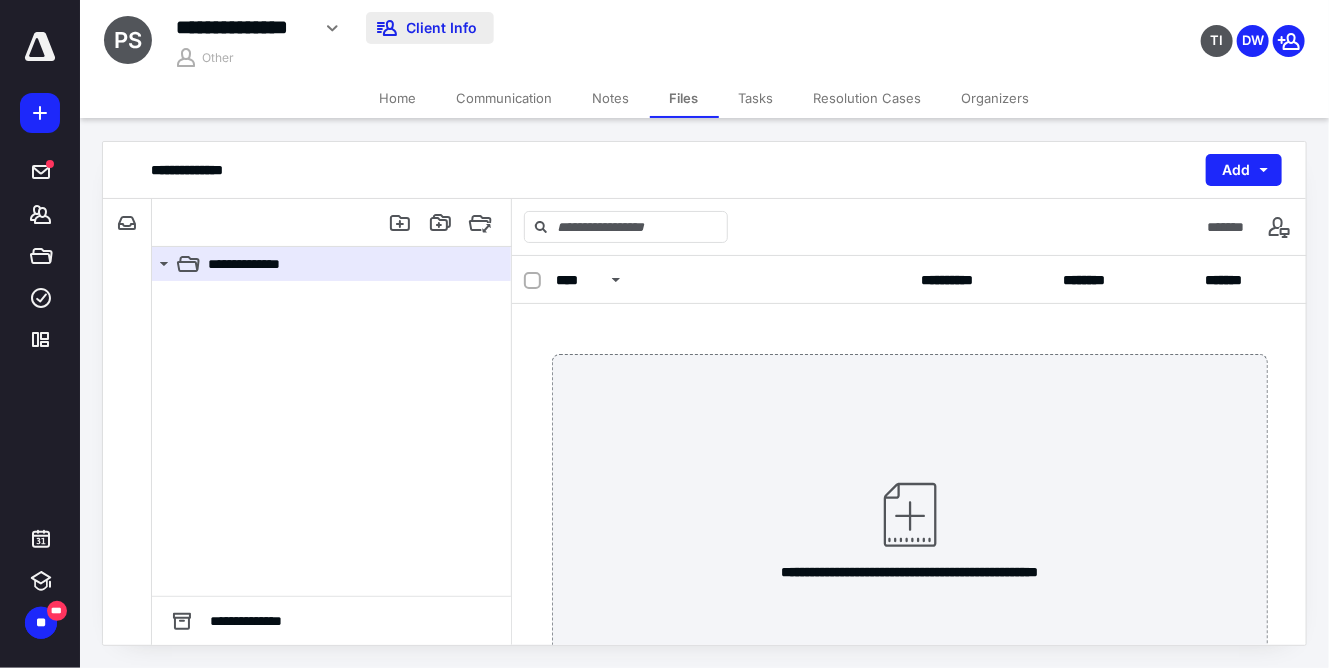 click on "Client Info" at bounding box center (430, 28) 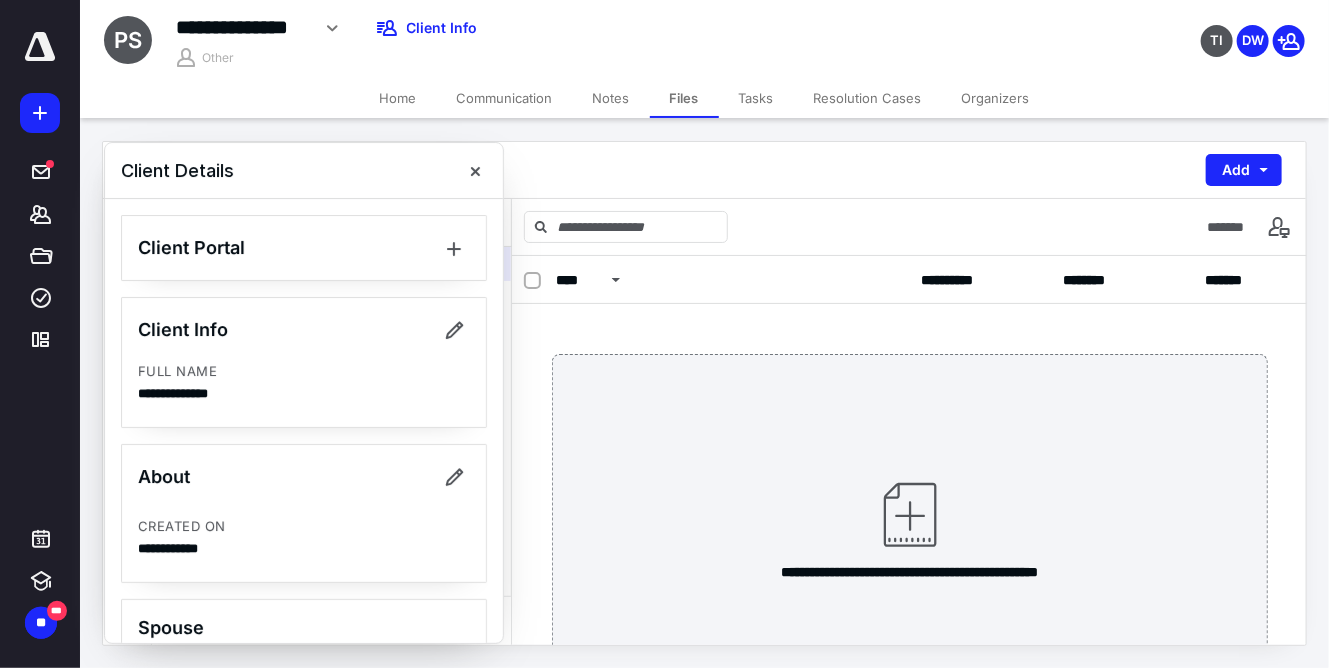 scroll, scrollTop: 378, scrollLeft: 0, axis: vertical 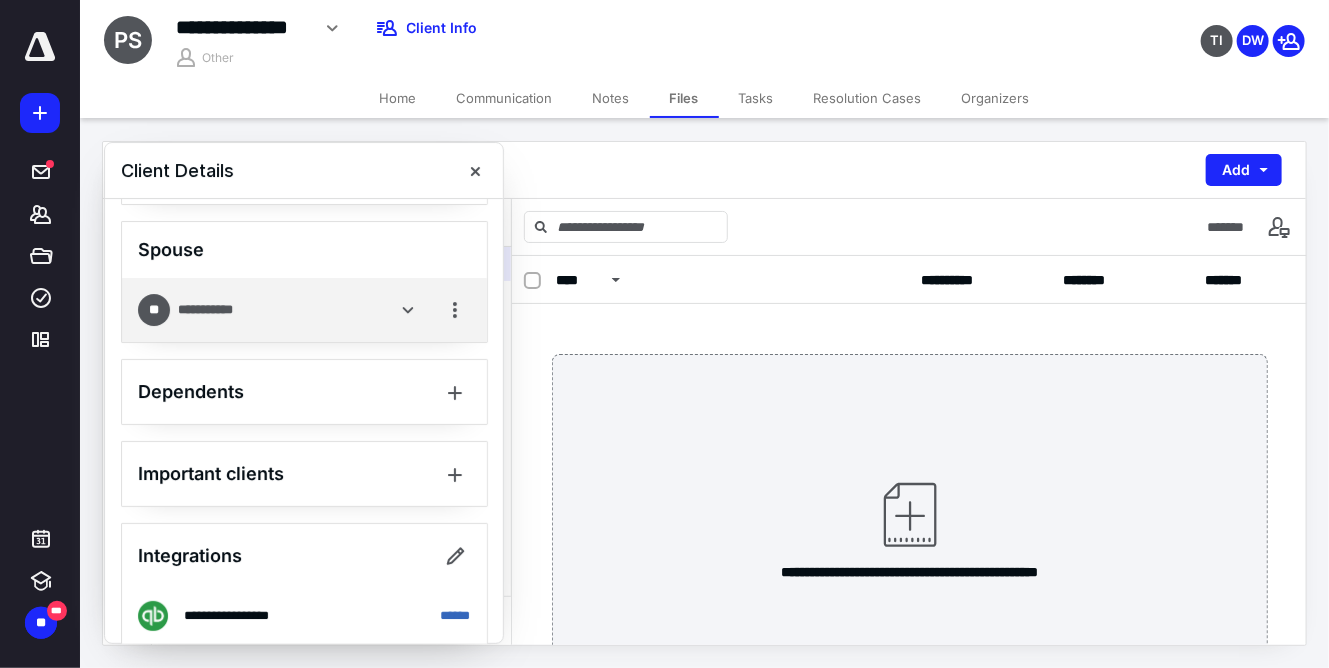 click on "**********" at bounding box center (214, 310) 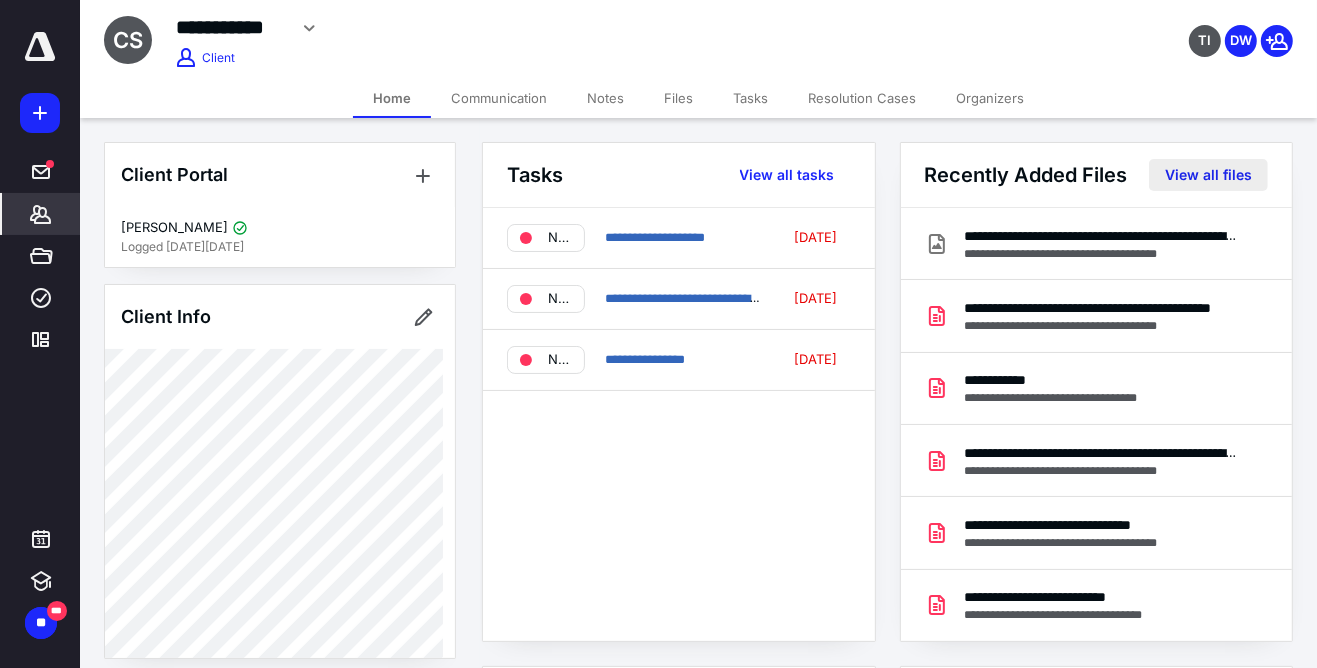 click on "View all files" at bounding box center [1208, 175] 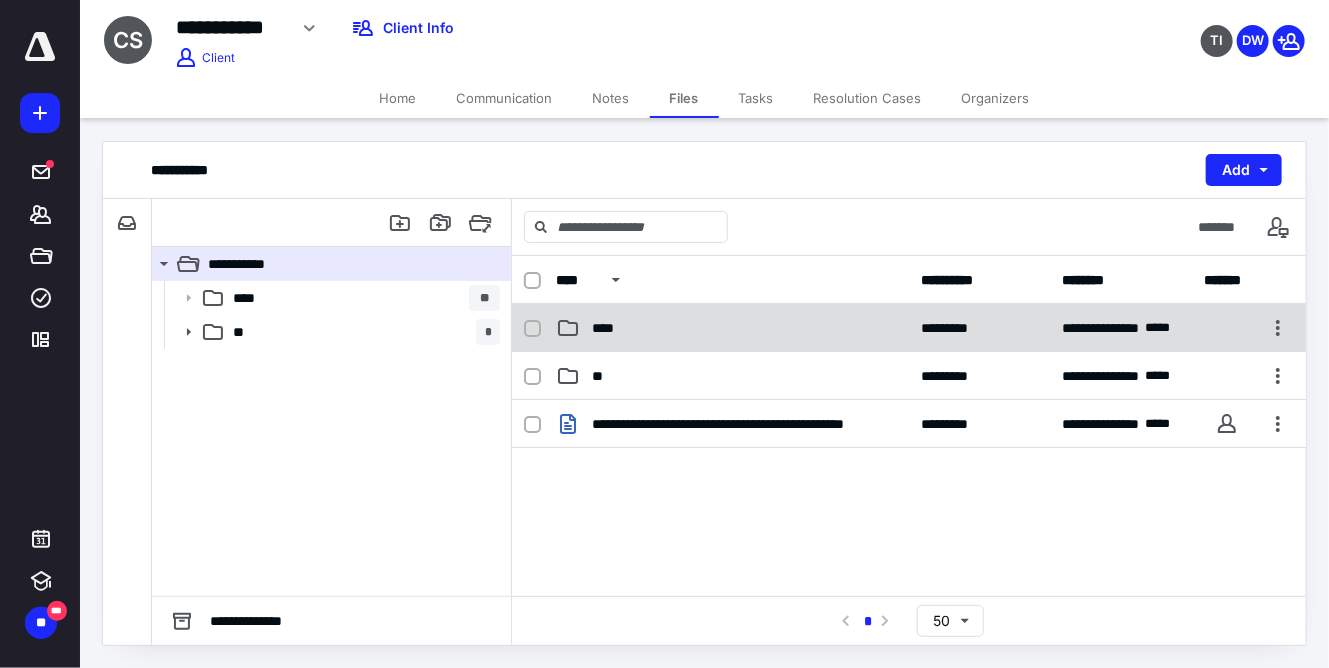 click on "****" at bounding box center (609, 328) 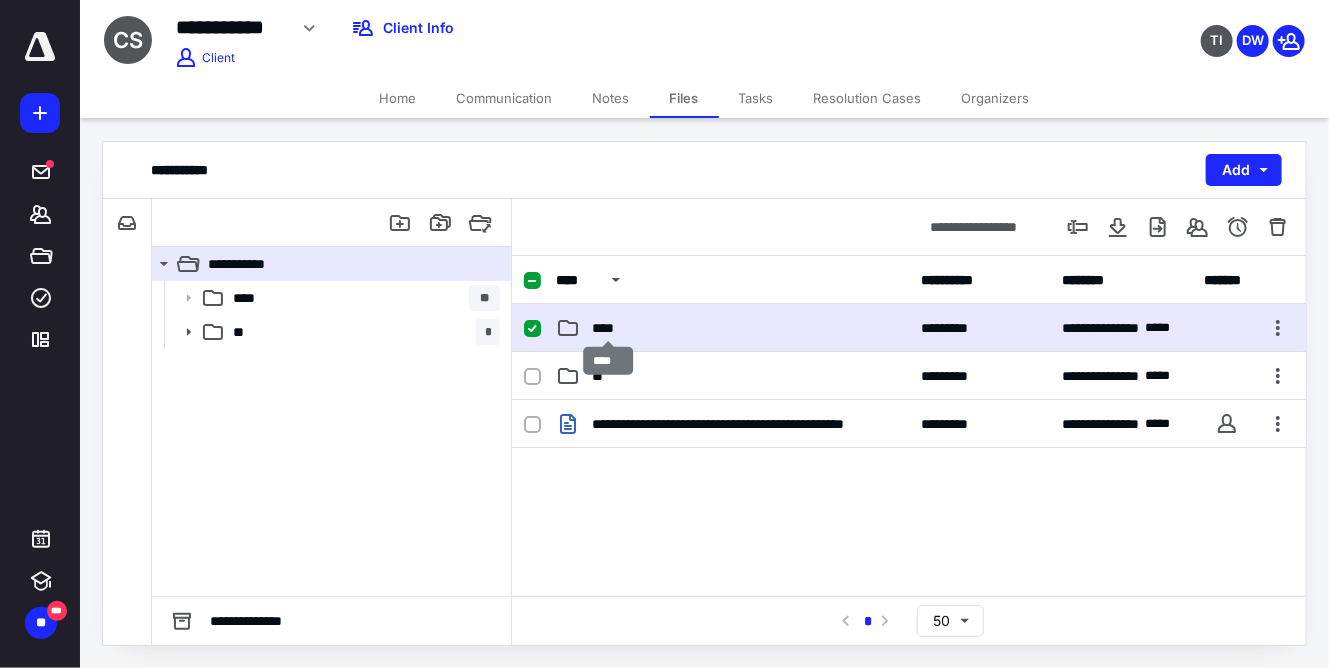 click on "****" at bounding box center [609, 328] 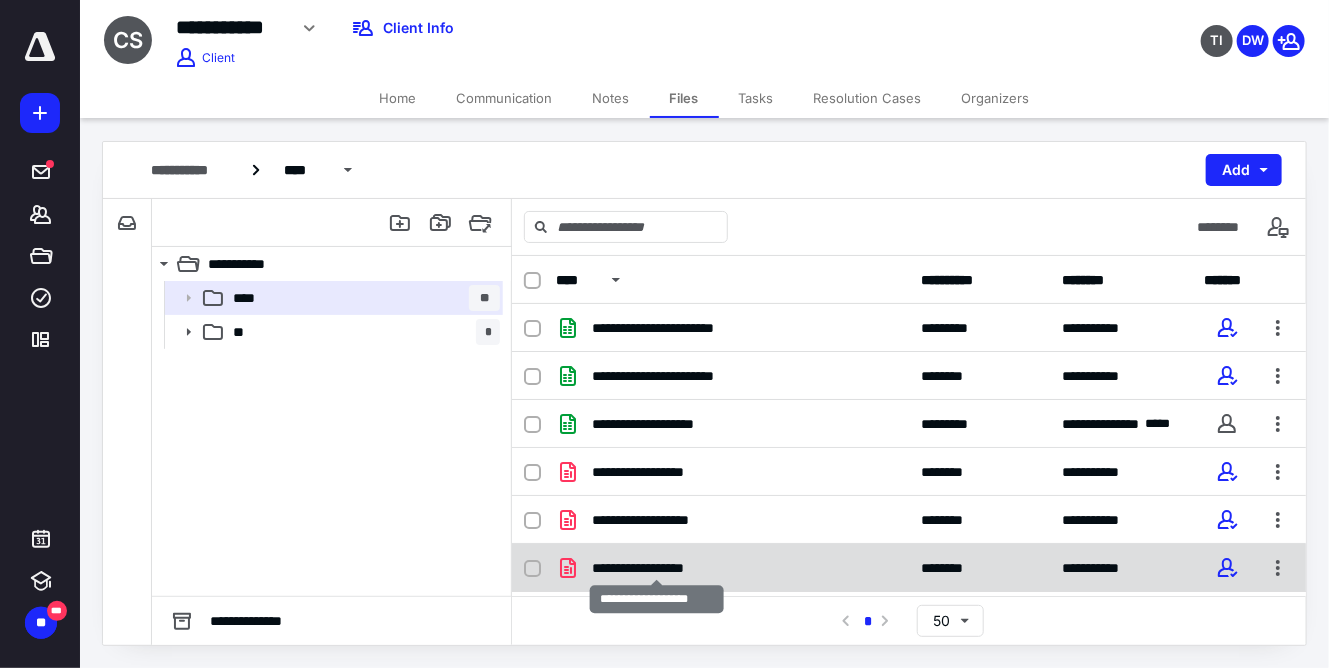 click on "**********" at bounding box center [657, 568] 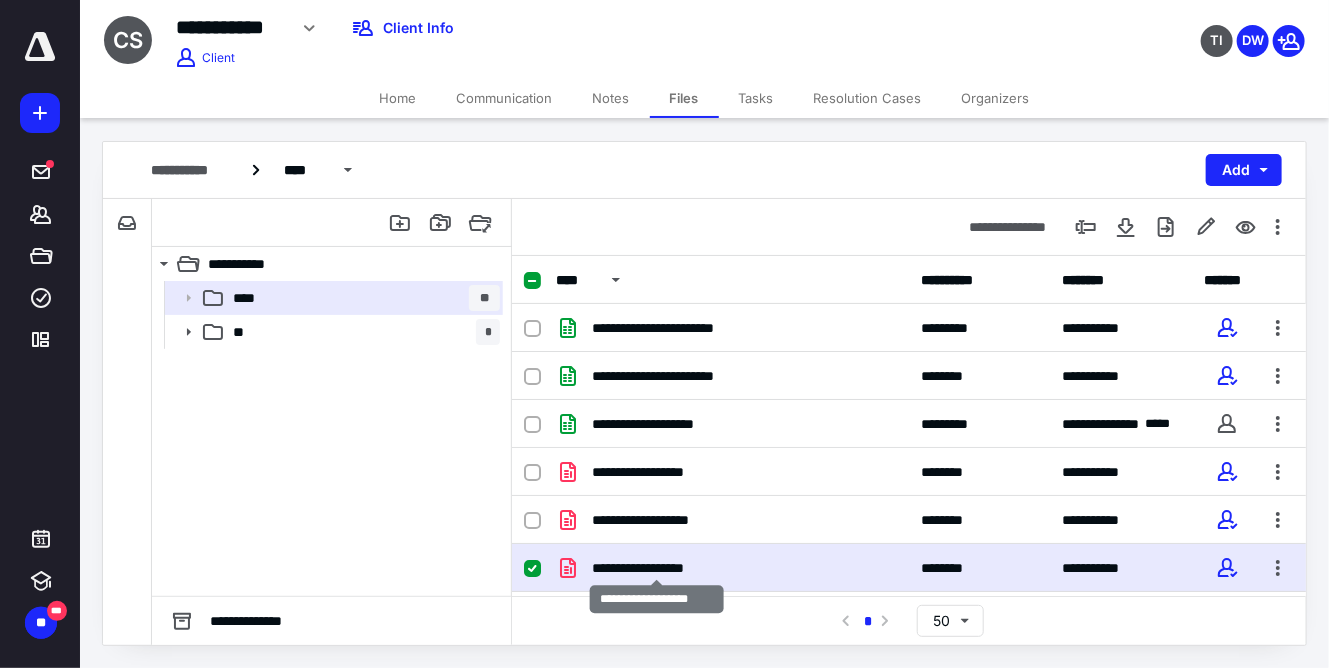 checkbox on "true" 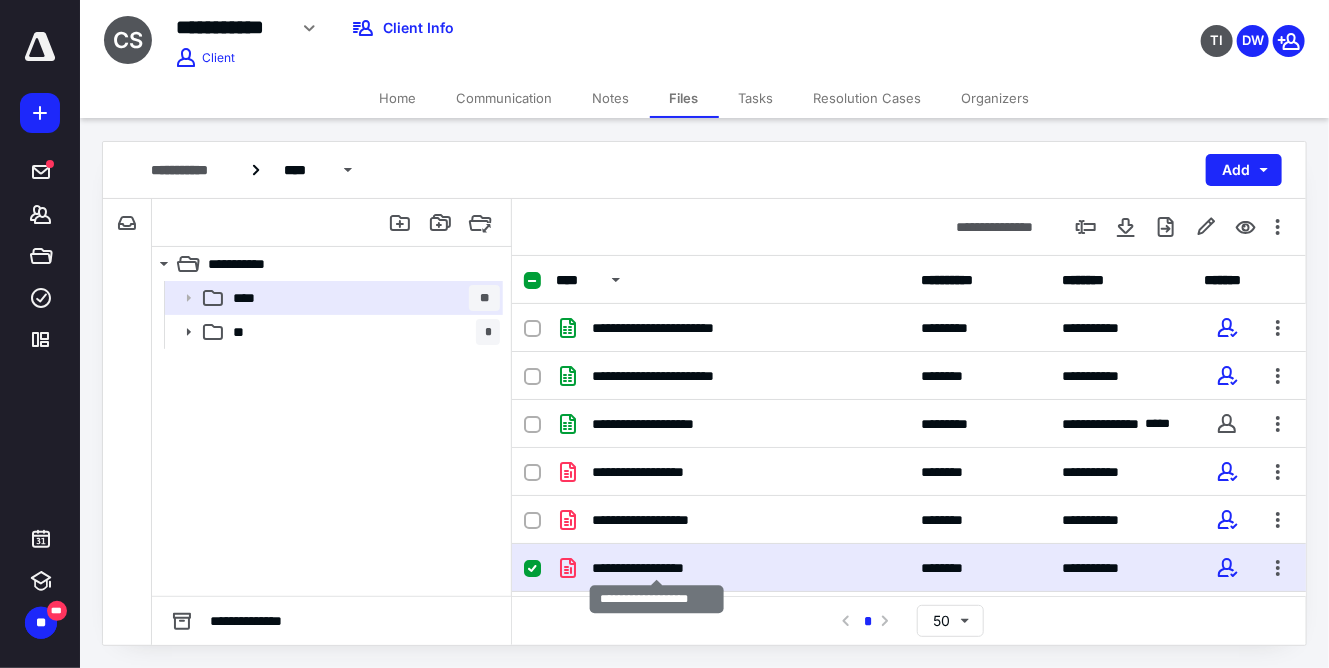 click on "**********" at bounding box center (657, 568) 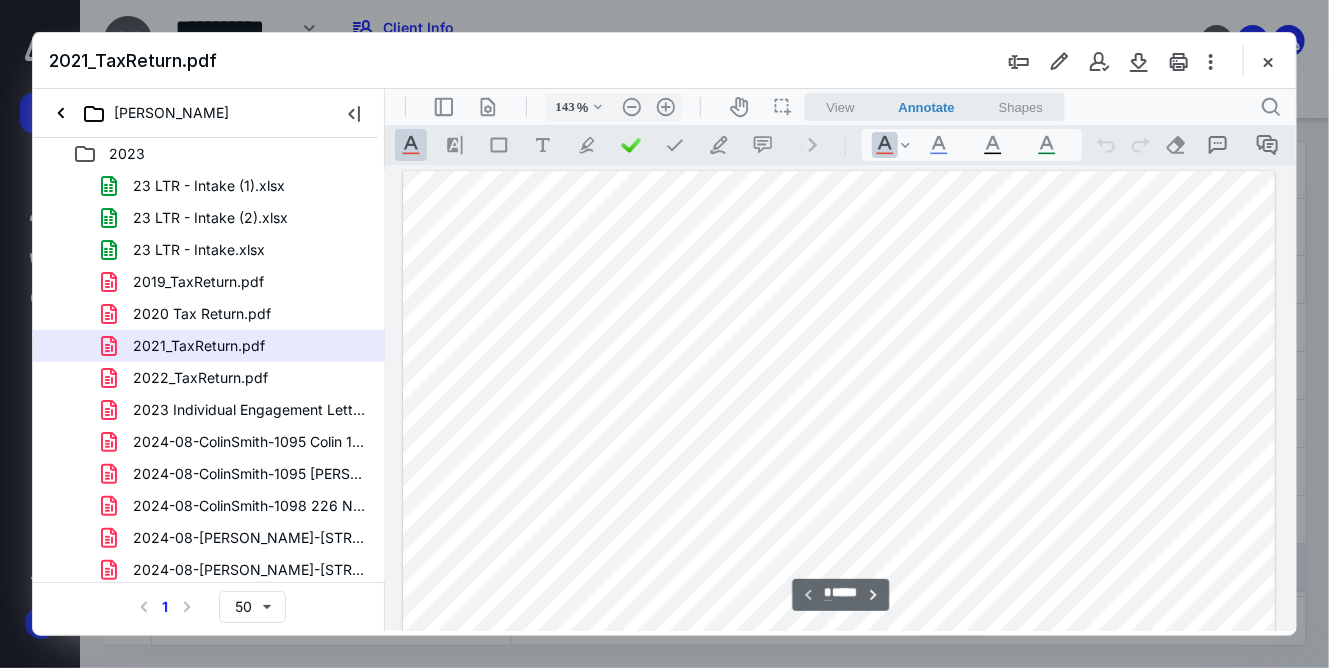 scroll, scrollTop: 0, scrollLeft: 0, axis: both 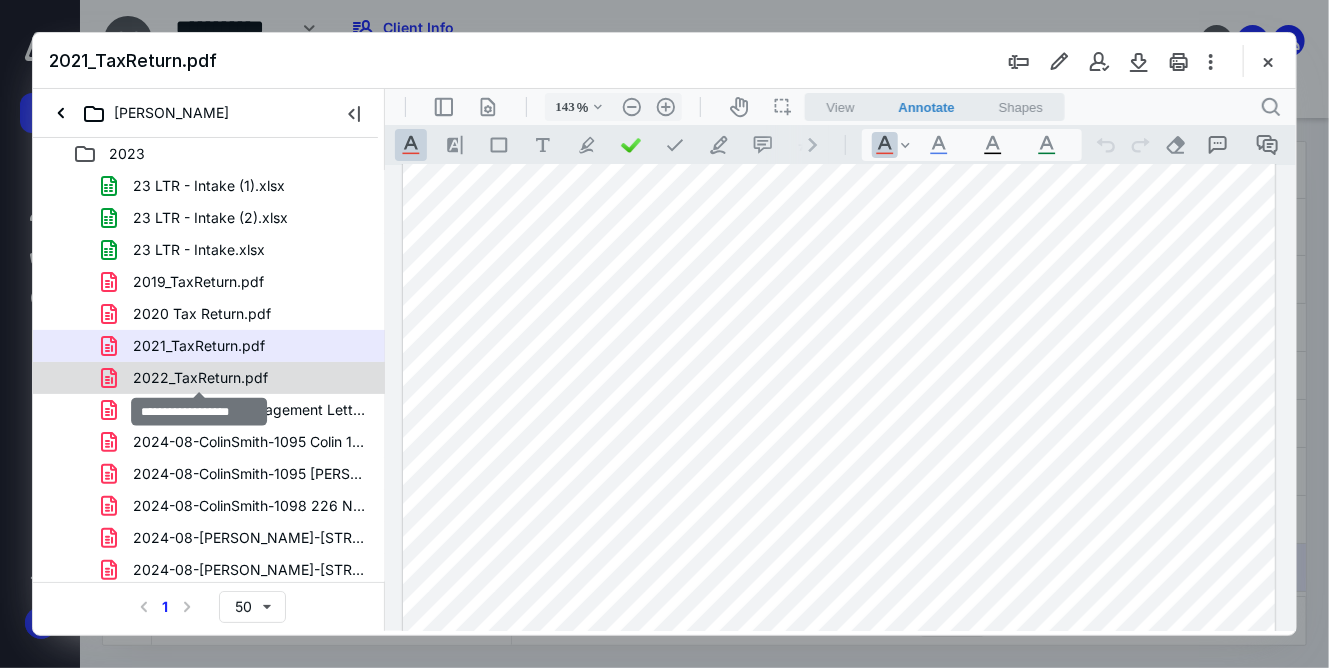 click on "2022_TaxReturn.pdf" at bounding box center (200, 378) 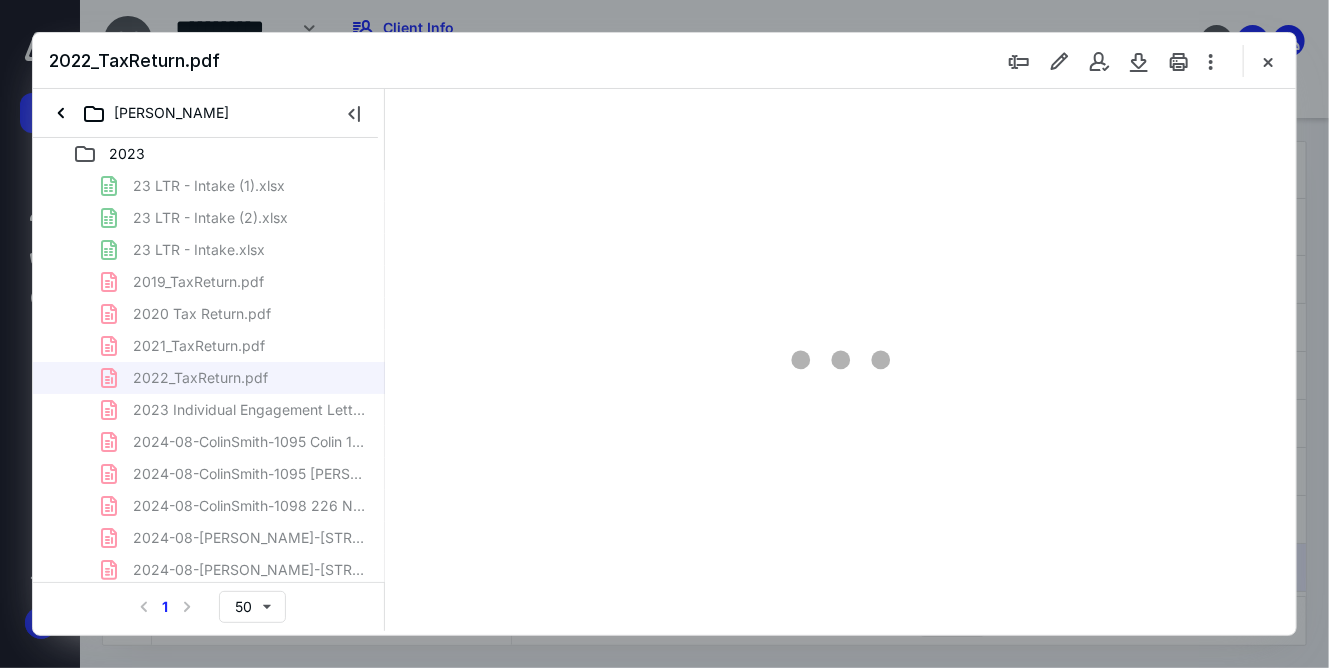 type on "145" 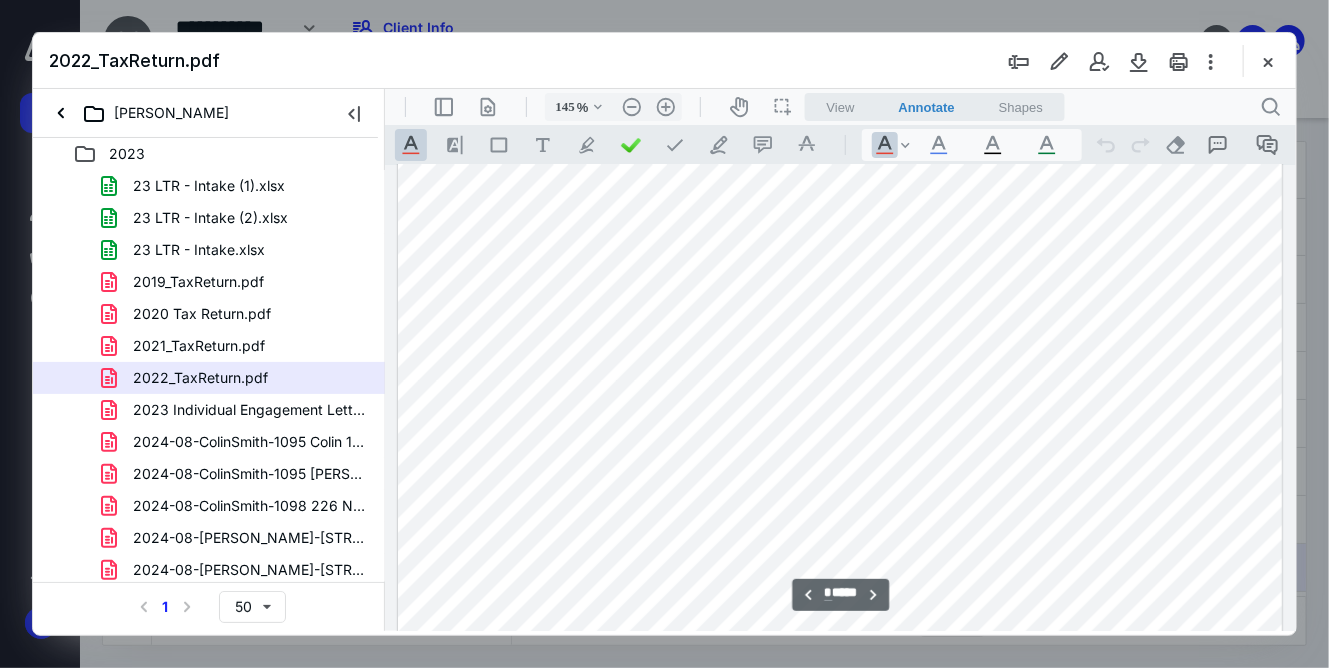 type on "*" 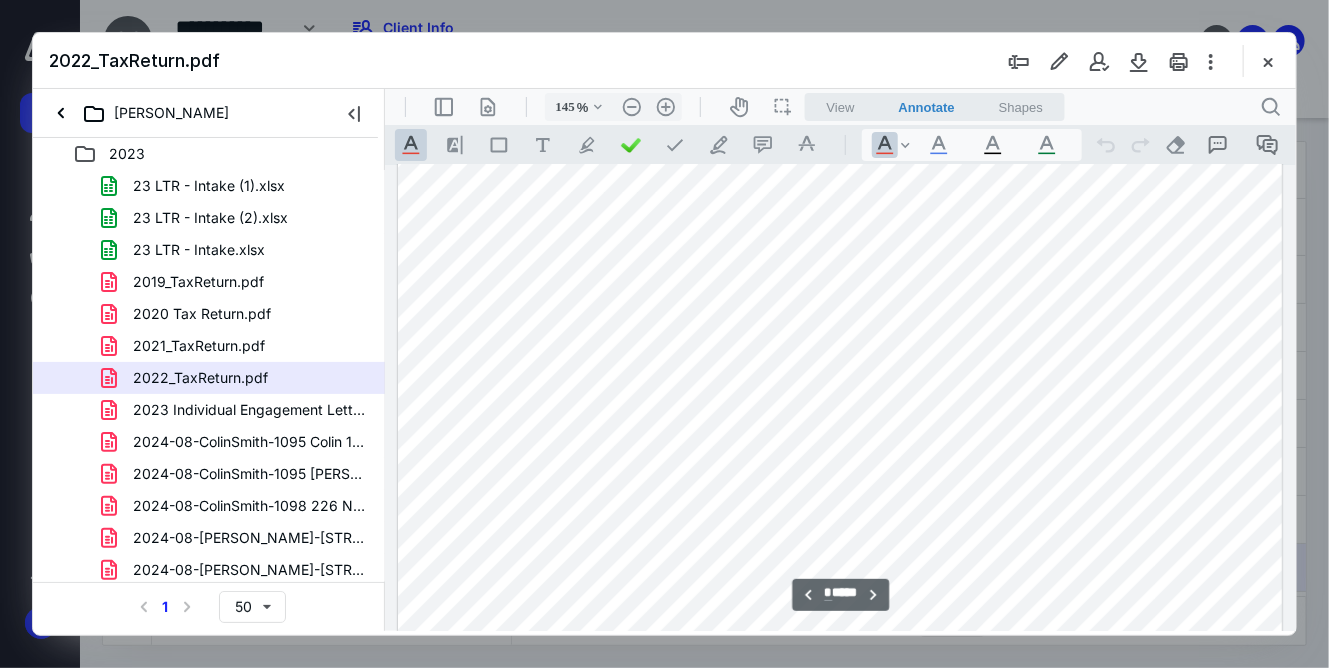 scroll, scrollTop: 2460, scrollLeft: 0, axis: vertical 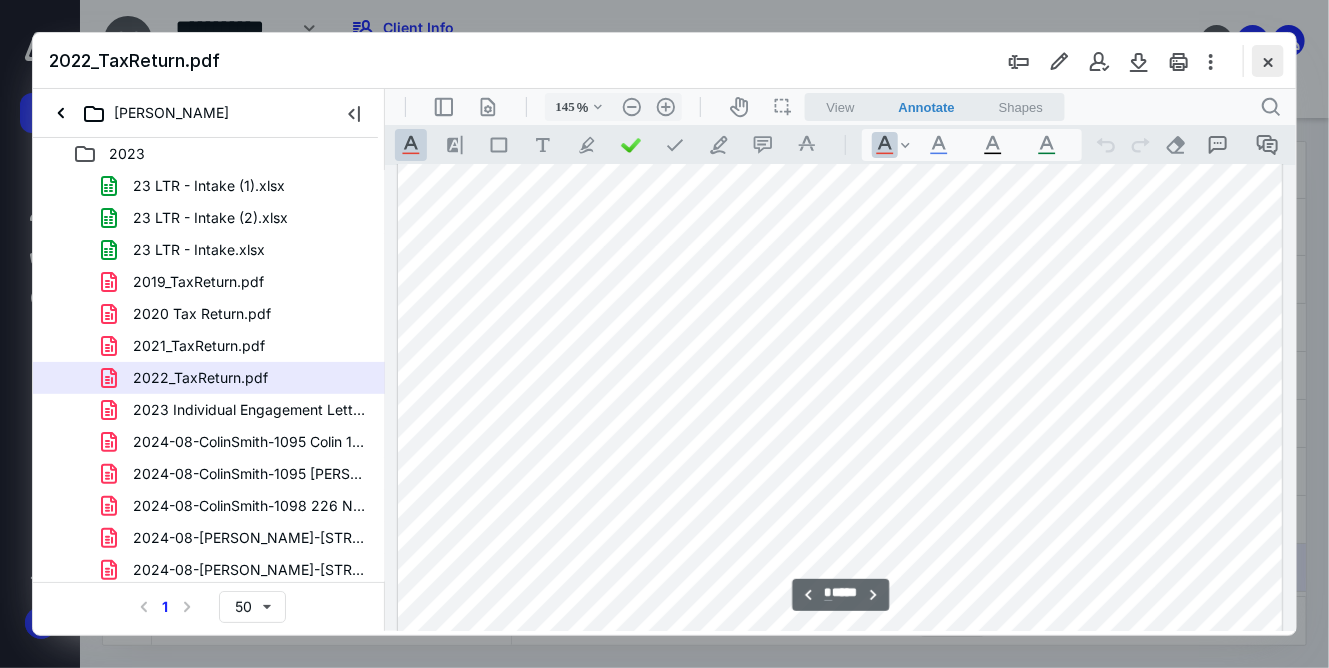 click at bounding box center (1268, 61) 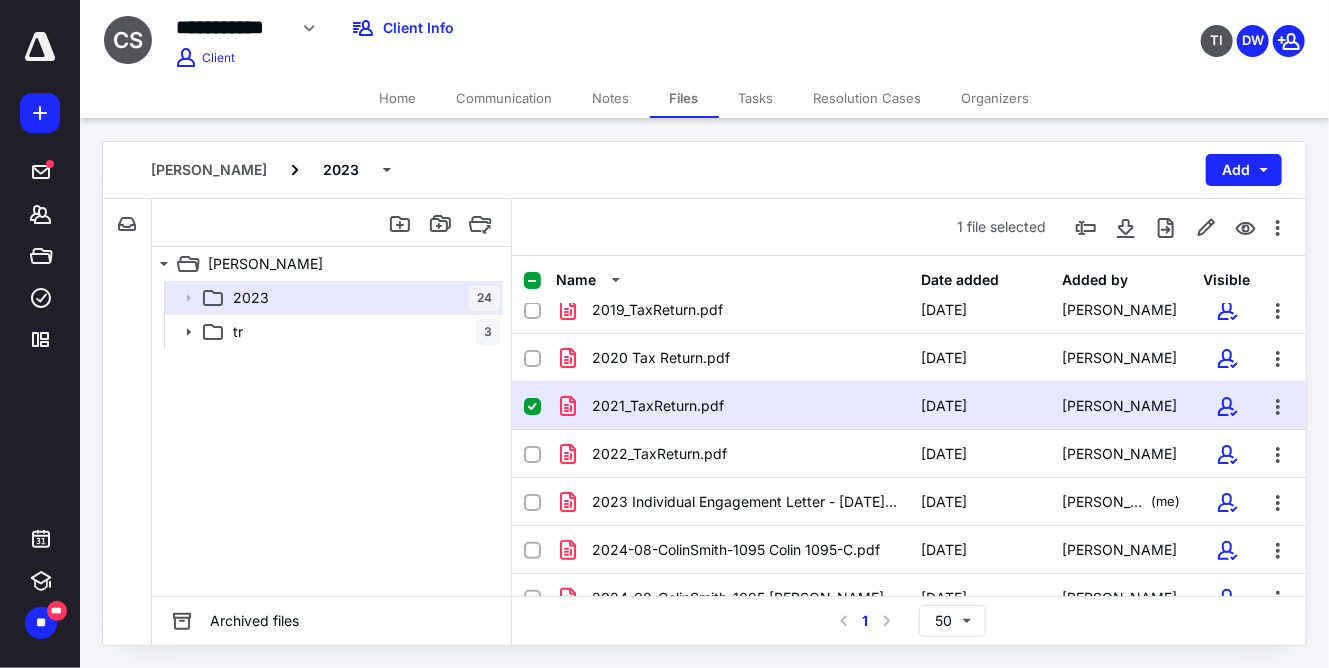 scroll, scrollTop: 189, scrollLeft: 0, axis: vertical 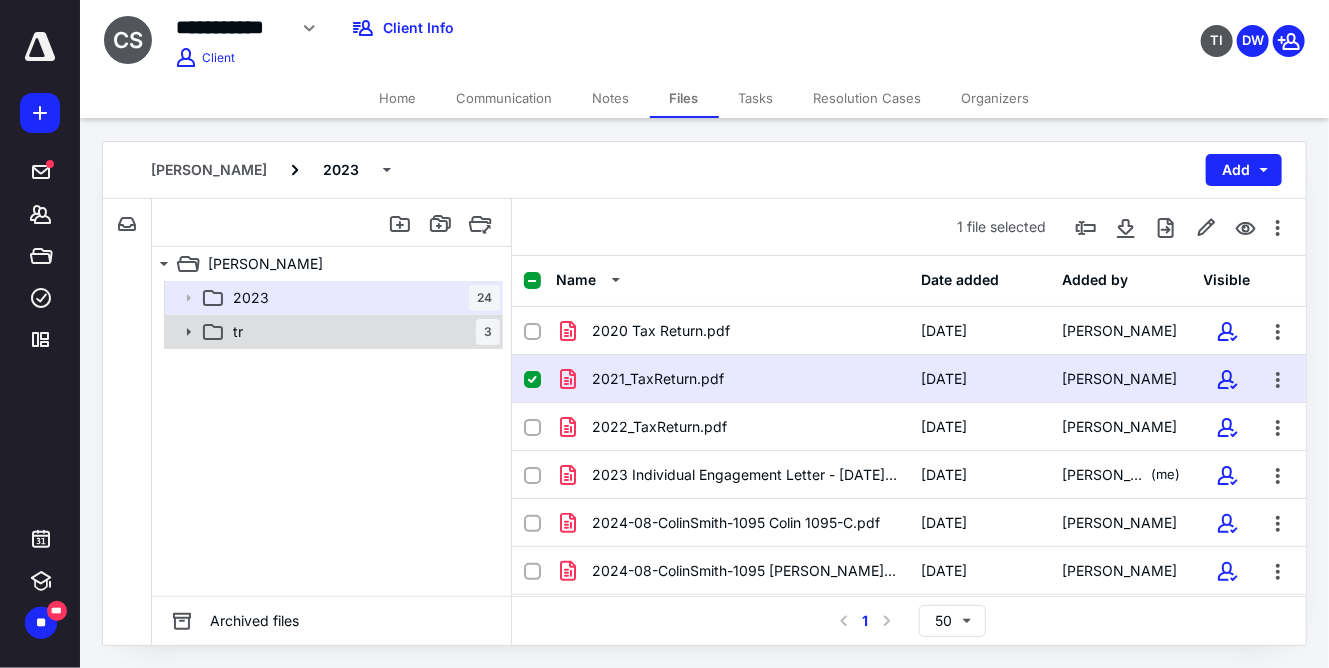 click on "tr 3" at bounding box center [362, 332] 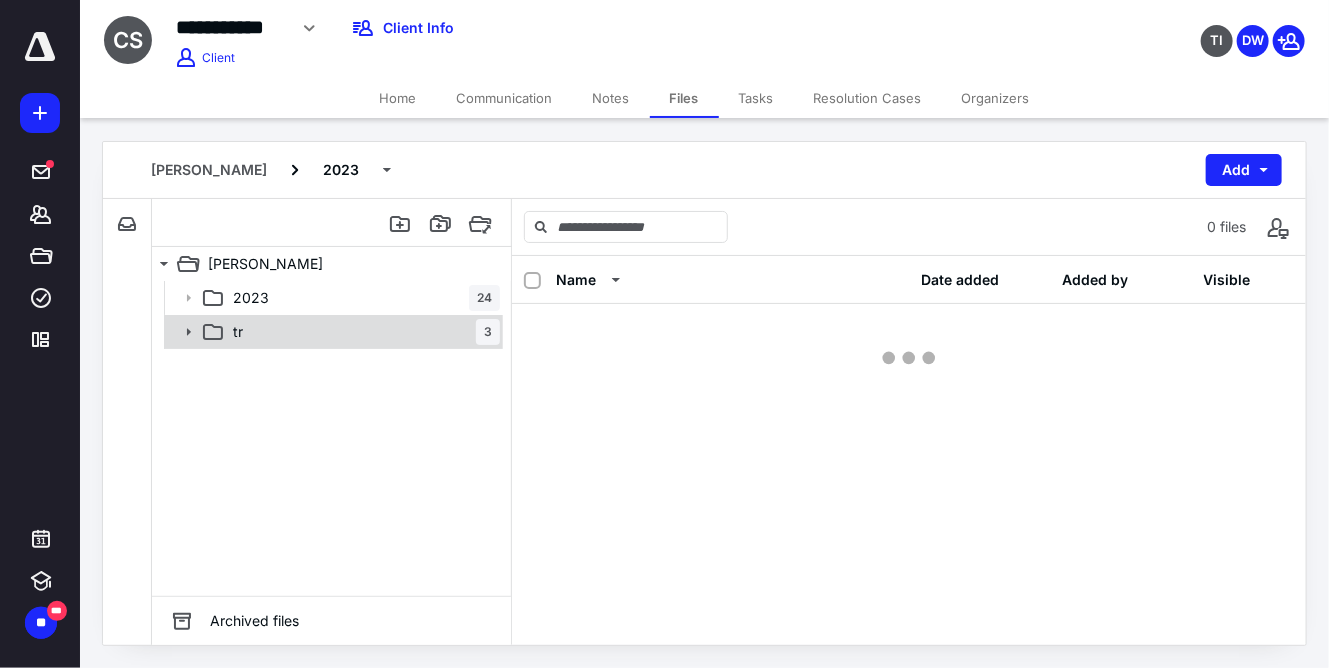 scroll, scrollTop: 0, scrollLeft: 0, axis: both 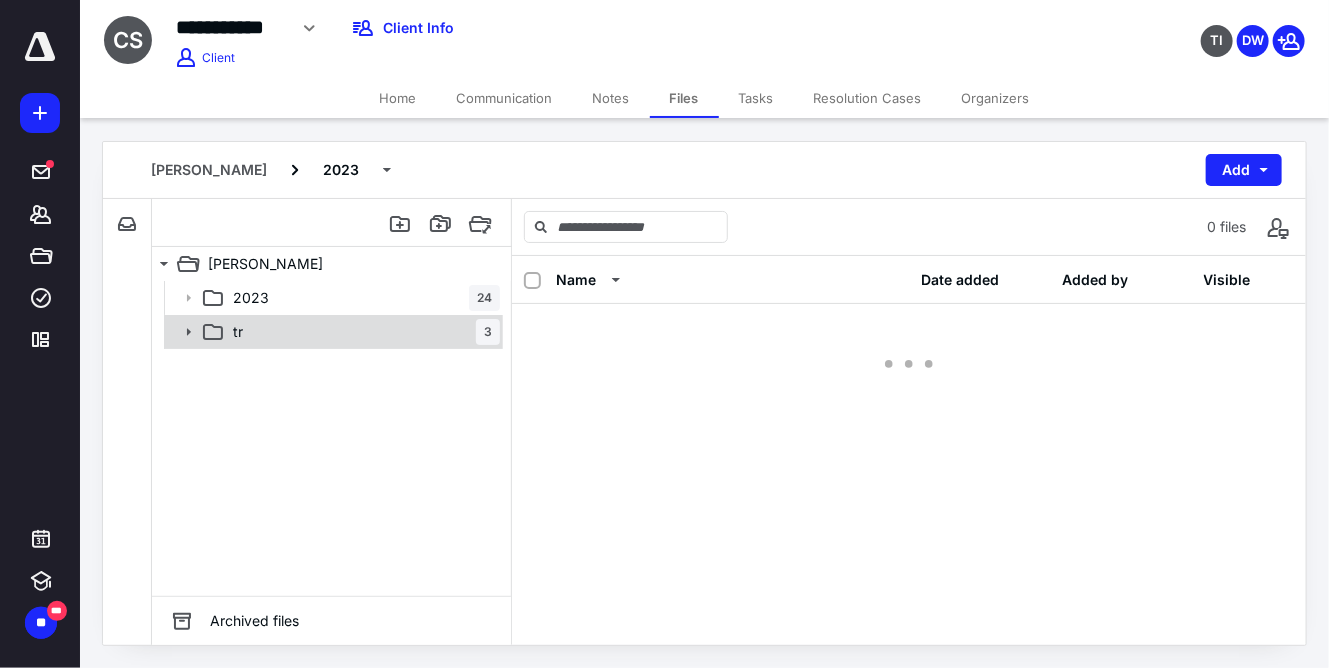 click on "tr 3" at bounding box center [362, 332] 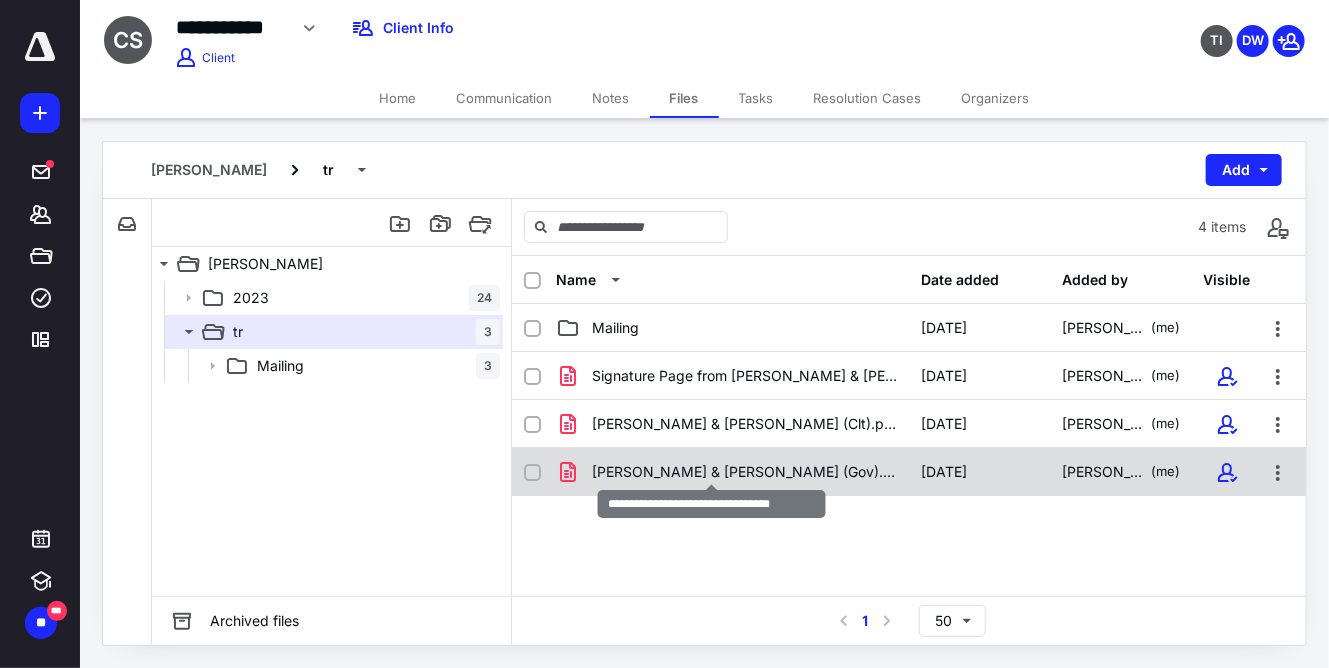 click on "[PERSON_NAME] & [PERSON_NAME] (Gov).pdf" at bounding box center (744, 472) 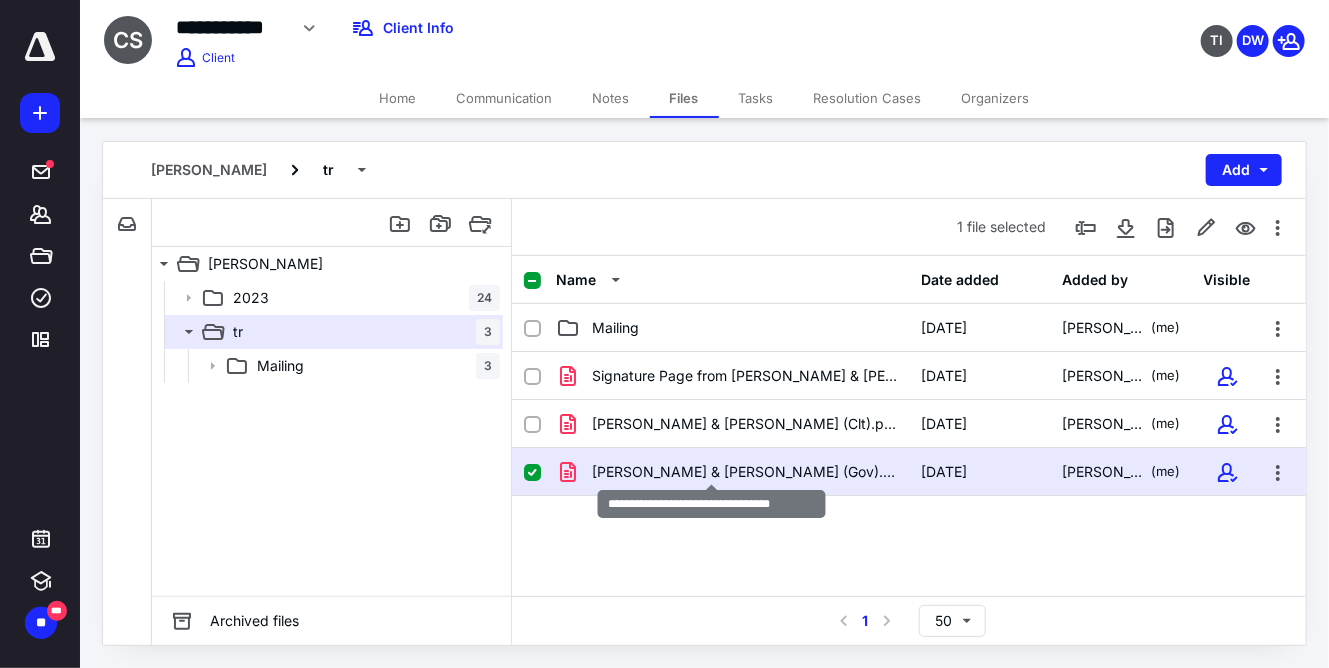 click on "[PERSON_NAME] & [PERSON_NAME] (Gov).pdf" at bounding box center (744, 472) 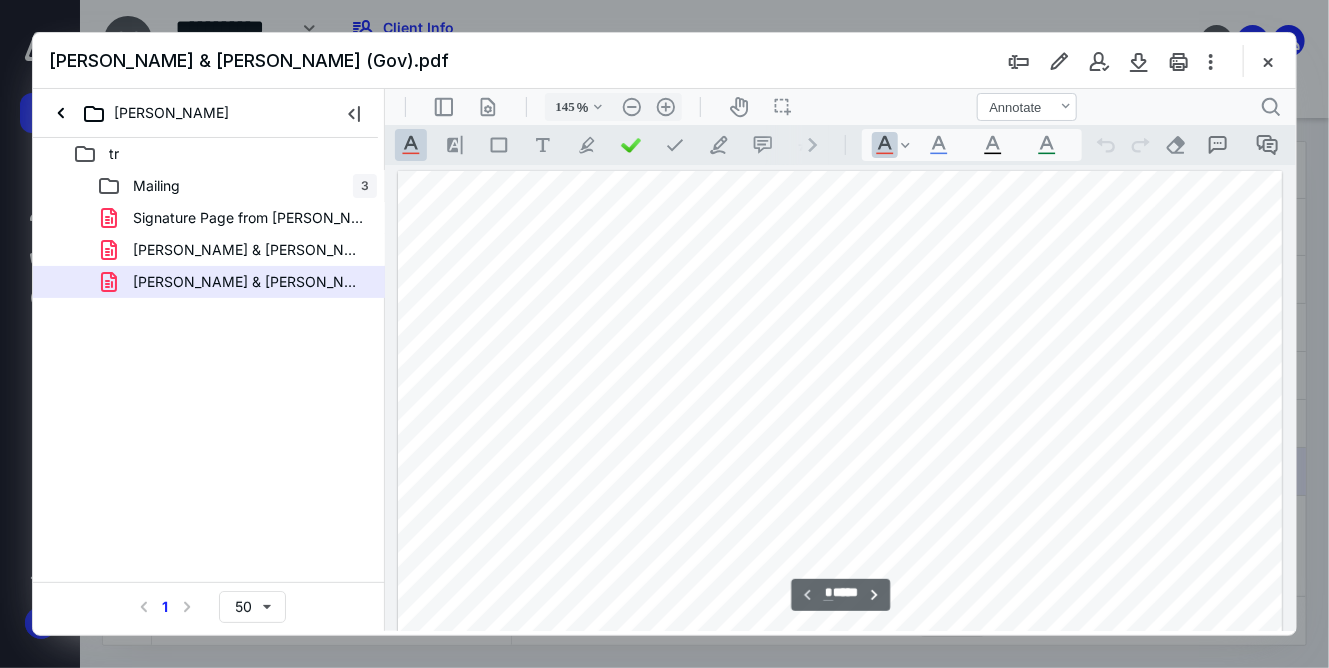 type on "143" 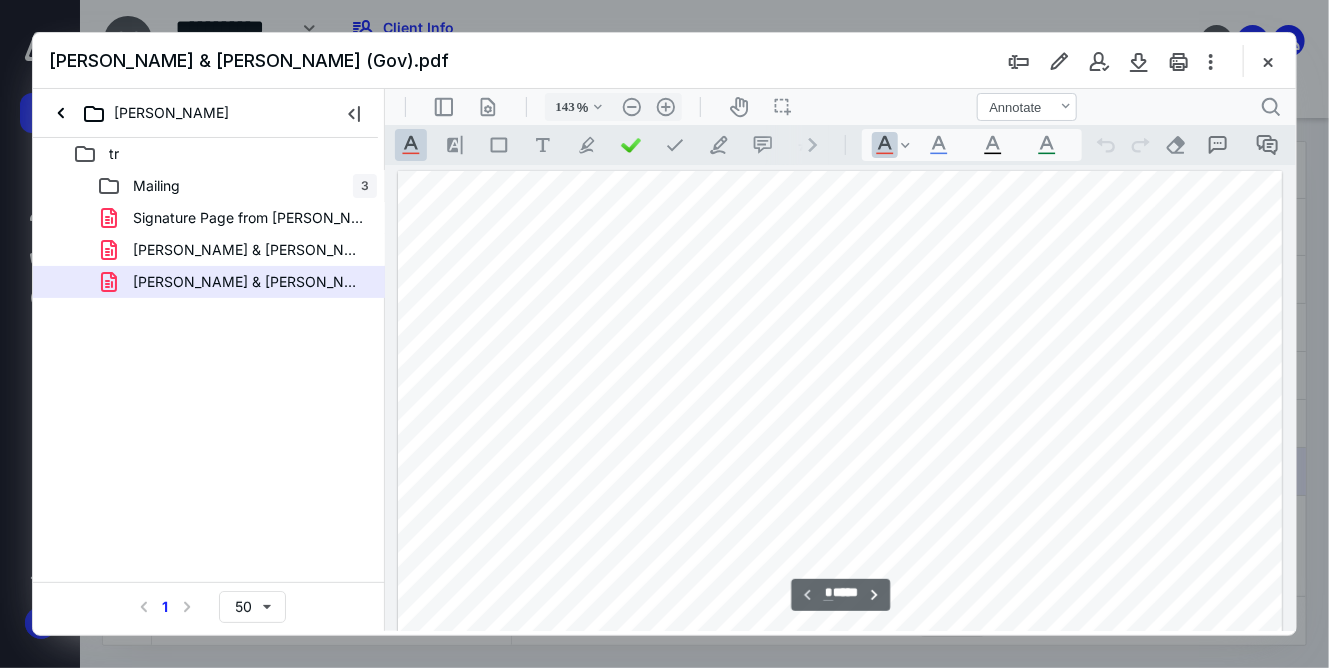 scroll, scrollTop: 0, scrollLeft: 0, axis: both 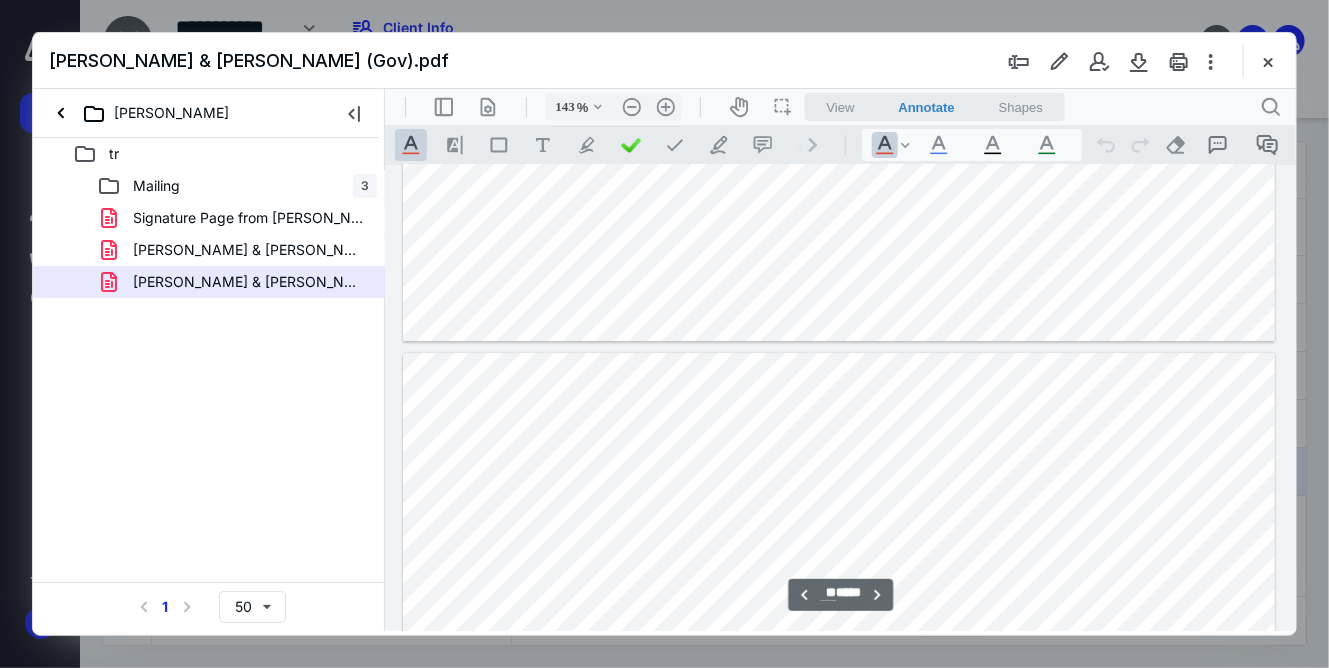 type on "**" 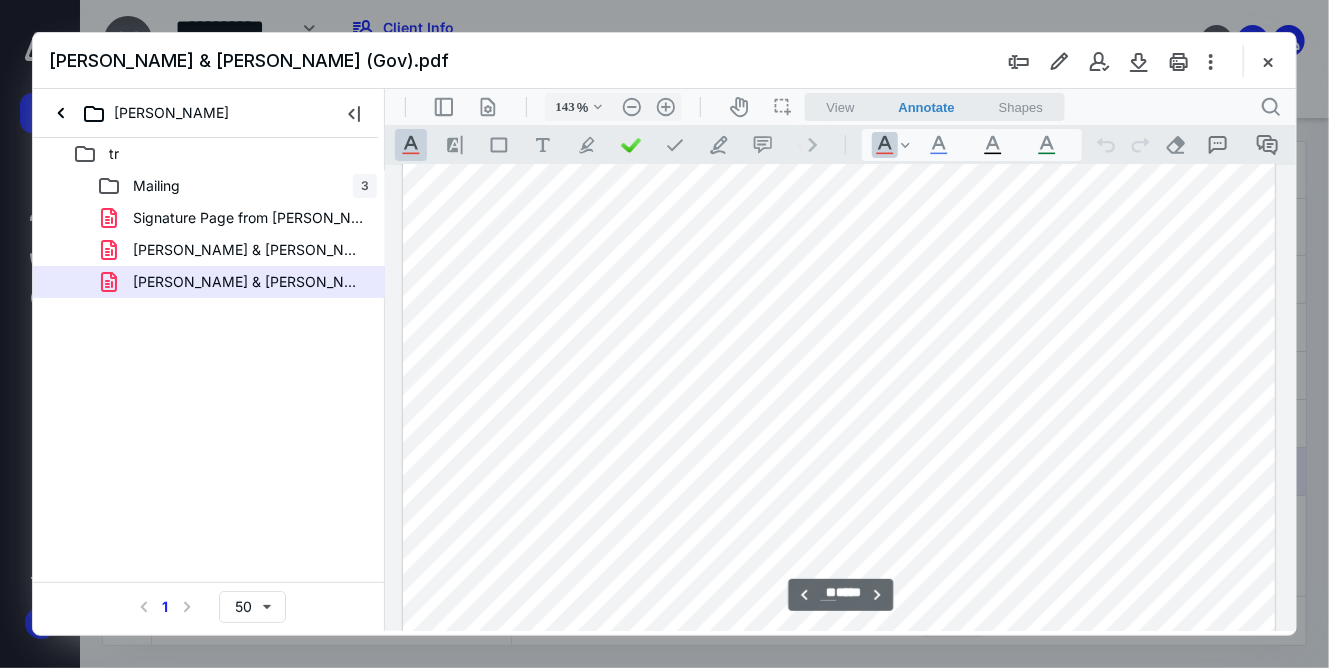 scroll, scrollTop: 11718, scrollLeft: 0, axis: vertical 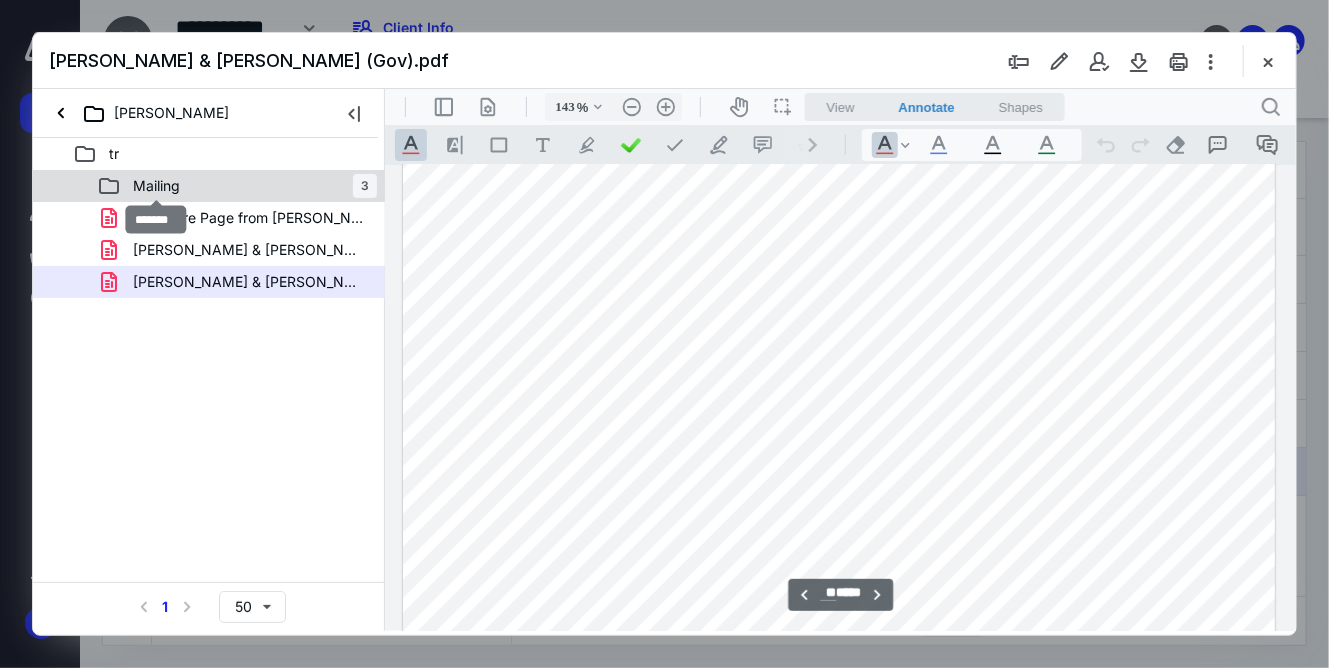 click on "Mailing" at bounding box center [156, 186] 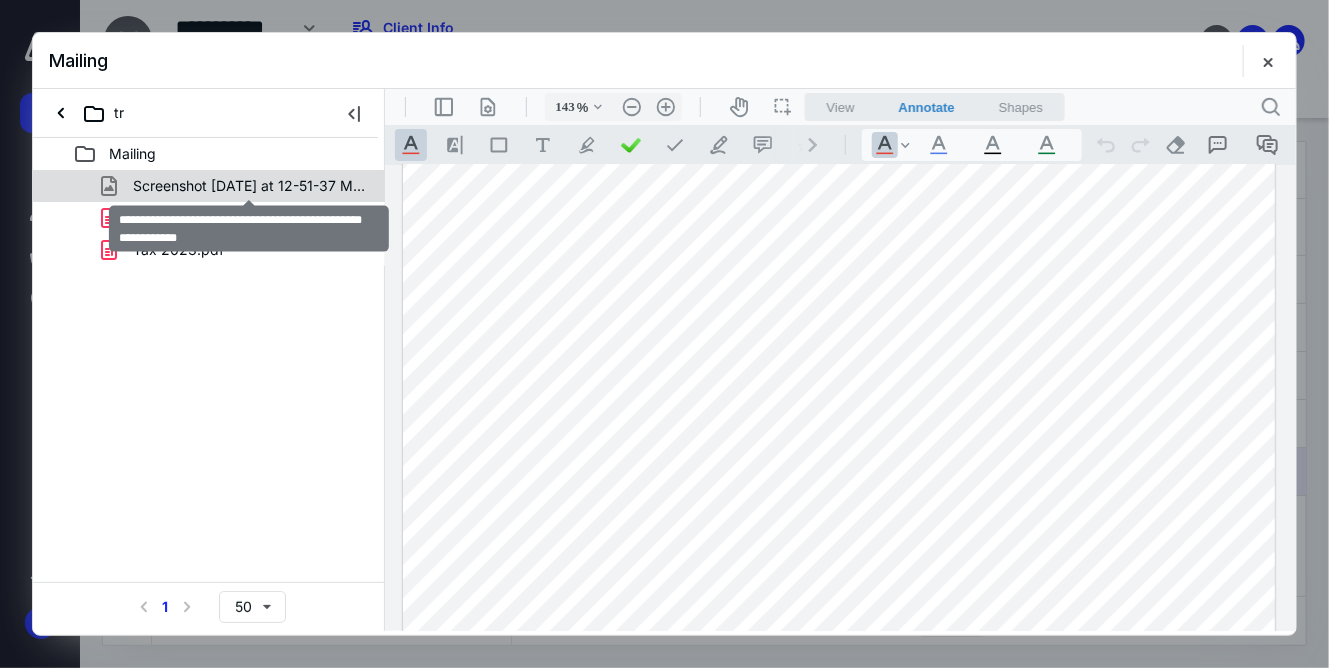 click on "Screenshot [DATE] at 12-51-37 My Account - Credit Card.png" at bounding box center [249, 186] 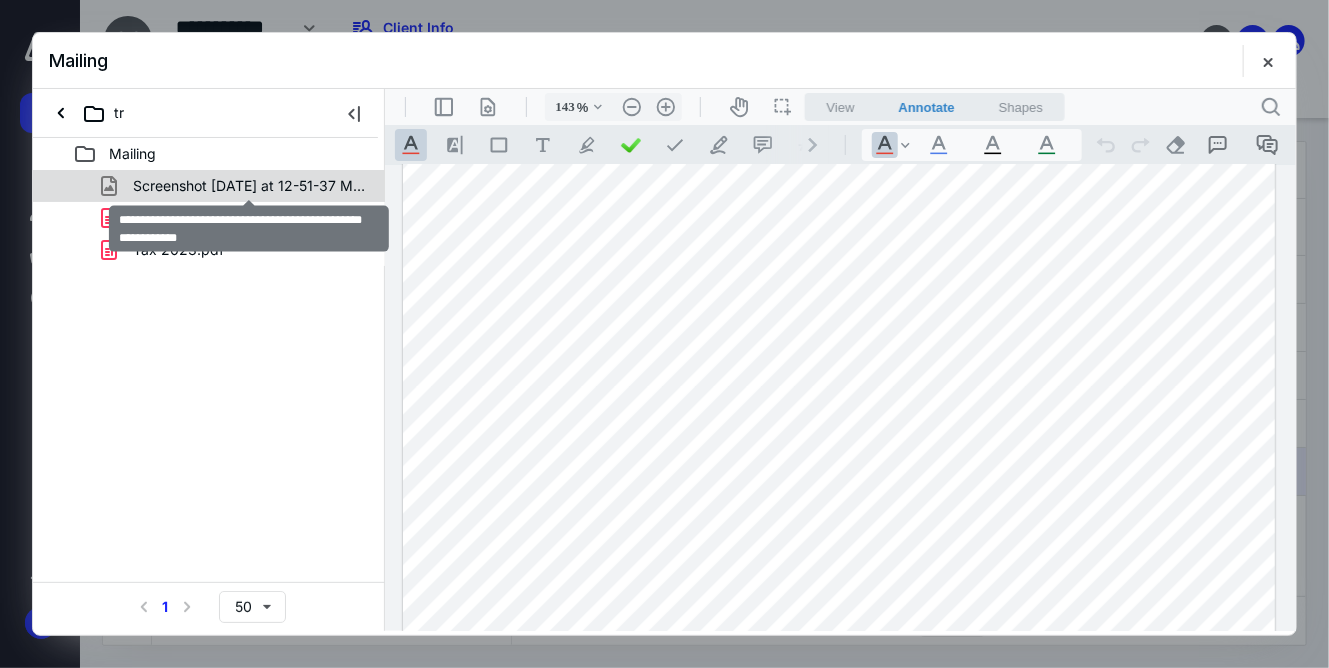 click on "Screenshot [DATE] at 12-51-37 My Account - Credit Card.png [PERSON_NAME] & [PERSON_NAME] (Gov)-2YC8Q91RS PROOF.pdf Tax 2023.pdf" at bounding box center [209, 218] 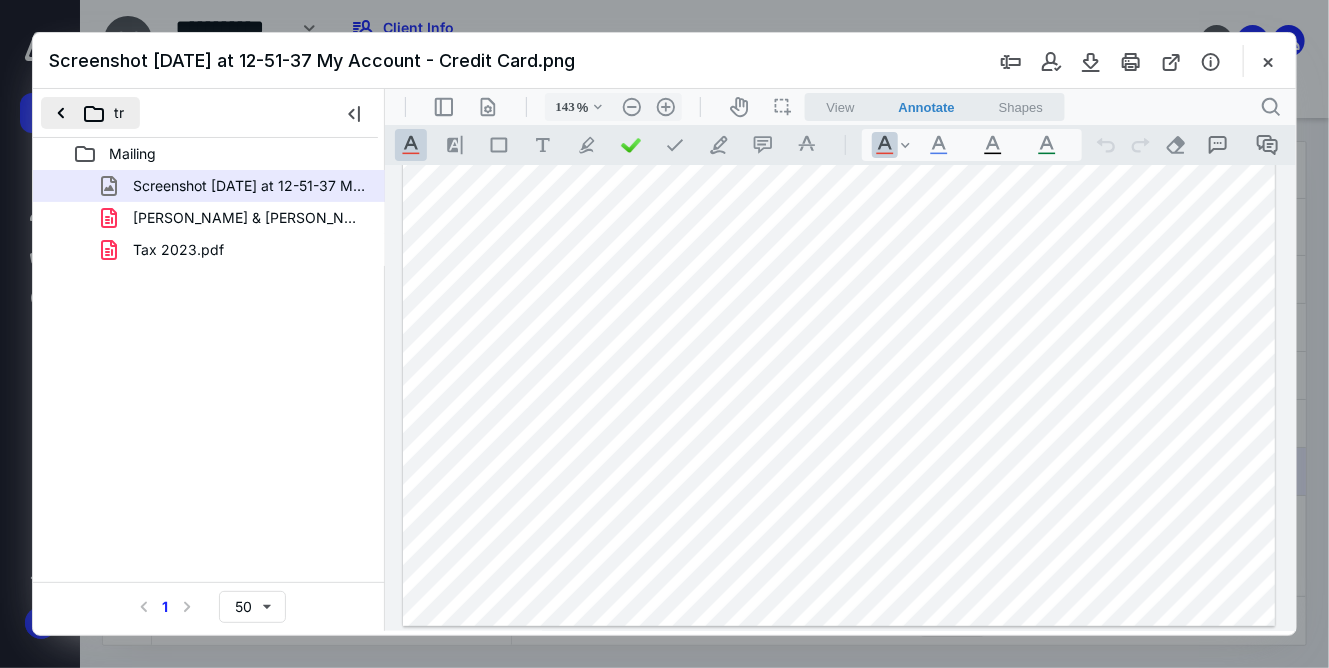 click on "tr" at bounding box center (90, 113) 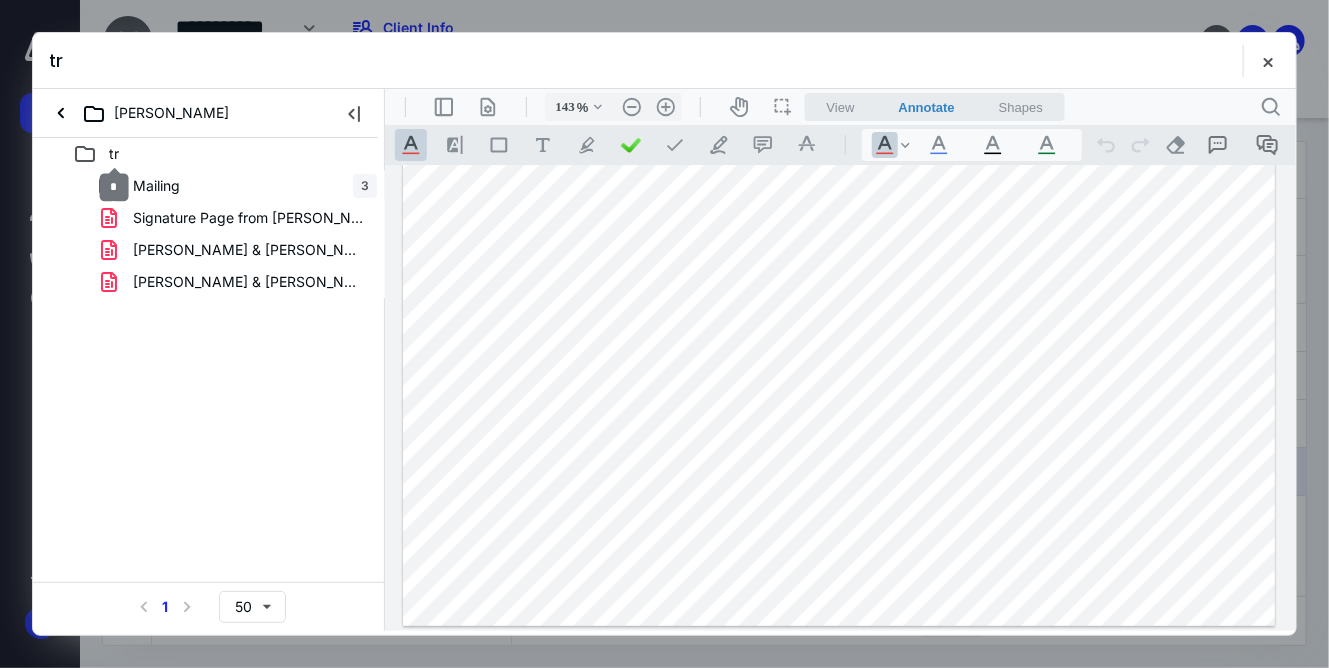 click on "tr" at bounding box center (114, 154) 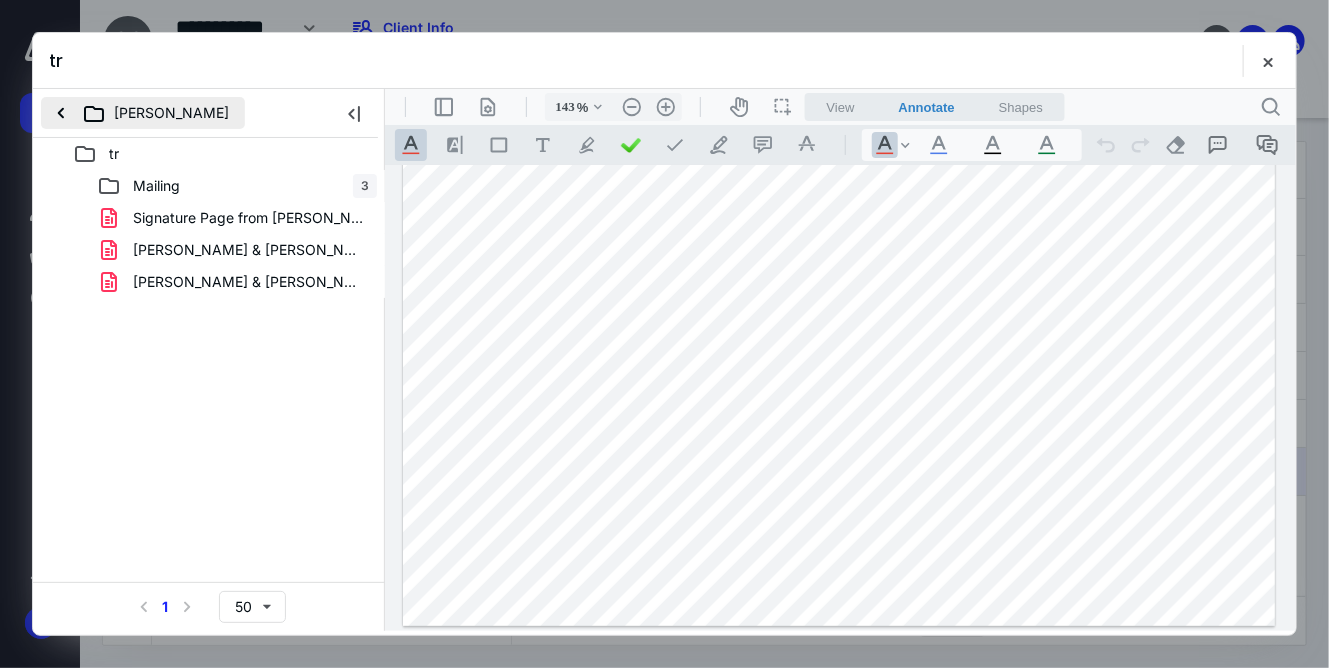 click on "[PERSON_NAME]" at bounding box center [143, 113] 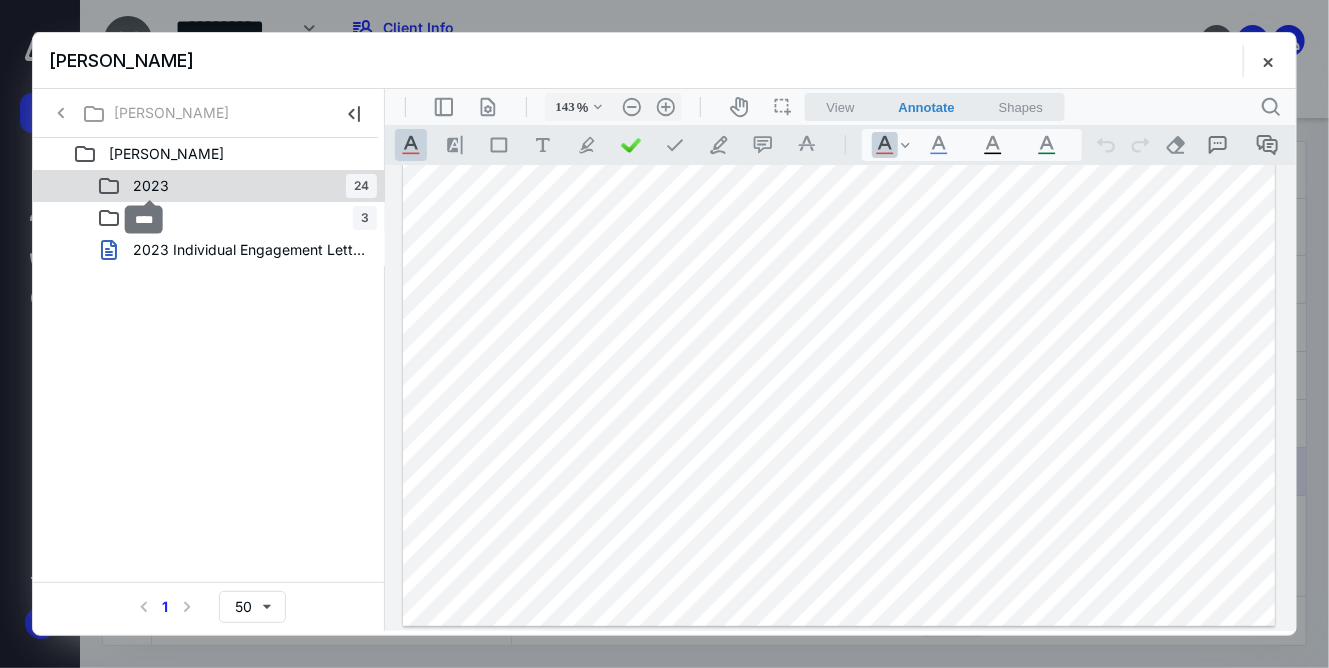 click on "2023" at bounding box center [151, 186] 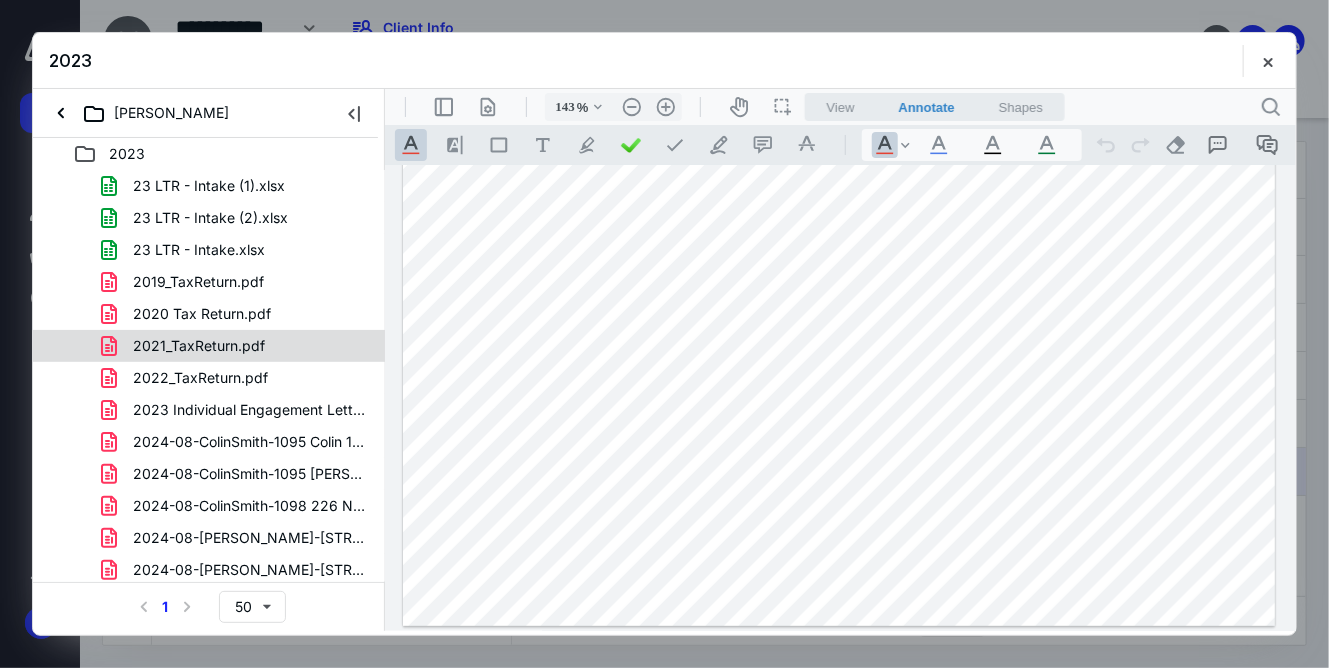 scroll, scrollTop: 355, scrollLeft: 0, axis: vertical 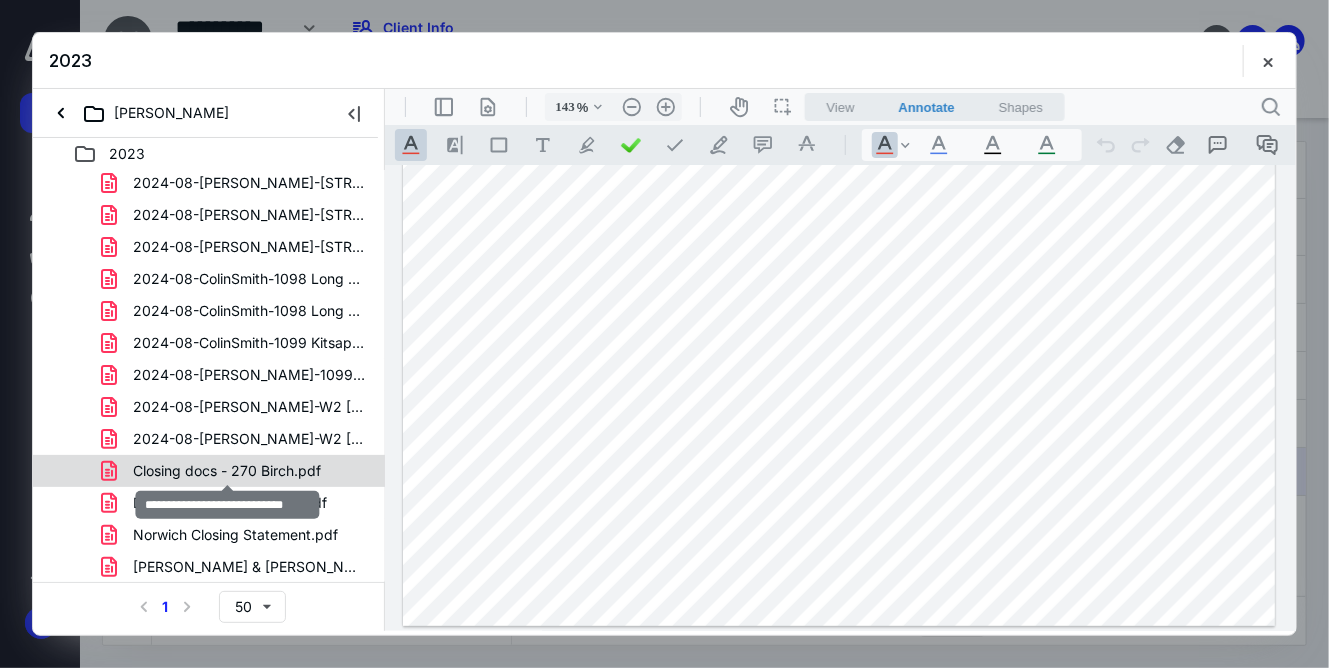 click on "Closing docs - 270 Birch.pdf" at bounding box center (227, 471) 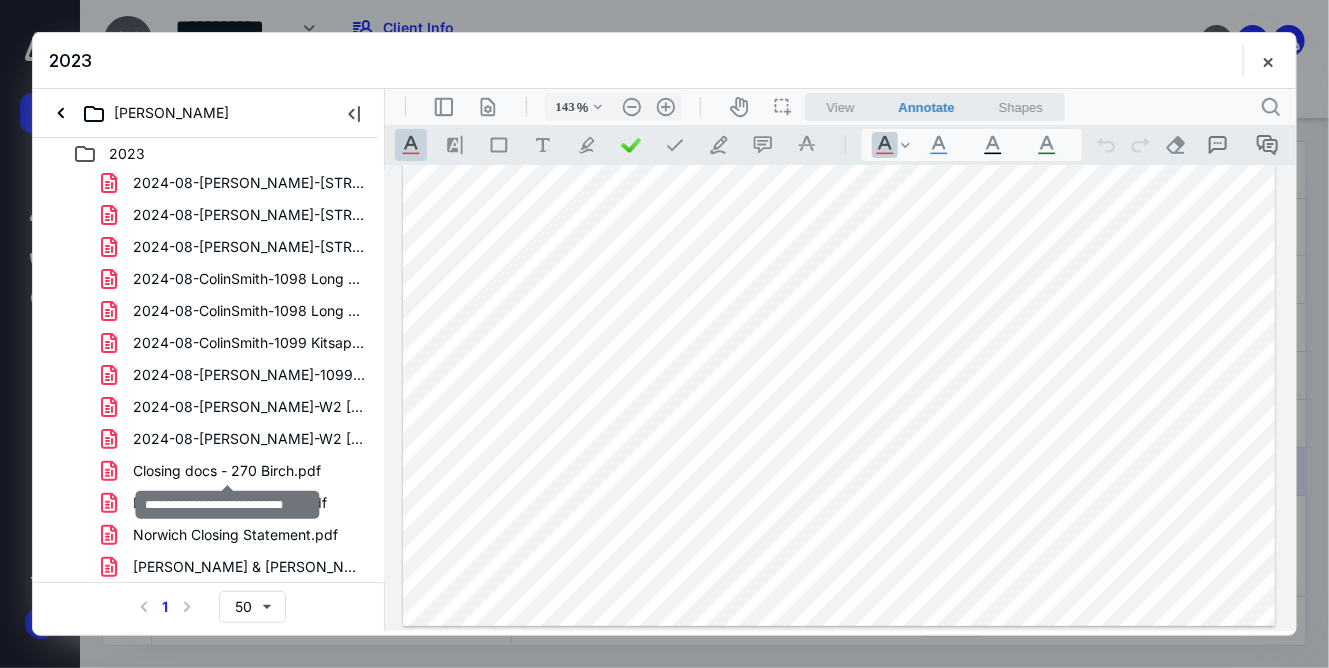 click on "23 LTR - Intake (1).xlsx 23 LTR - Intake (2).xlsx 23 LTR - Intake.xlsx 2019_TaxReturn.pdf 2020 Tax Return.pdf 2021_TaxReturn.pdf 2022_TaxReturn.pdf 2023 Individual Engagement Letter - [DATE](signed_[DATE]).pdf 2024-08-ColinSmith-1095 Colin 1095-C.pdf 2024-08-ColinSmith-1095 [PERSON_NAME] 1095-C.pdf 2024-08-[GEOGRAPHIC_DATA]-1098 226 [GEOGRAPHIC_DATA] St - [GEOGRAPHIC_DATA]pdf 2024-08-[GEOGRAPHIC_DATA]-1098 [STREET_ADDRESS] - [GEOGRAPHIC_DATA] Home.pdf 2024-08-[GEOGRAPHIC_DATA]-1098 [STREET_ADDRESS]pdf 2024-08-ColinSmith-1098 [GEOGRAPHIC_DATA]pdf 2024-08-ColinSmith-1098 Long Term Rental [GEOGRAPHIC_DATA] (1).pdf 2024-08-[GEOGRAPHIC_DATA]-1098 Long Term Rental [GEOGRAPHIC_DATA]pdf 2024-08-ColinSmith-1099 Kitsap Credit Union.pdf [FINANCIAL_ID]-ColinSmith-1099 [PERSON_NAME]'s Fidelity.pdf 2024-08-ColinSmith-W2 [PERSON_NAME]'s W-2.pdf 2024-08-ColinSmith-W2 [PERSON_NAME] Labcorp.pdf Closing docs - 270 Birch.pdf Daycare Statement 2023.pdf [GEOGRAPHIC_DATA] Closing Statement.pdf [PERSON_NAME] & [PERSON_NAME] (Org).pdf" at bounding box center (209, 199) 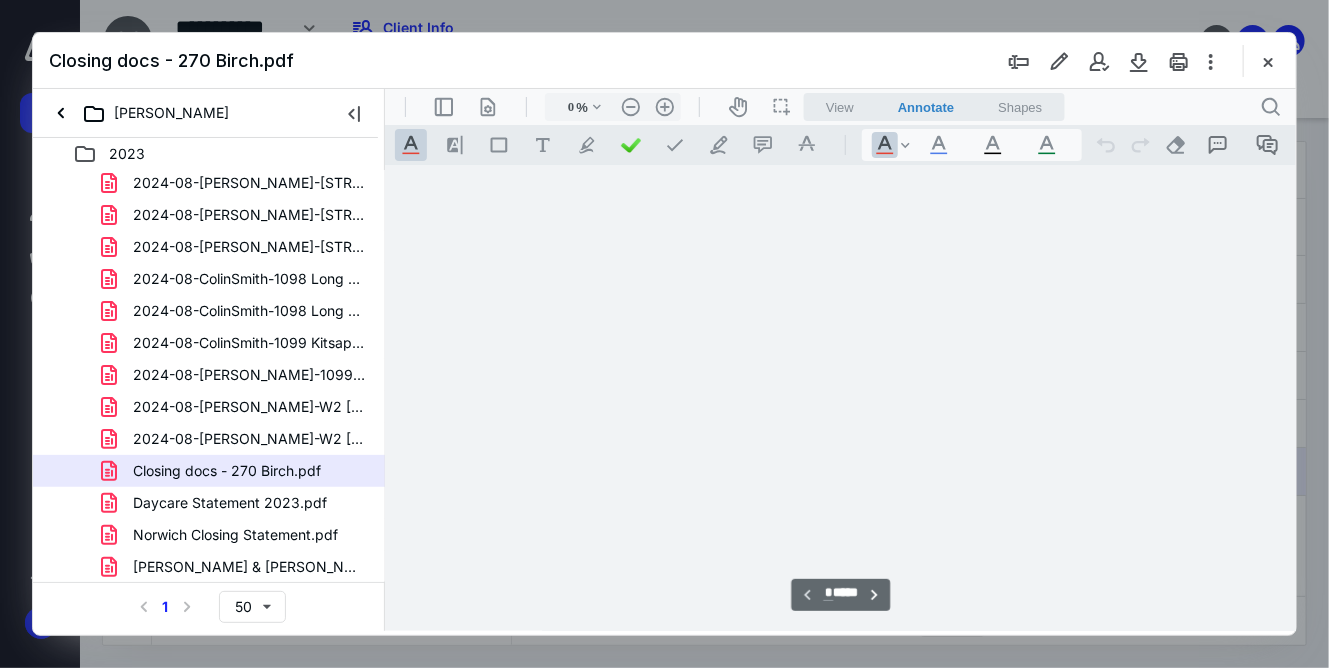 type on "145" 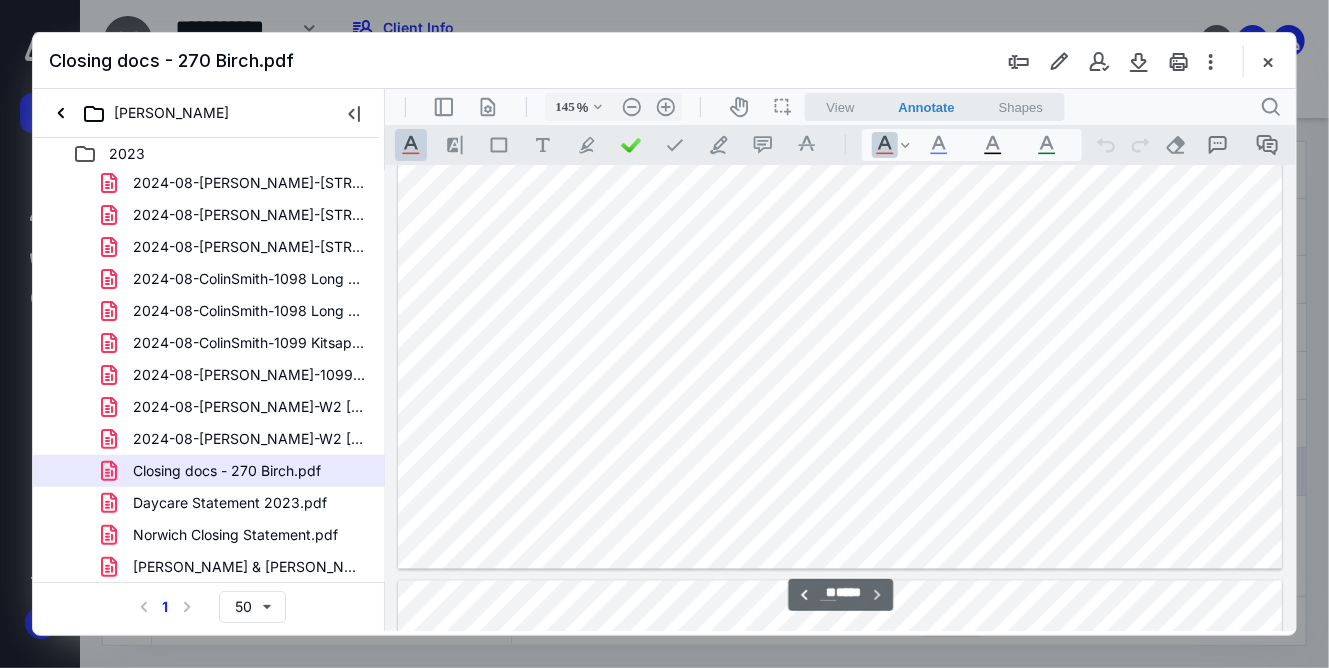 scroll, scrollTop: 11623, scrollLeft: 0, axis: vertical 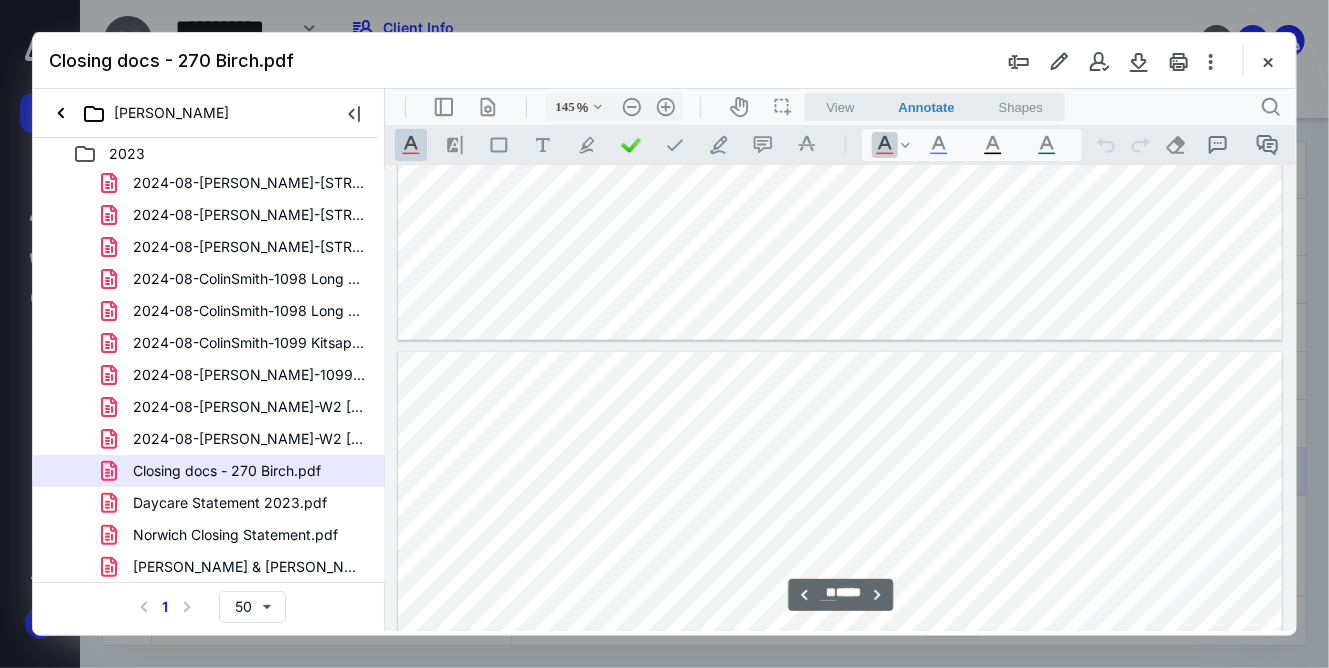 type on "*" 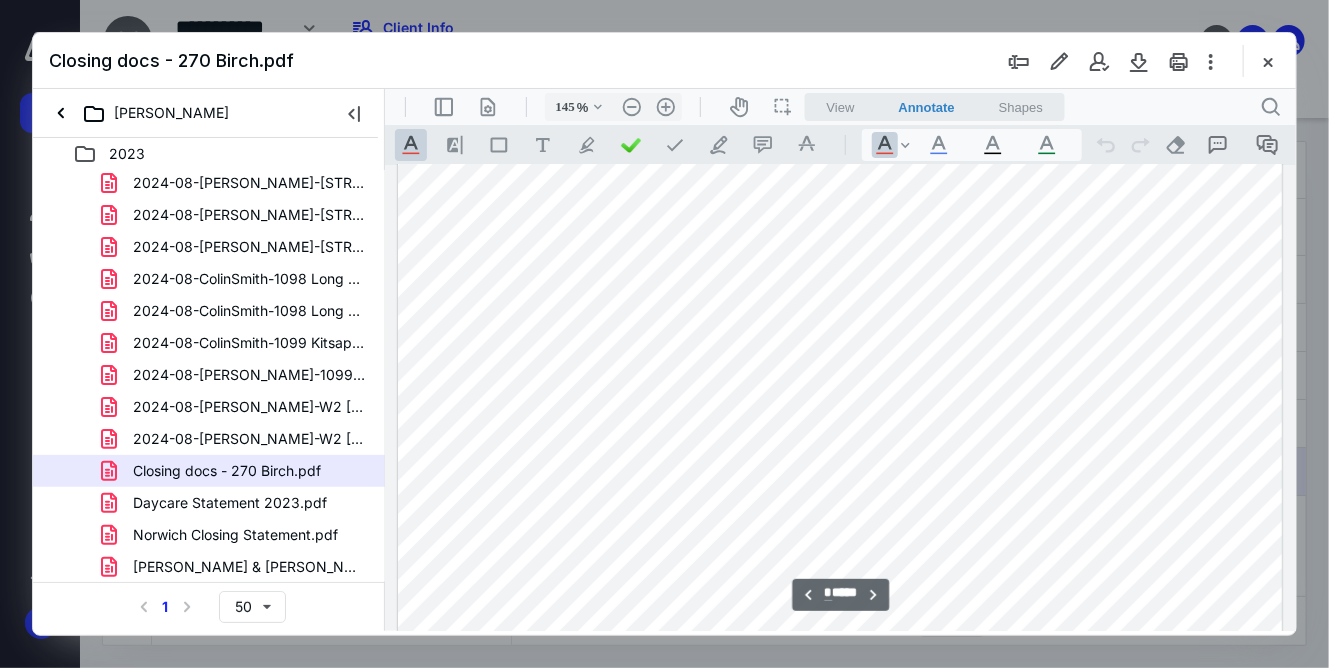 scroll, scrollTop: 9258, scrollLeft: 0, axis: vertical 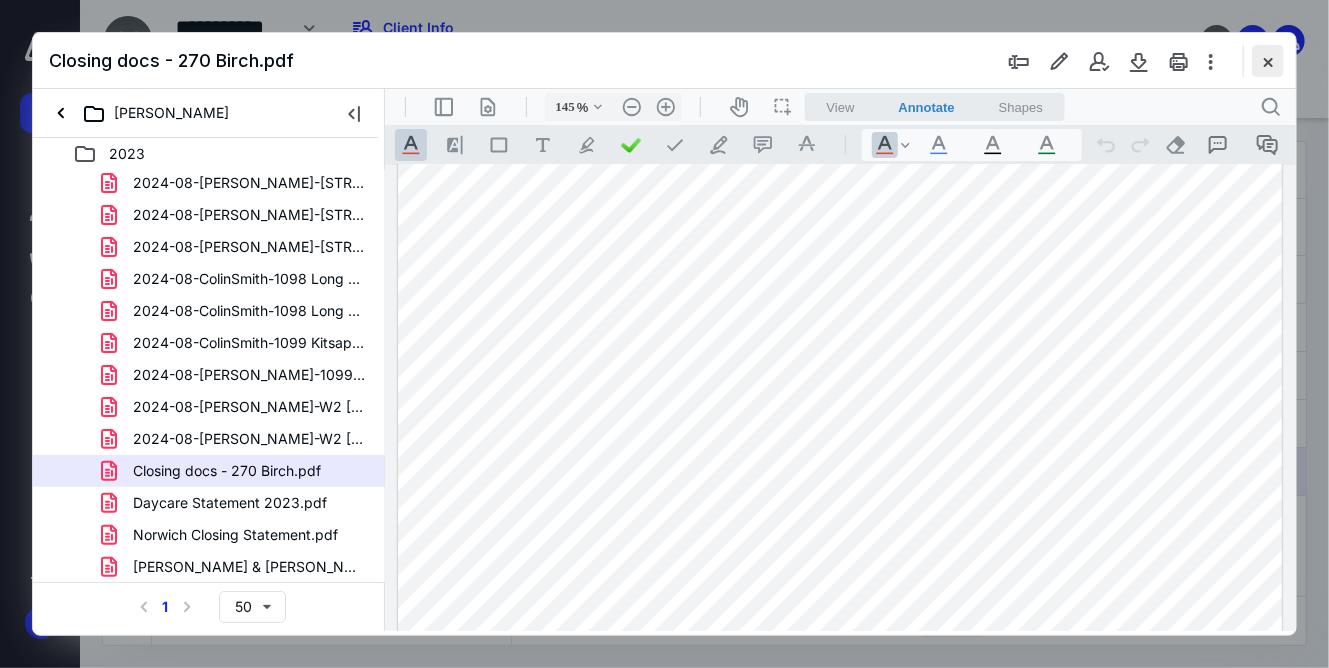 click at bounding box center (1268, 61) 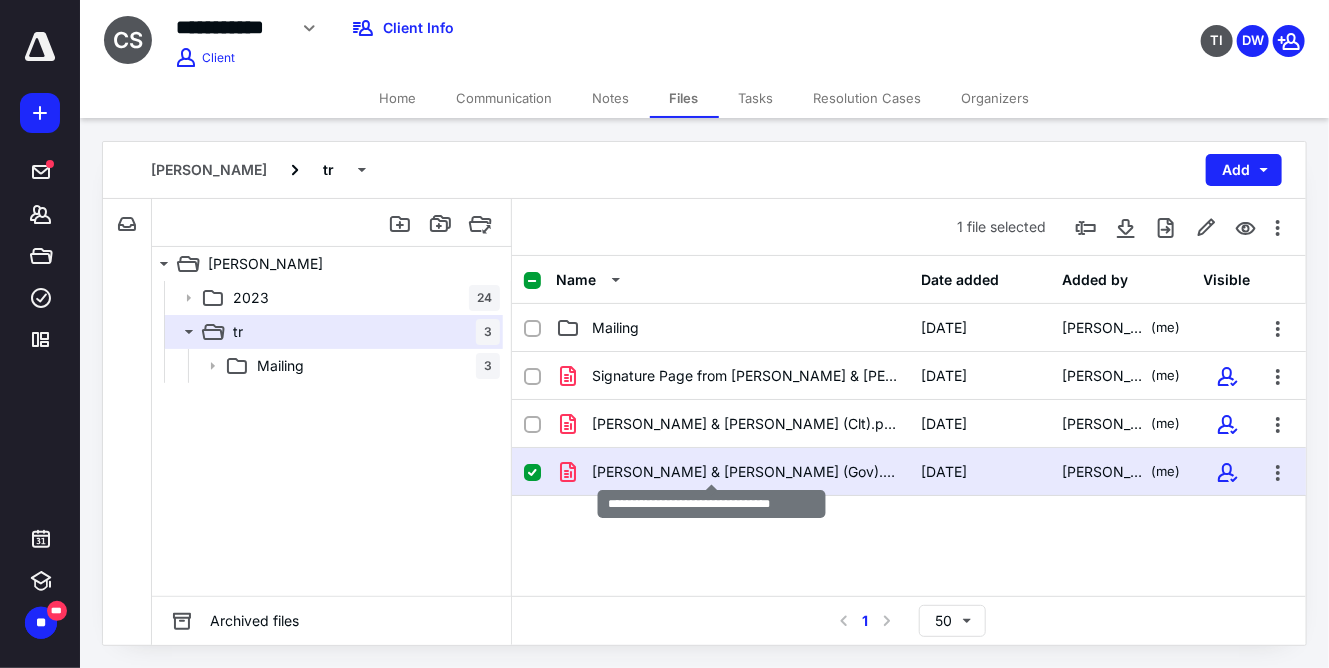 click on "[PERSON_NAME] & [PERSON_NAME] (Gov).pdf" at bounding box center (744, 472) 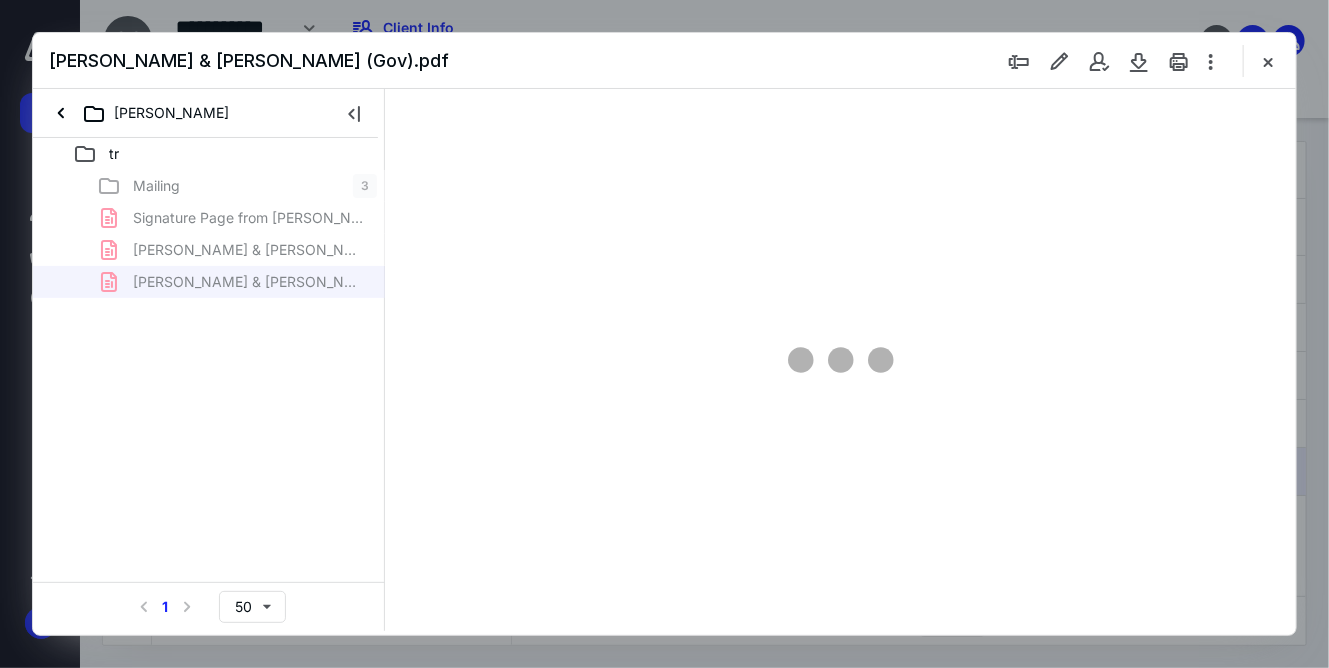 type on "143" 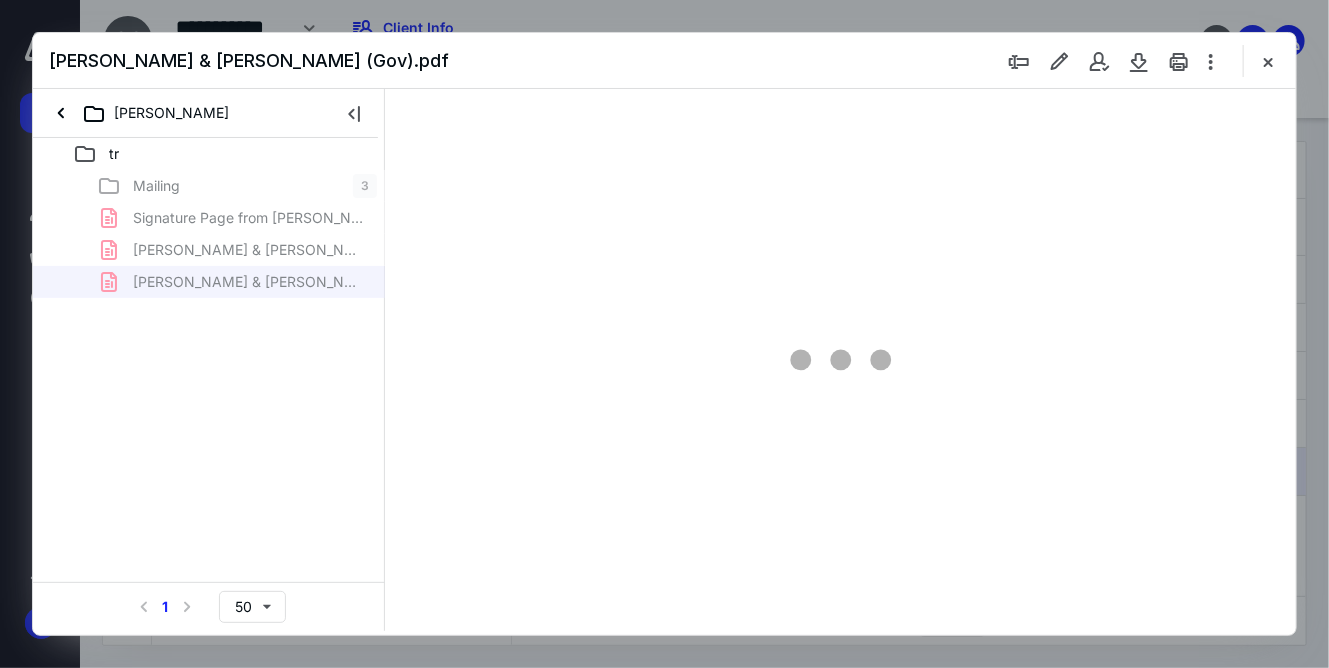scroll, scrollTop: 0, scrollLeft: 0, axis: both 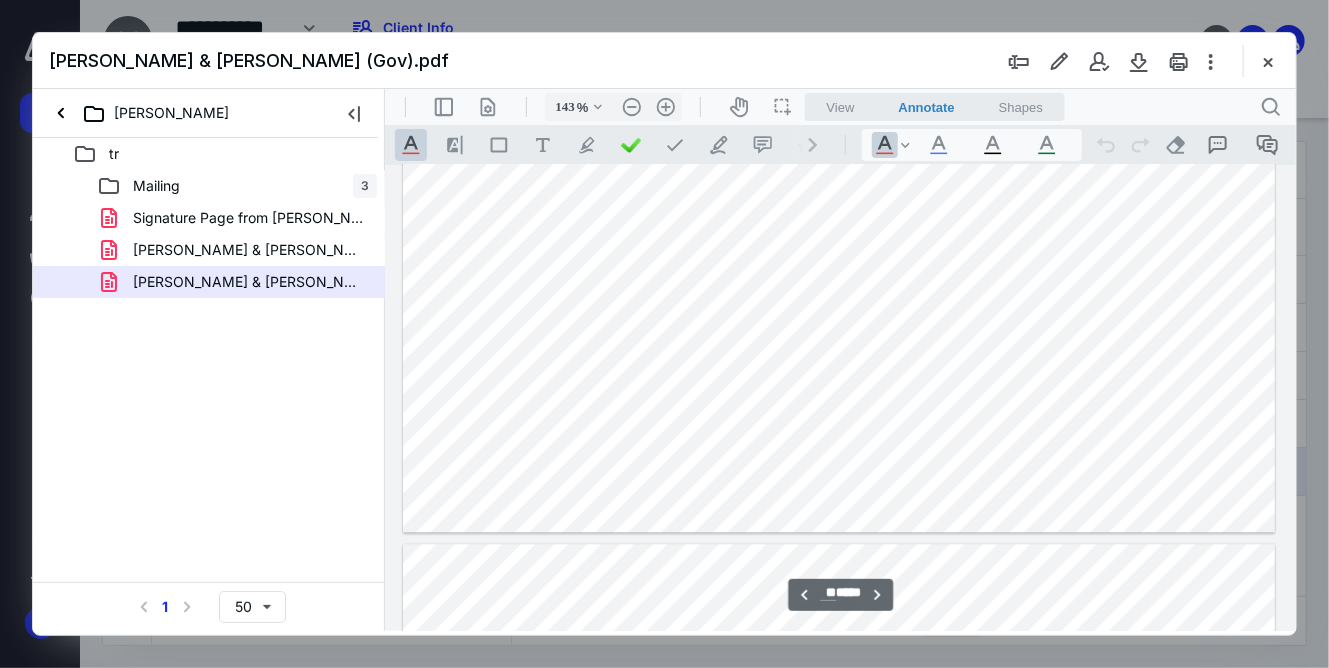type on "**" 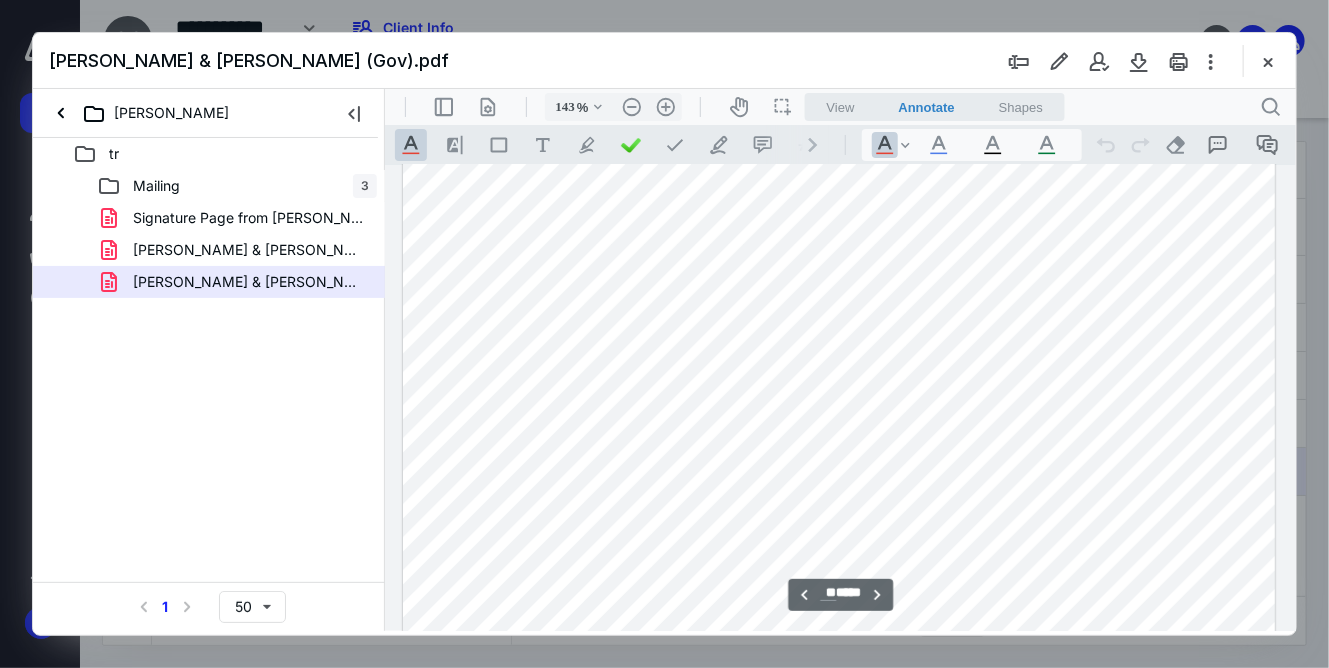 scroll, scrollTop: 18529, scrollLeft: 0, axis: vertical 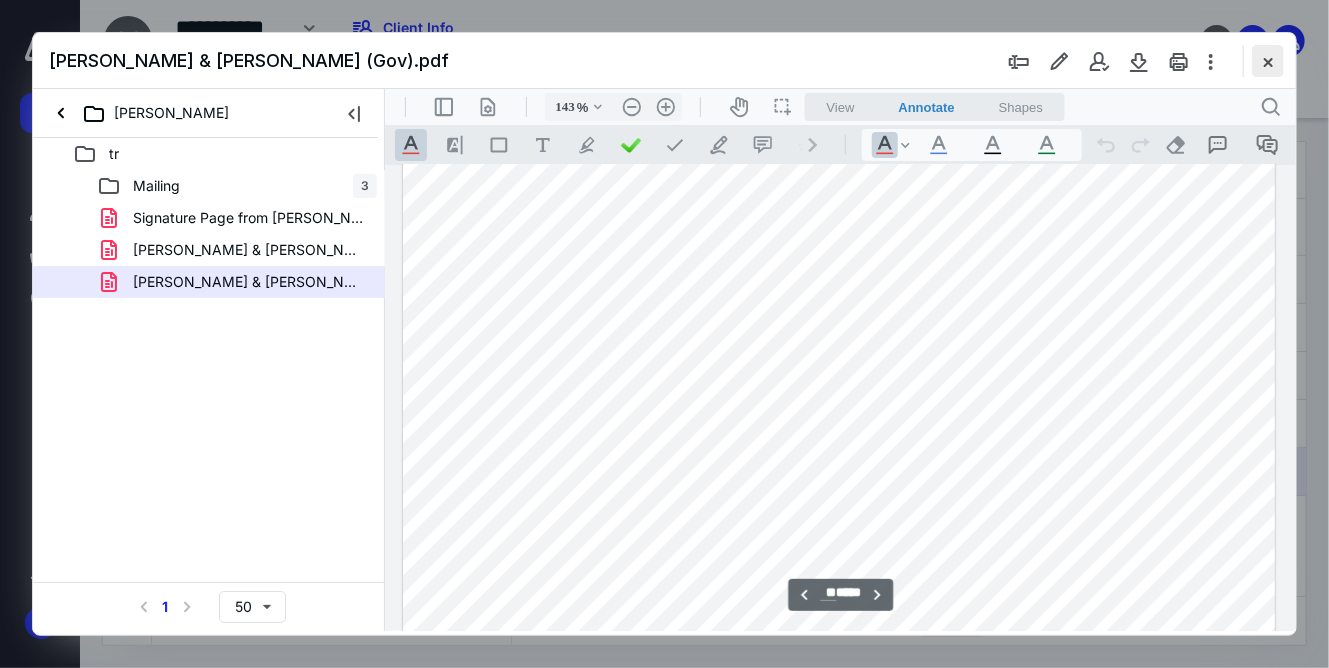 click at bounding box center (1268, 61) 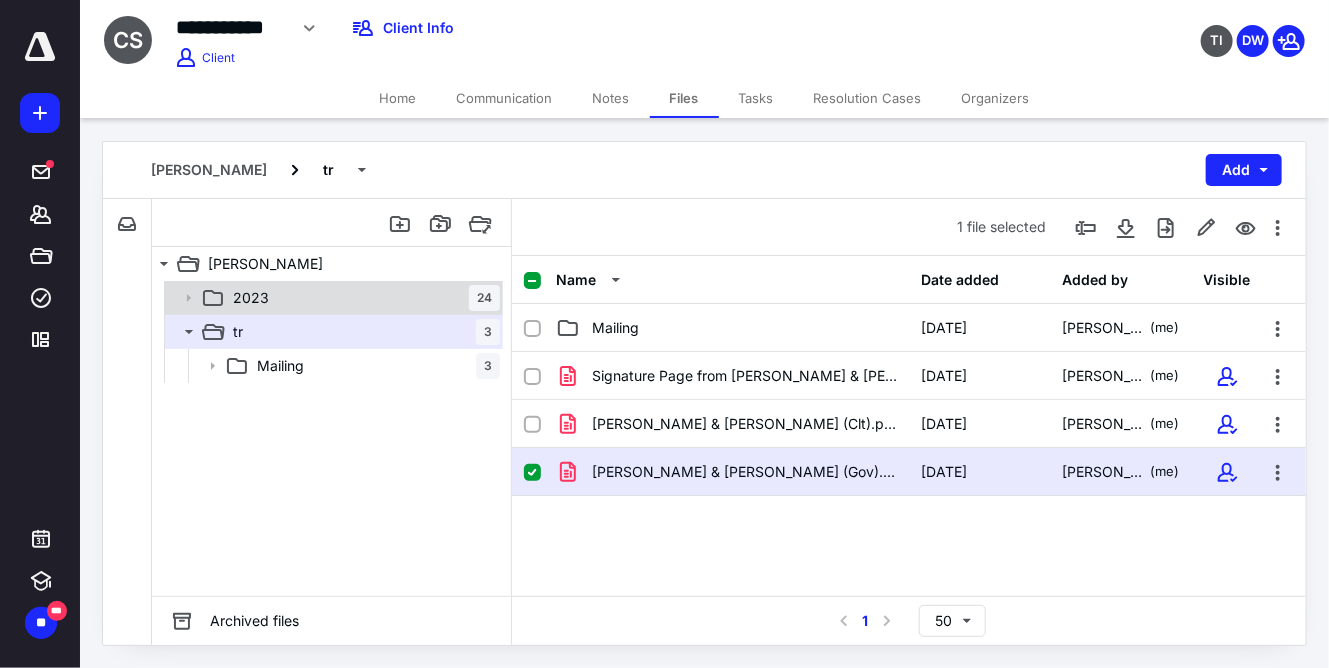 click on "2023" at bounding box center [251, 298] 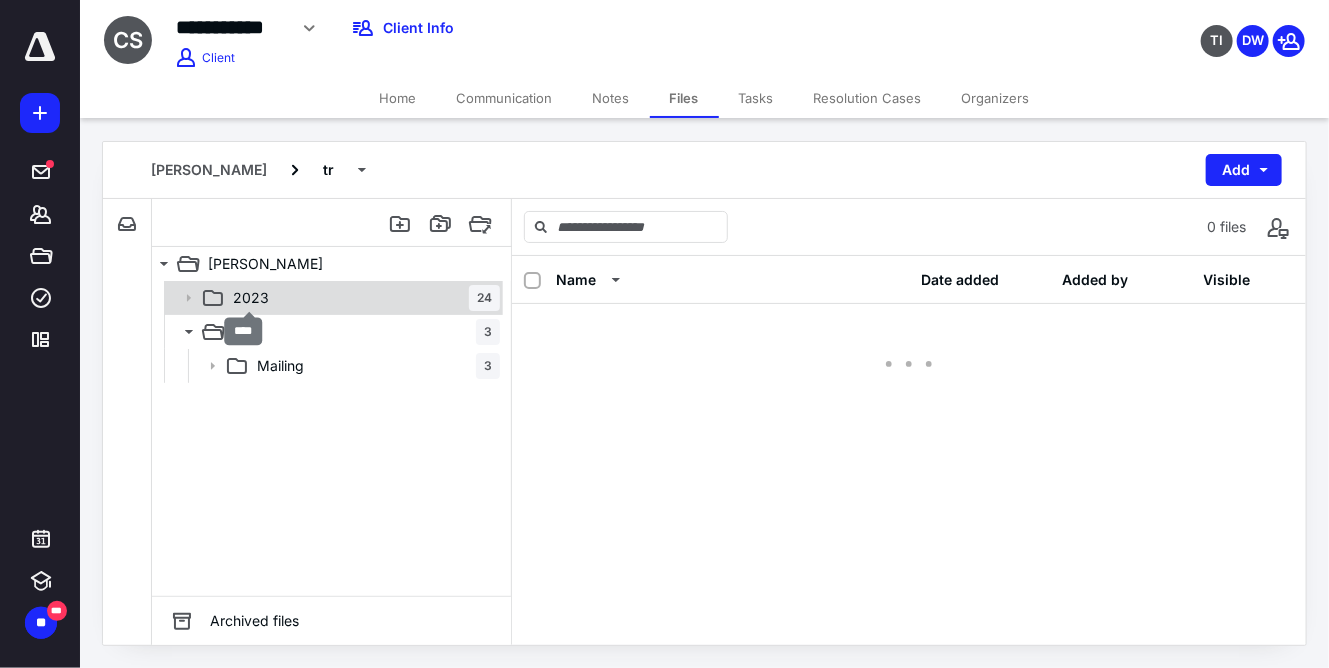 click on "2023" at bounding box center [251, 298] 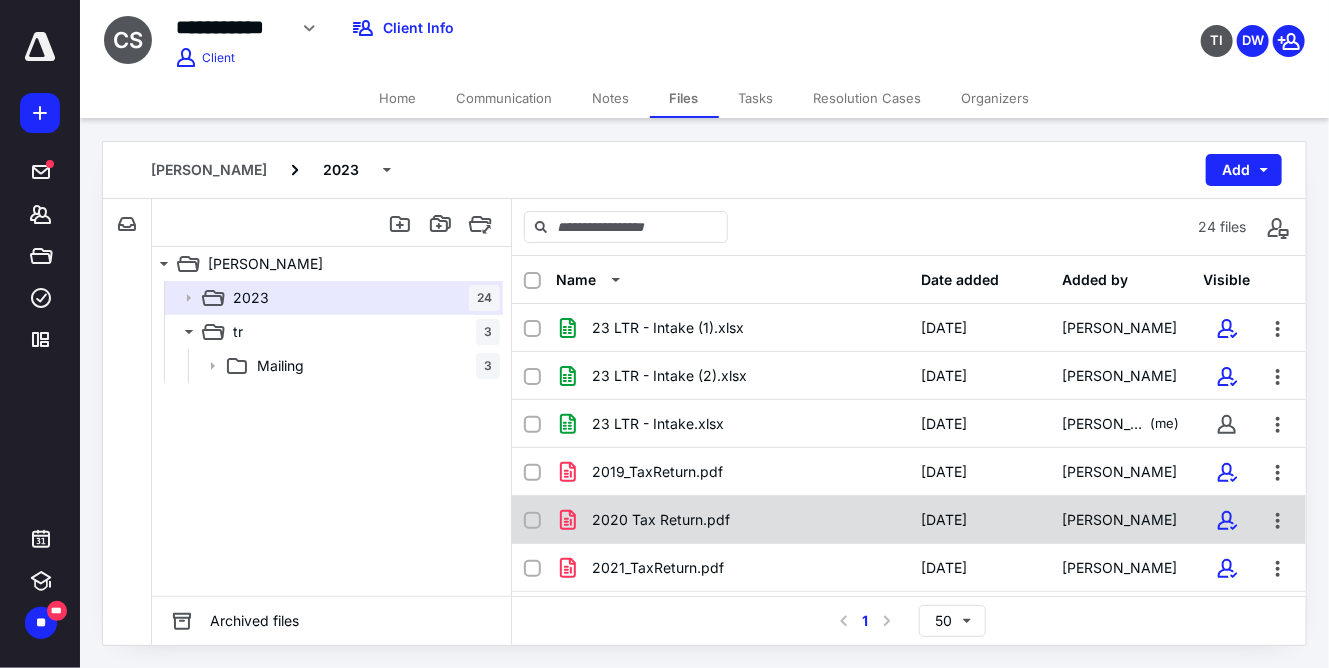 scroll, scrollTop: 189, scrollLeft: 0, axis: vertical 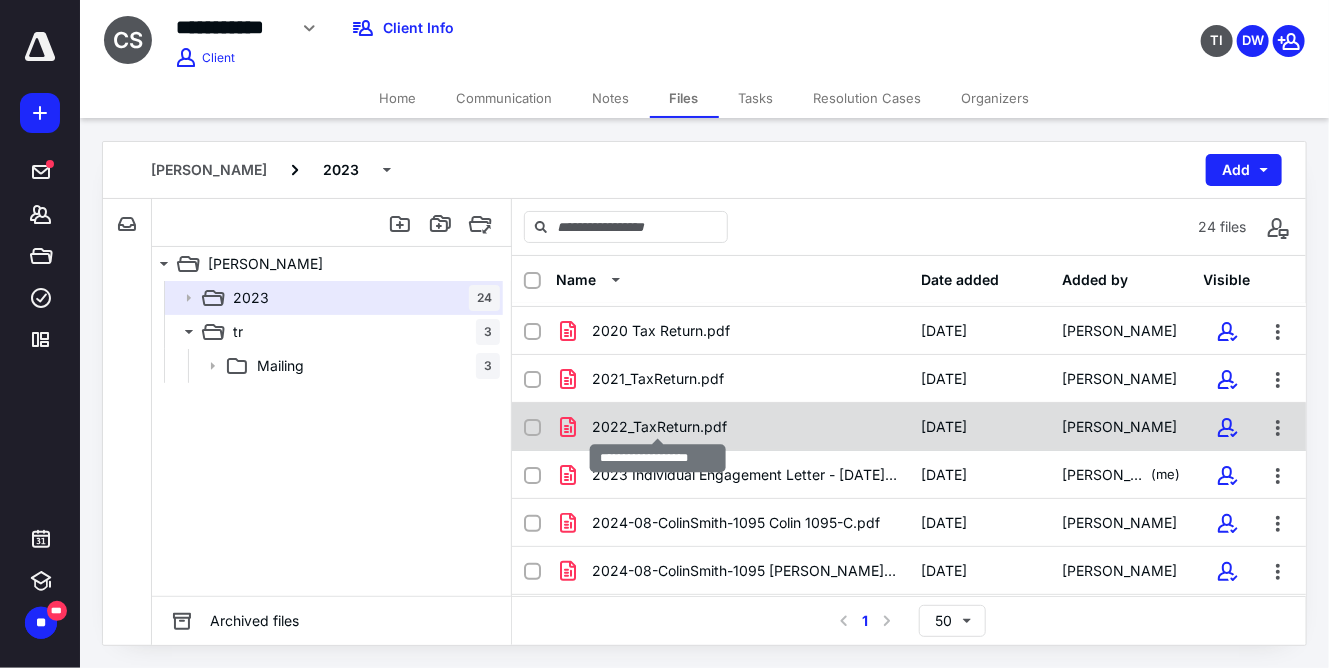 click on "2022_TaxReturn.pdf" at bounding box center [659, 427] 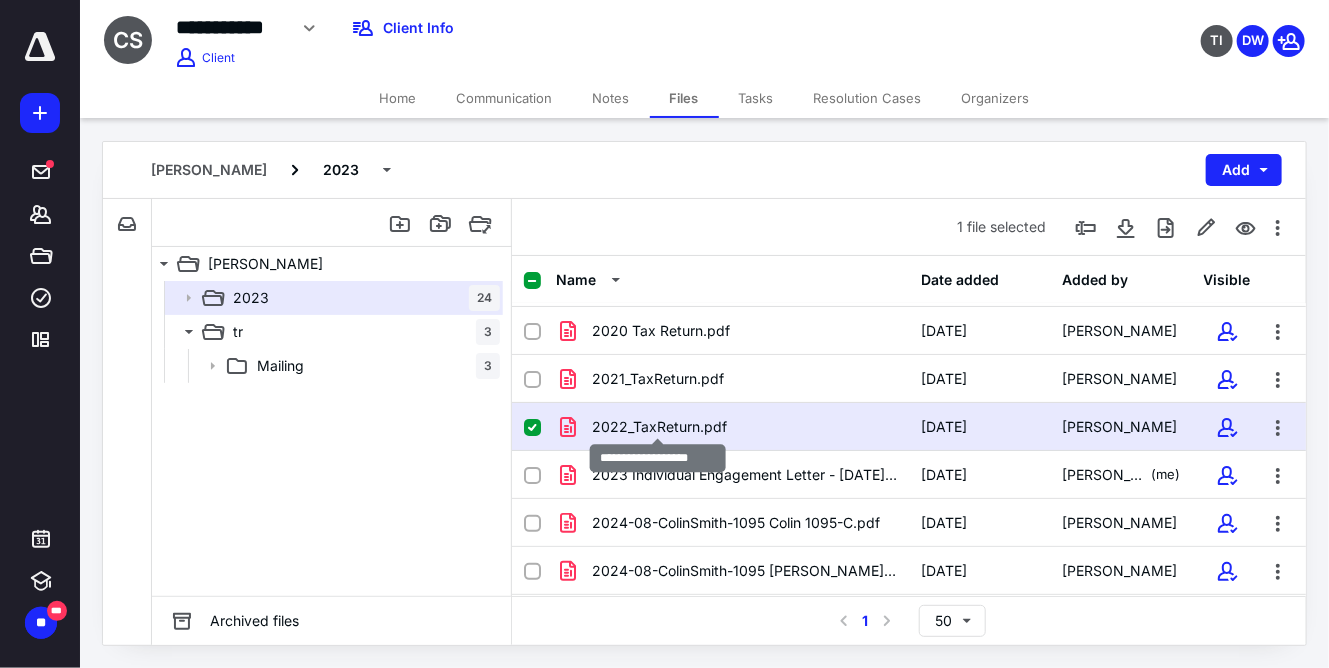 click on "2022_TaxReturn.pdf" at bounding box center [659, 427] 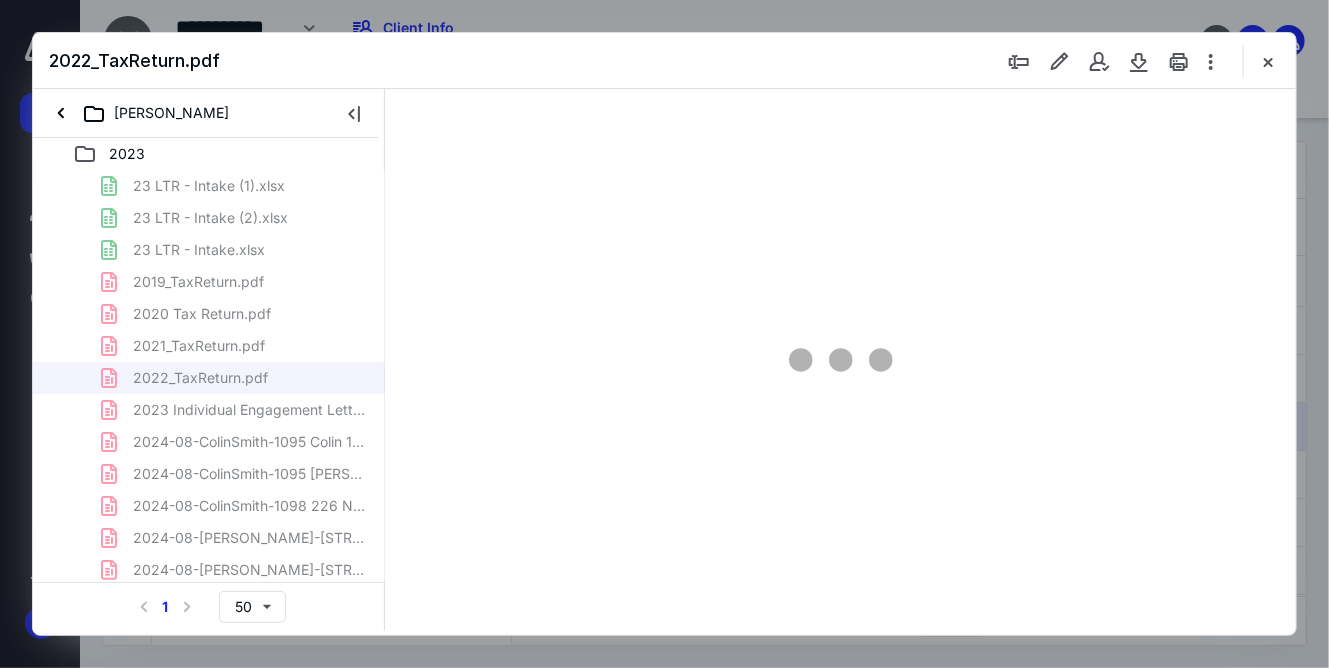 type on "143" 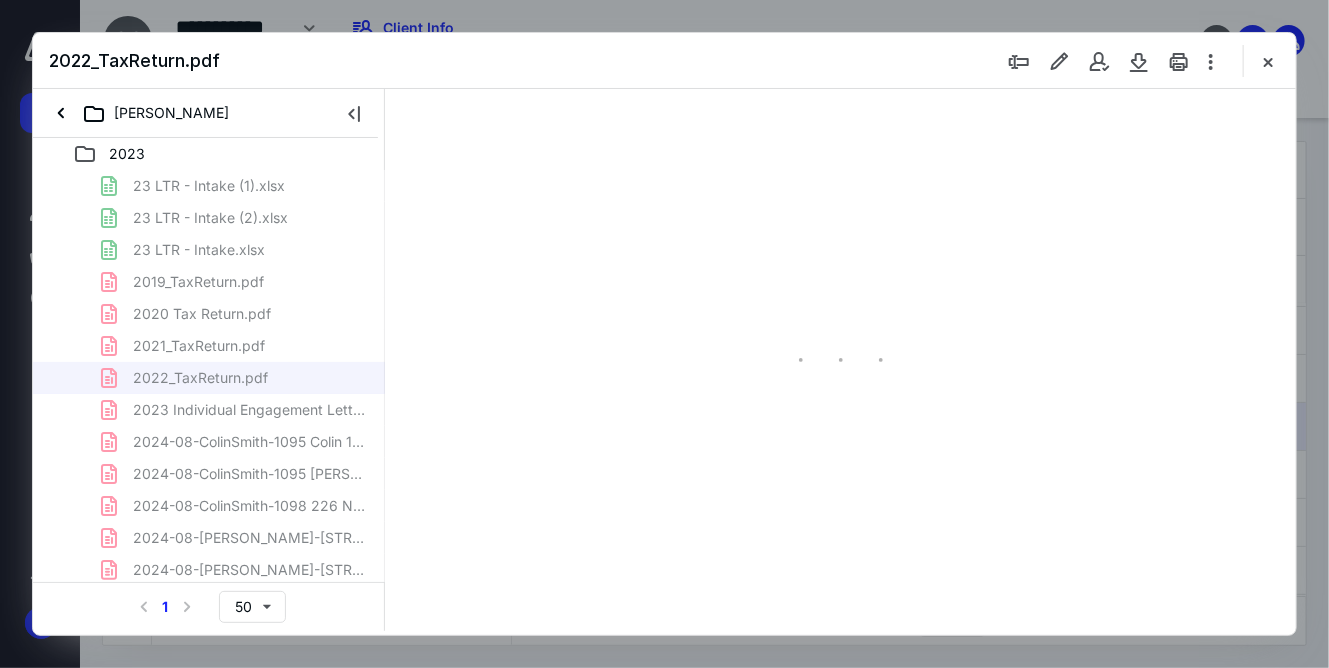 scroll, scrollTop: 0, scrollLeft: 0, axis: both 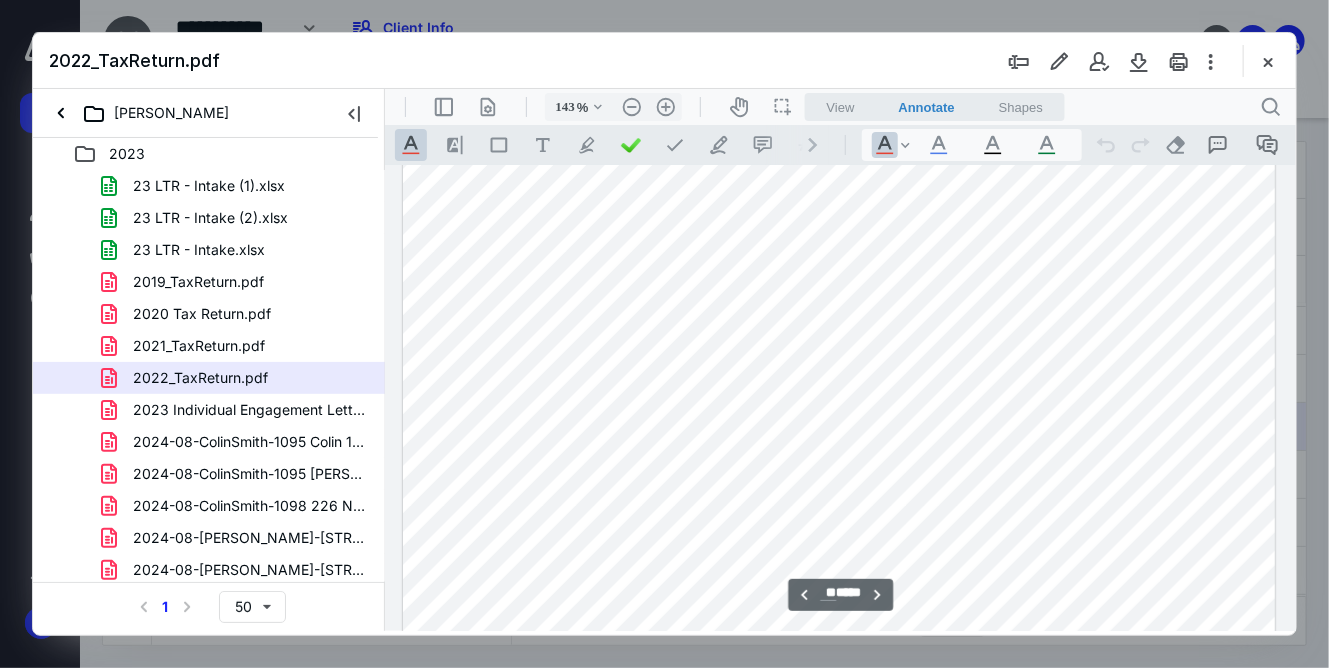 type on "**" 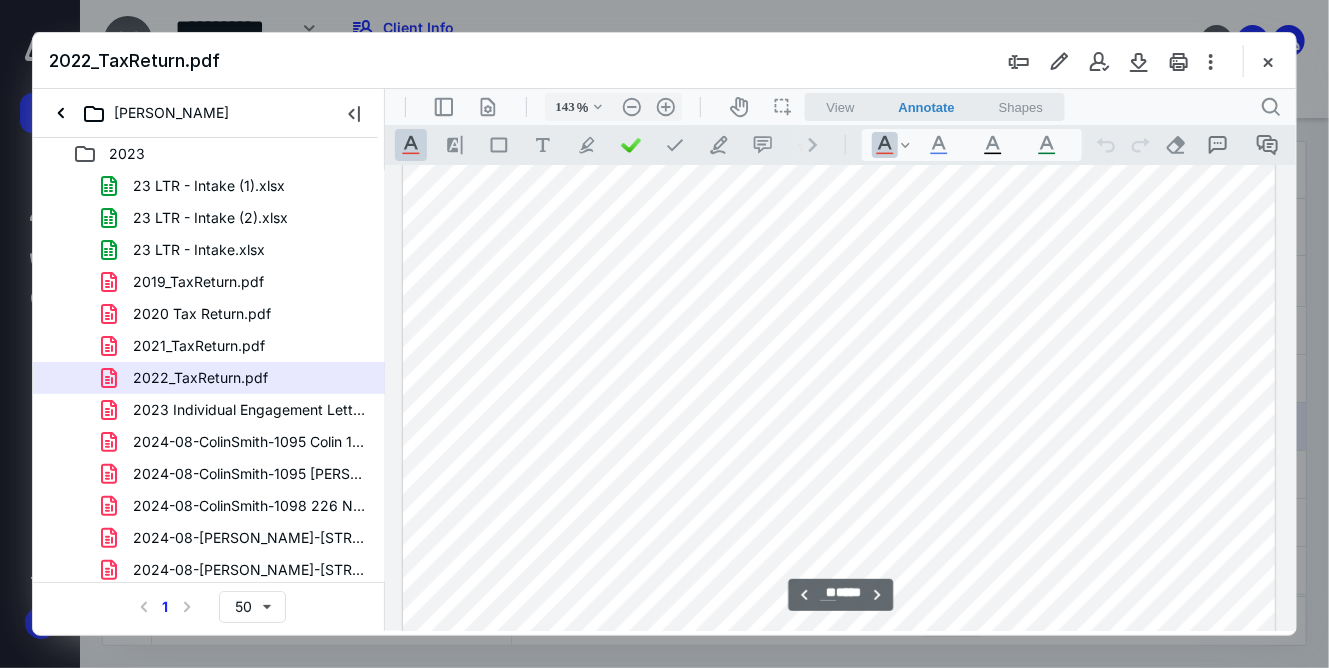 scroll, scrollTop: 14556, scrollLeft: 0, axis: vertical 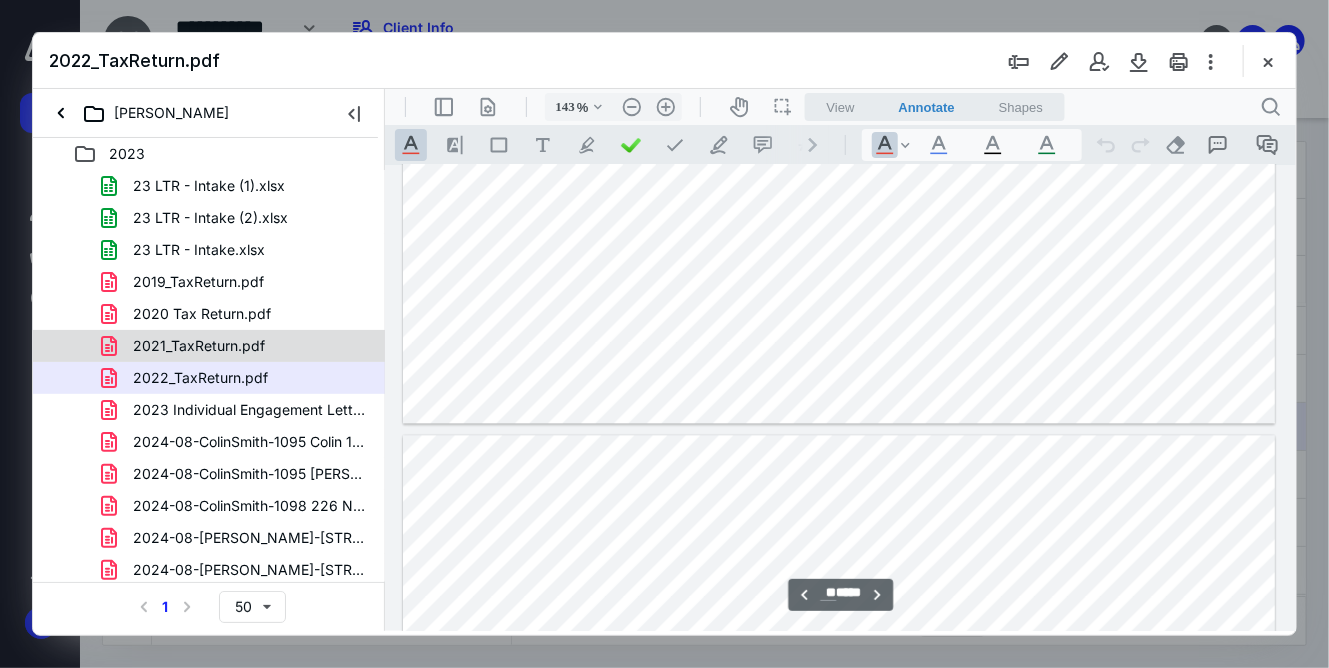 click on "2021_TaxReturn.pdf" at bounding box center [199, 346] 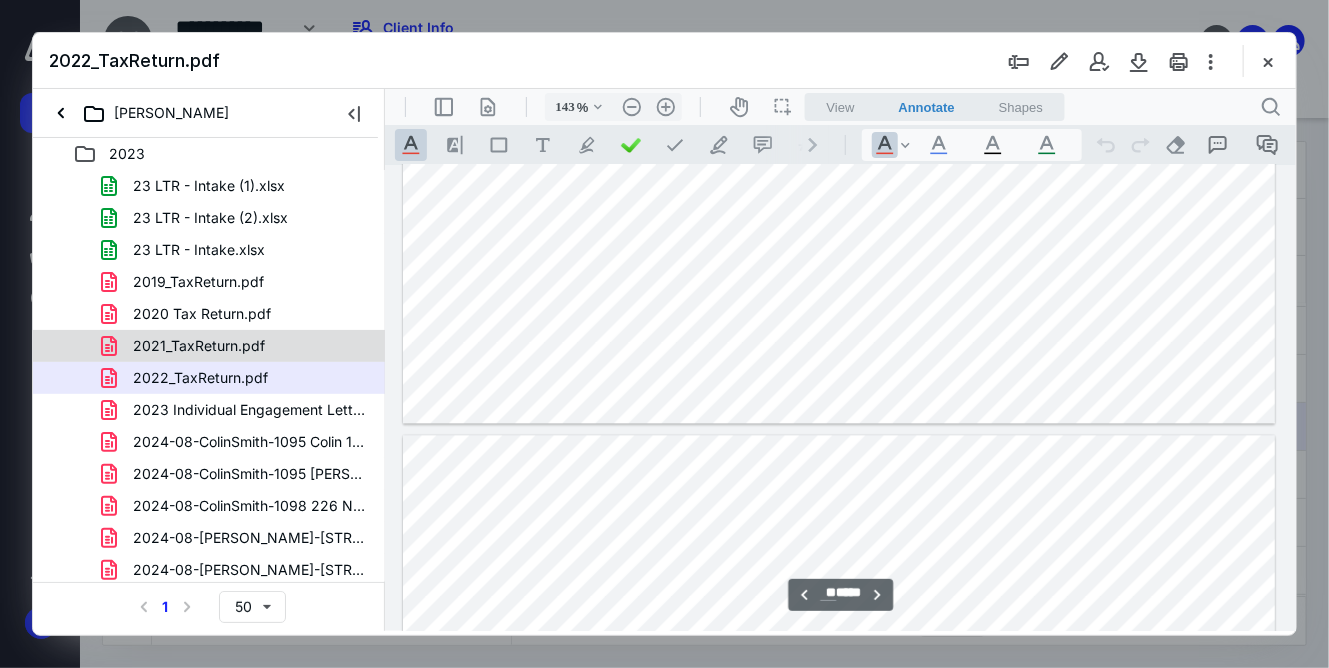 click on "23 LTR - Intake (1).xlsx 23 LTR - Intake (2).xlsx 23 LTR - Intake.xlsx 2019_TaxReturn.pdf 2020 Tax Return.pdf 2021_TaxReturn.pdf 2022_TaxReturn.pdf 2023 Individual Engagement Letter - [DATE](signed_[DATE]).pdf 2024-08-ColinSmith-1095 Colin 1095-C.pdf 2024-08-ColinSmith-1095 [PERSON_NAME] 1095-C.pdf 2024-08-[GEOGRAPHIC_DATA]-1098 226 [GEOGRAPHIC_DATA] St - [GEOGRAPHIC_DATA]pdf 2024-08-[GEOGRAPHIC_DATA]-1098 [STREET_ADDRESS] - [GEOGRAPHIC_DATA] Home.pdf 2024-08-[GEOGRAPHIC_DATA]-1098 [STREET_ADDRESS]pdf 2024-08-ColinSmith-1098 [GEOGRAPHIC_DATA]pdf 2024-08-ColinSmith-1098 Long Term Rental [GEOGRAPHIC_DATA] (1).pdf 2024-08-[GEOGRAPHIC_DATA]-1098 Long Term Rental [GEOGRAPHIC_DATA]pdf 2024-08-ColinSmith-1099 Kitsap Credit Union.pdf [FINANCIAL_ID]-ColinSmith-1099 [PERSON_NAME]'s Fidelity.pdf 2024-08-ColinSmith-W2 [PERSON_NAME]'s W-2.pdf 2024-08-ColinSmith-W2 [PERSON_NAME] Labcorp.pdf Closing docs - 270 Birch.pdf Daycare Statement 2023.pdf [GEOGRAPHIC_DATA] Closing Statement.pdf [PERSON_NAME] & [PERSON_NAME] (Org).pdf" at bounding box center (209, 554) 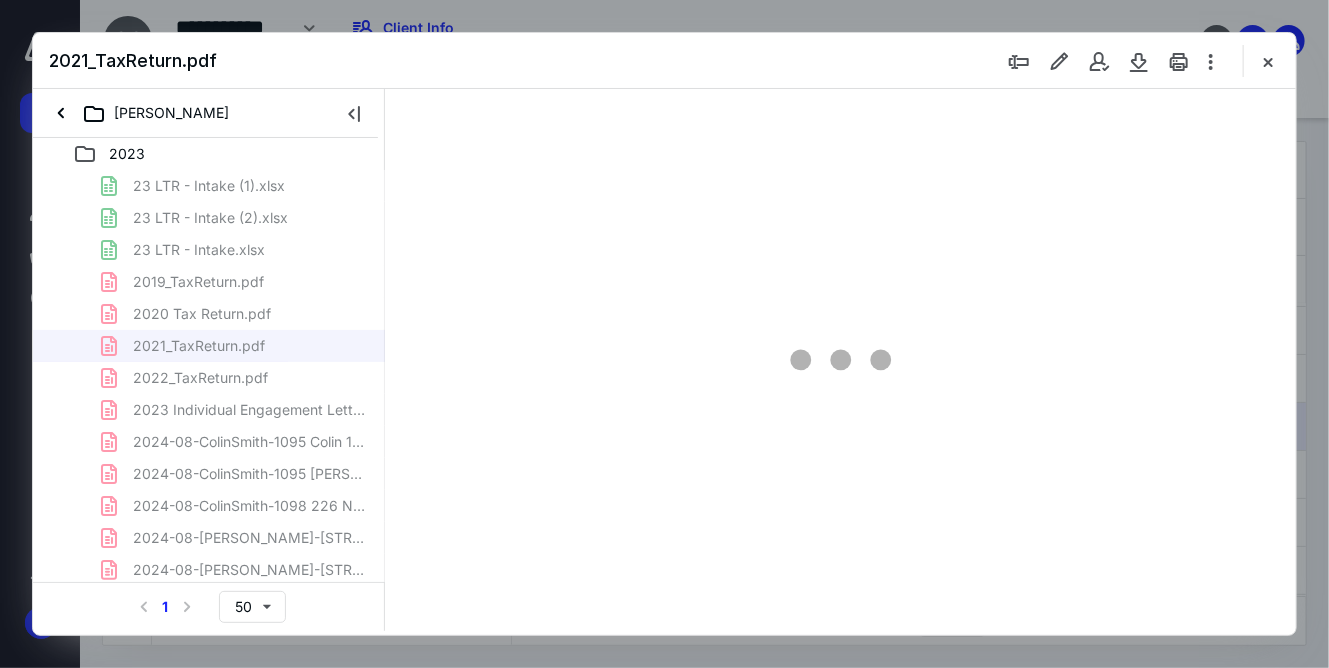 type on "145" 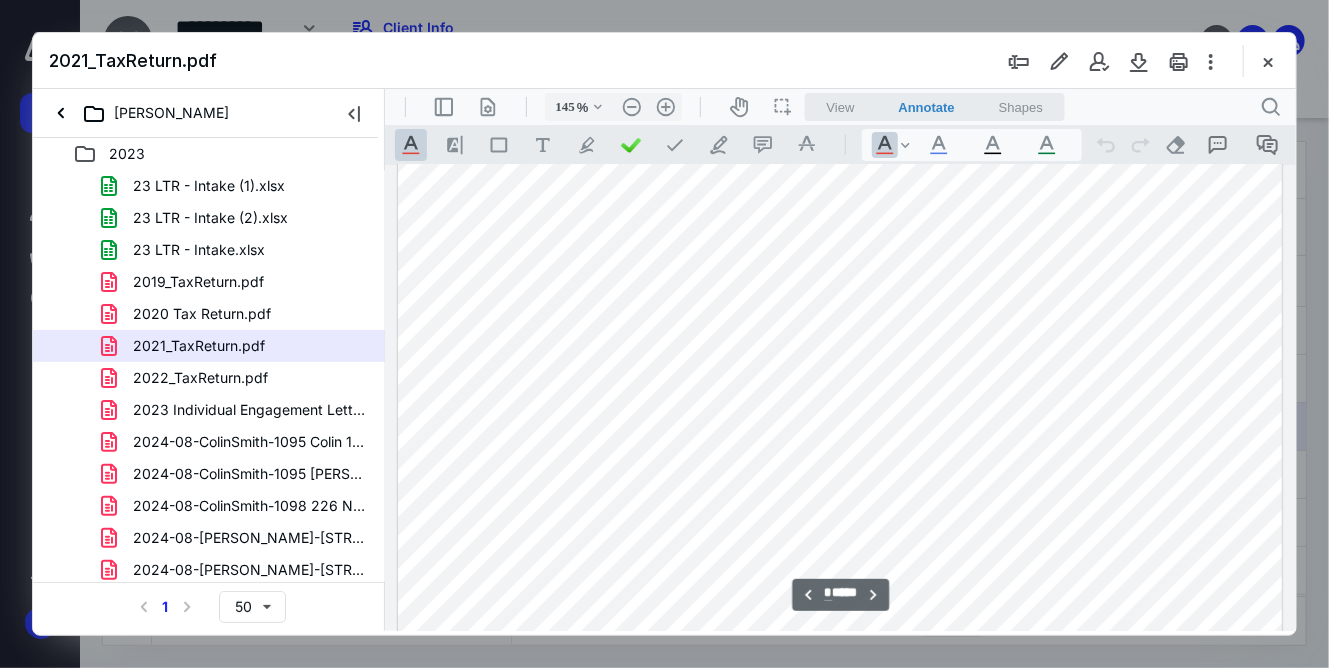 scroll, scrollTop: 5852, scrollLeft: 0, axis: vertical 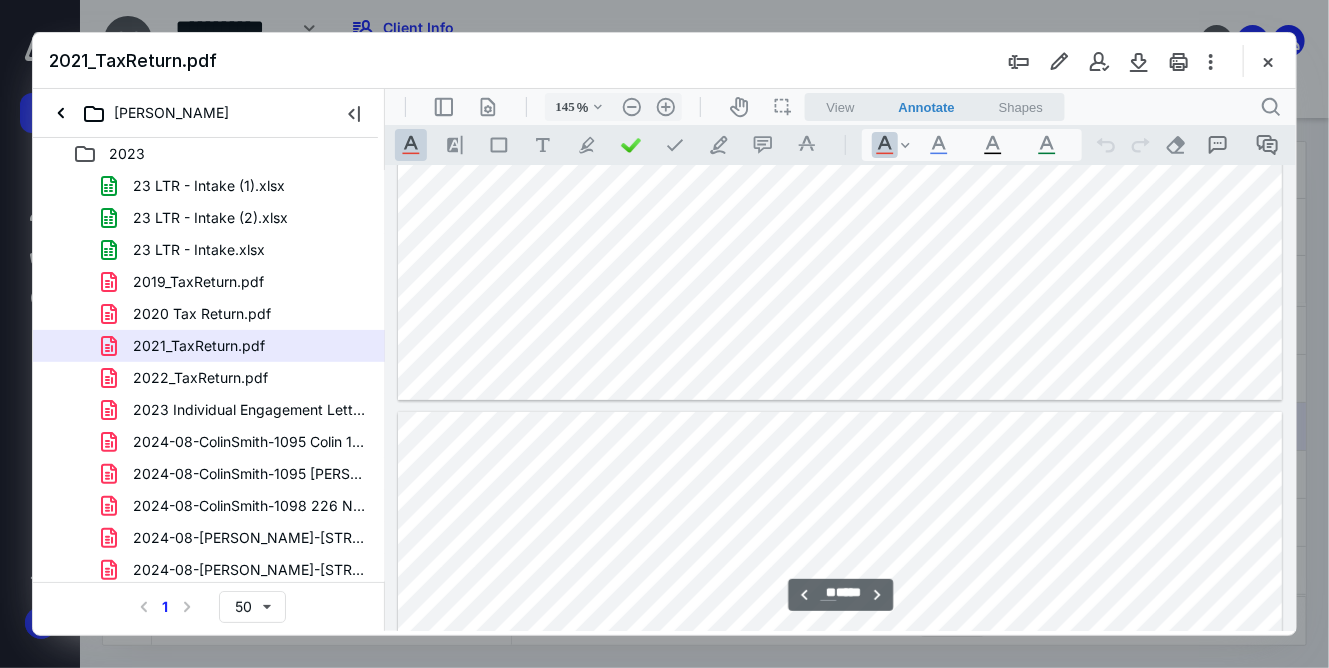 type on "**" 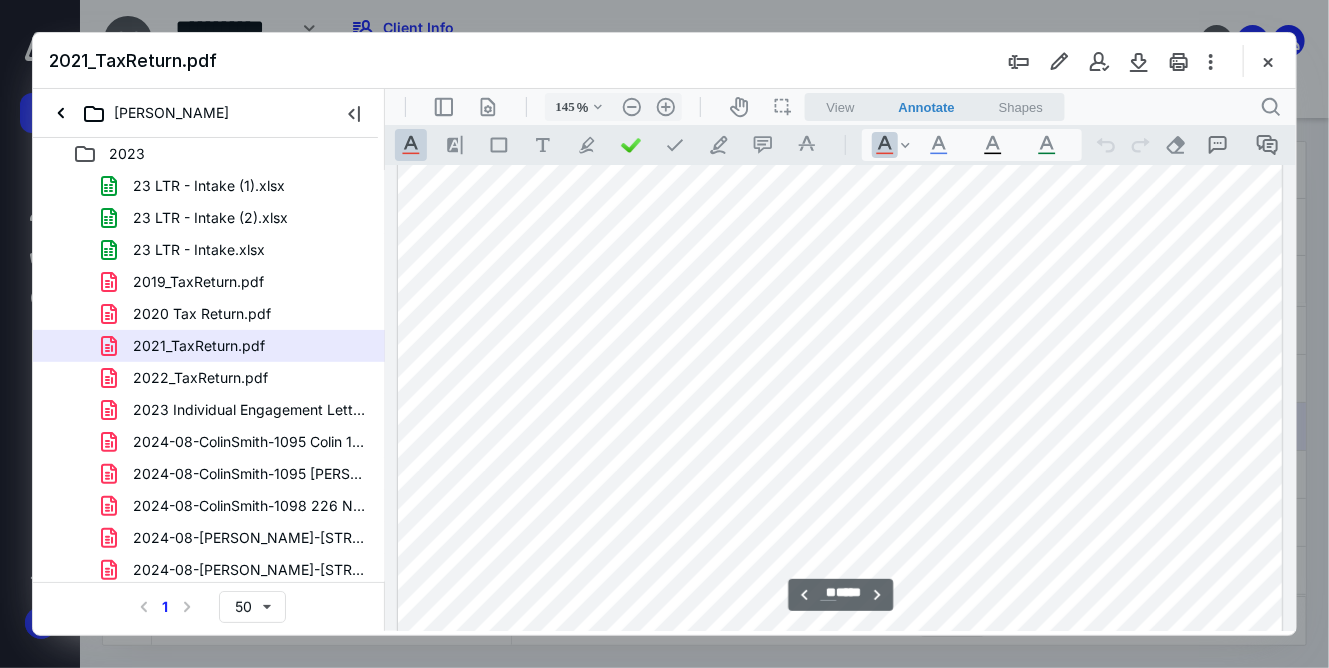 scroll, scrollTop: 19759, scrollLeft: 0, axis: vertical 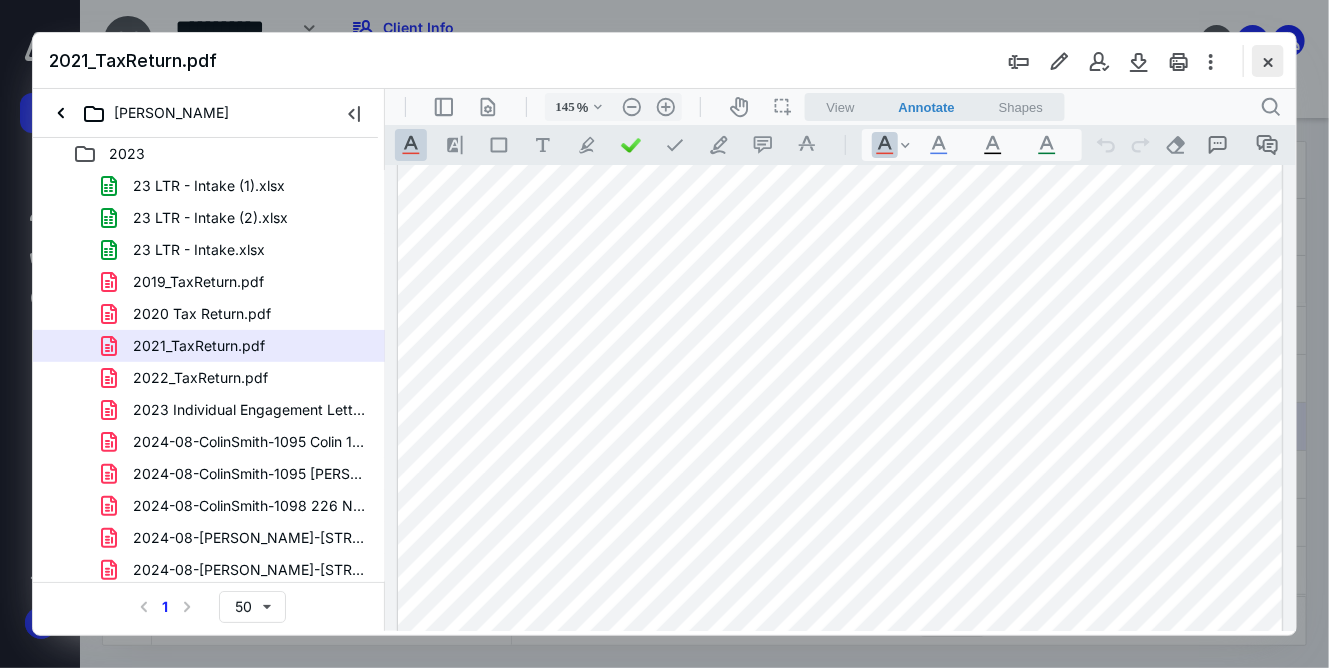 click at bounding box center (1268, 61) 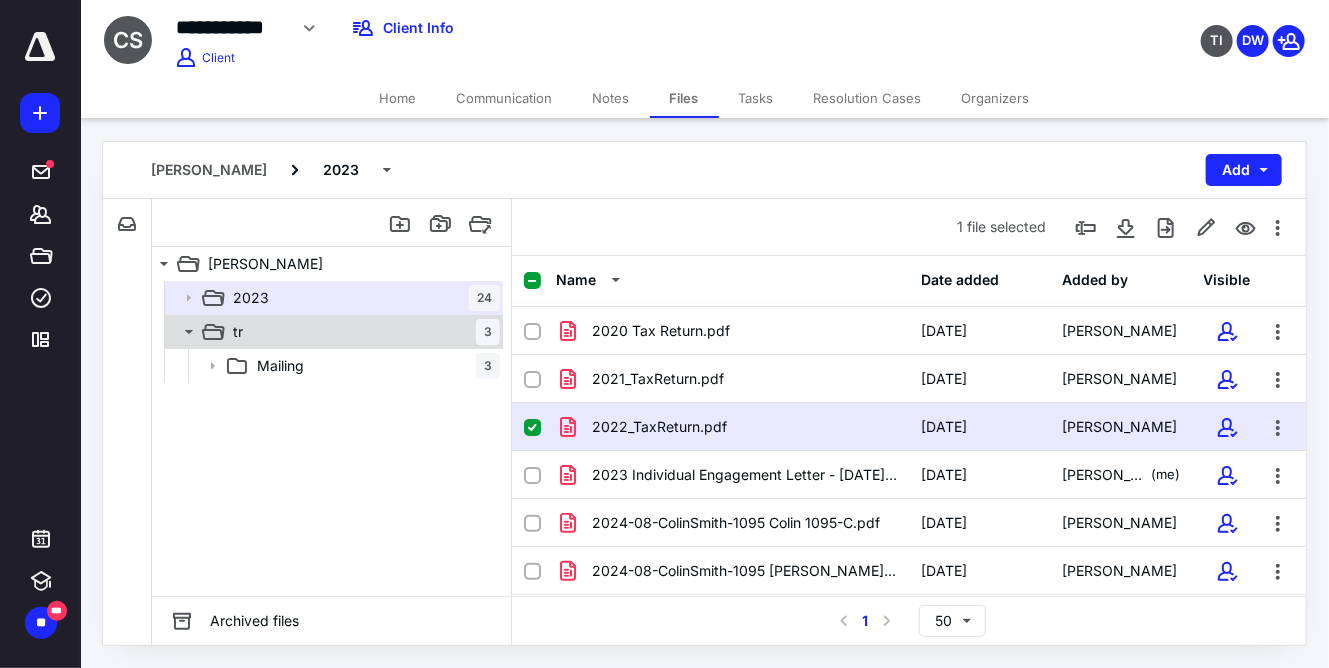 click on "tr 3" at bounding box center (362, 332) 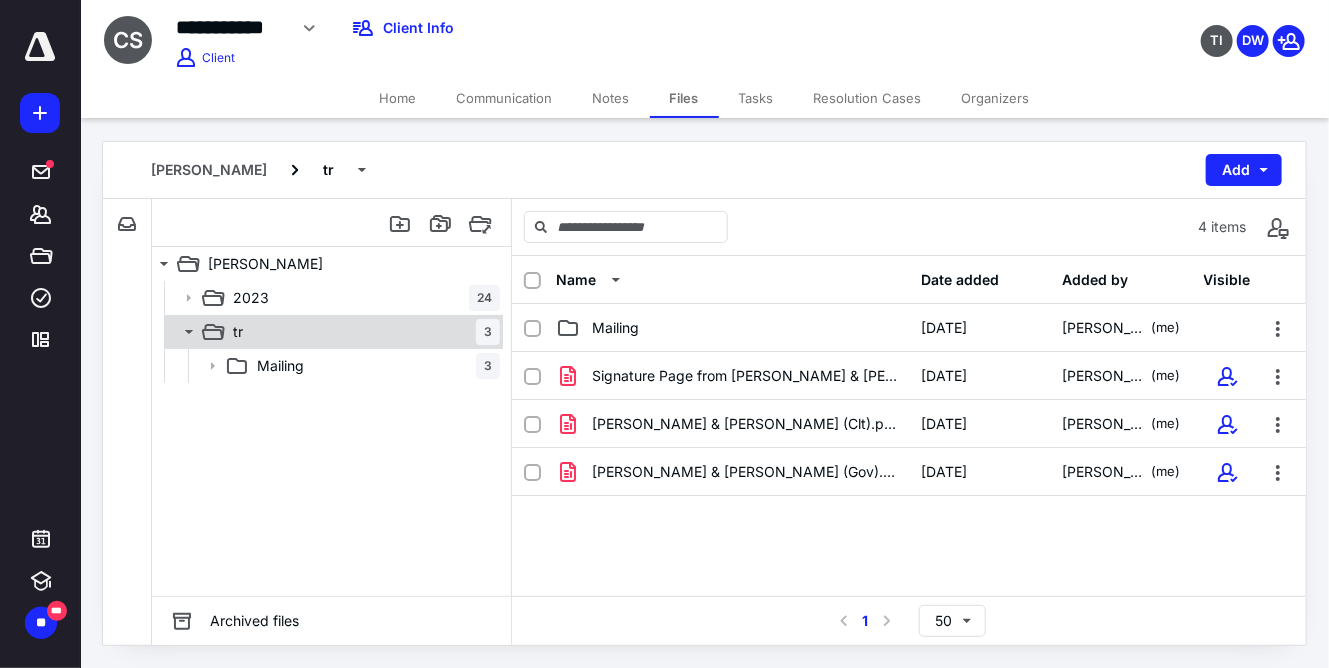 click on "tr 3" at bounding box center (362, 332) 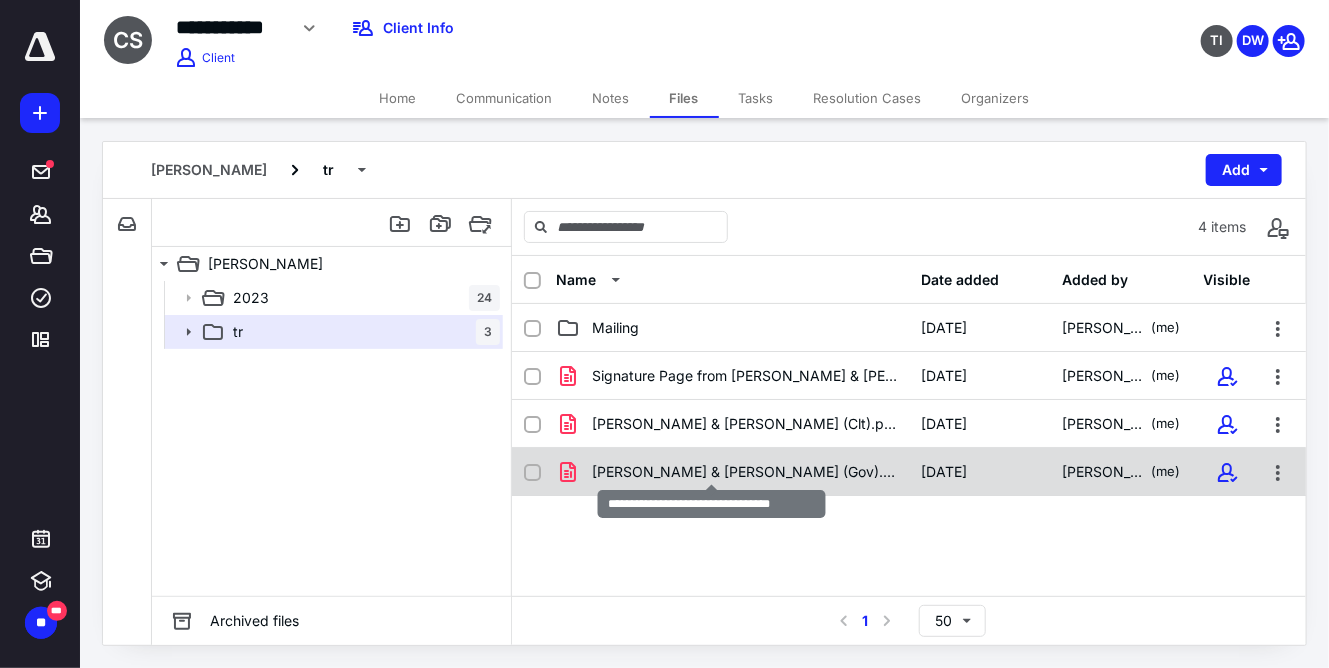 click on "[PERSON_NAME] & [PERSON_NAME] (Gov).pdf" at bounding box center [744, 472] 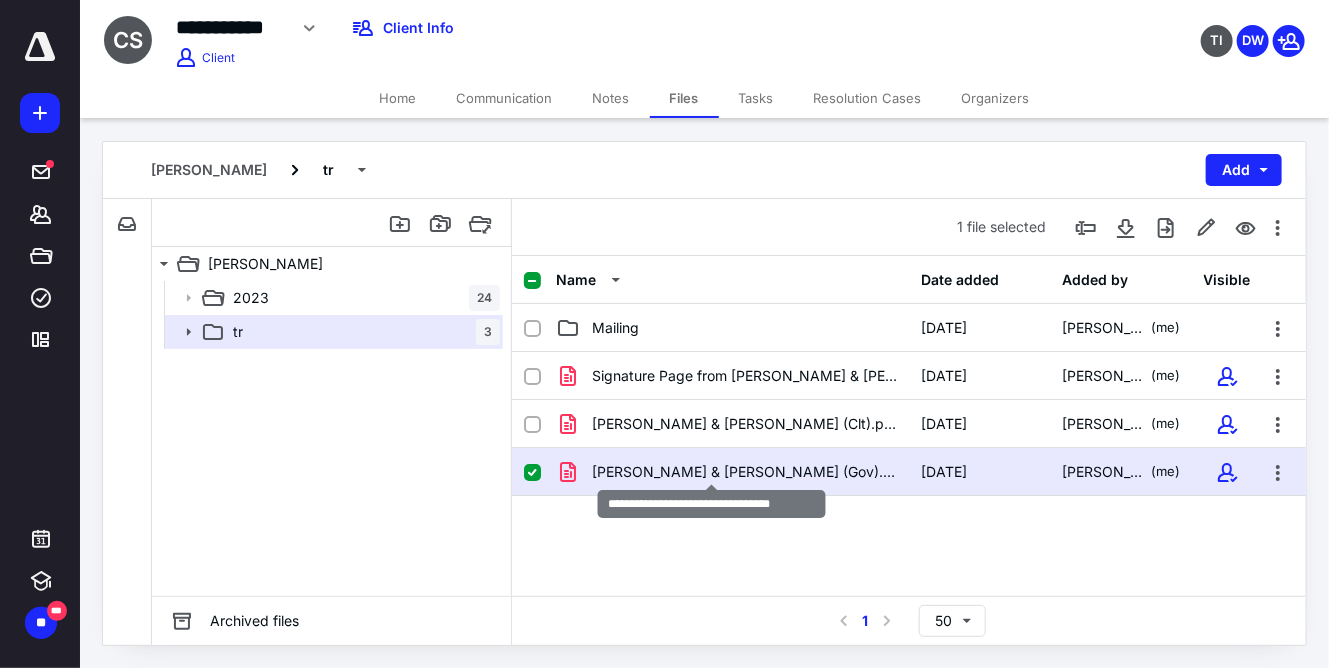 click on "[PERSON_NAME] & [PERSON_NAME] (Gov).pdf" at bounding box center (744, 472) 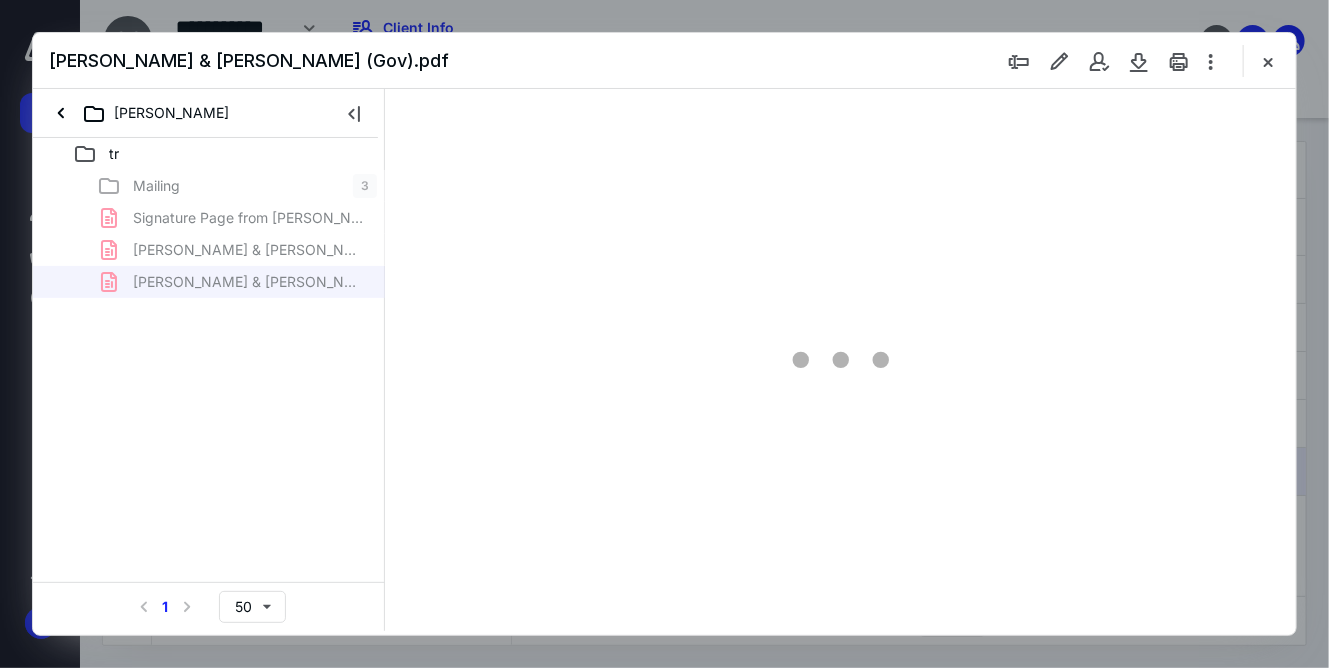 type on "143" 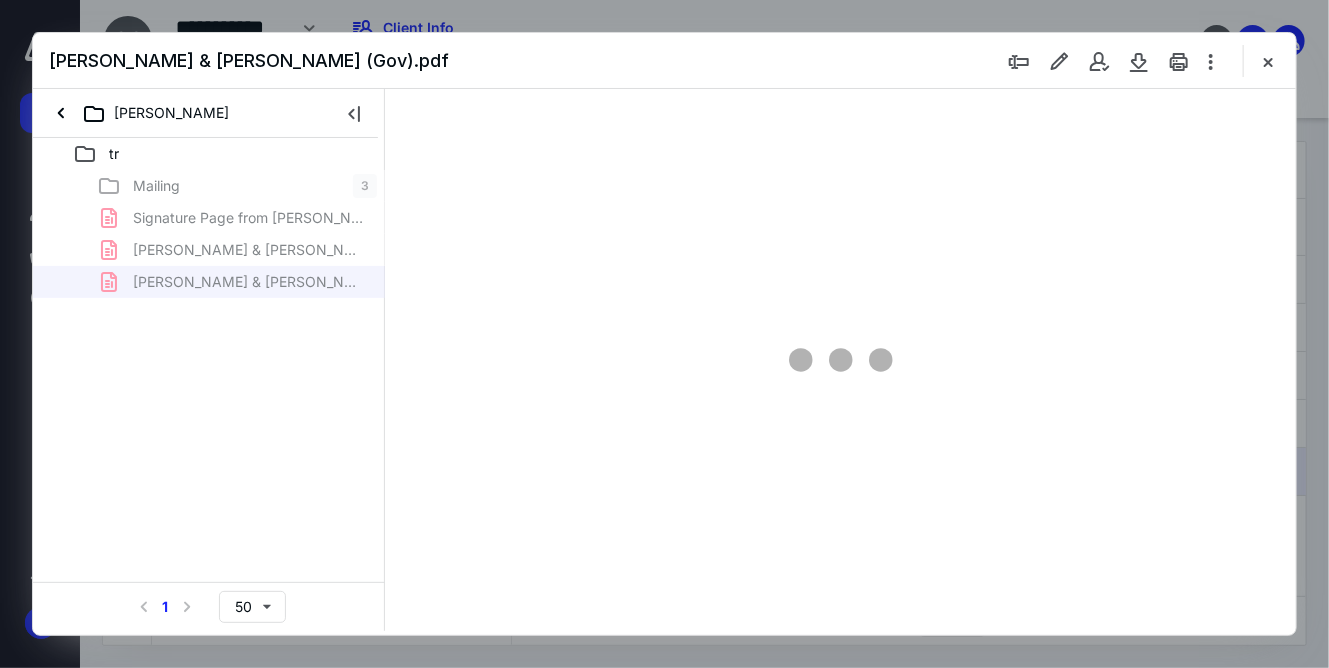 scroll, scrollTop: 0, scrollLeft: 0, axis: both 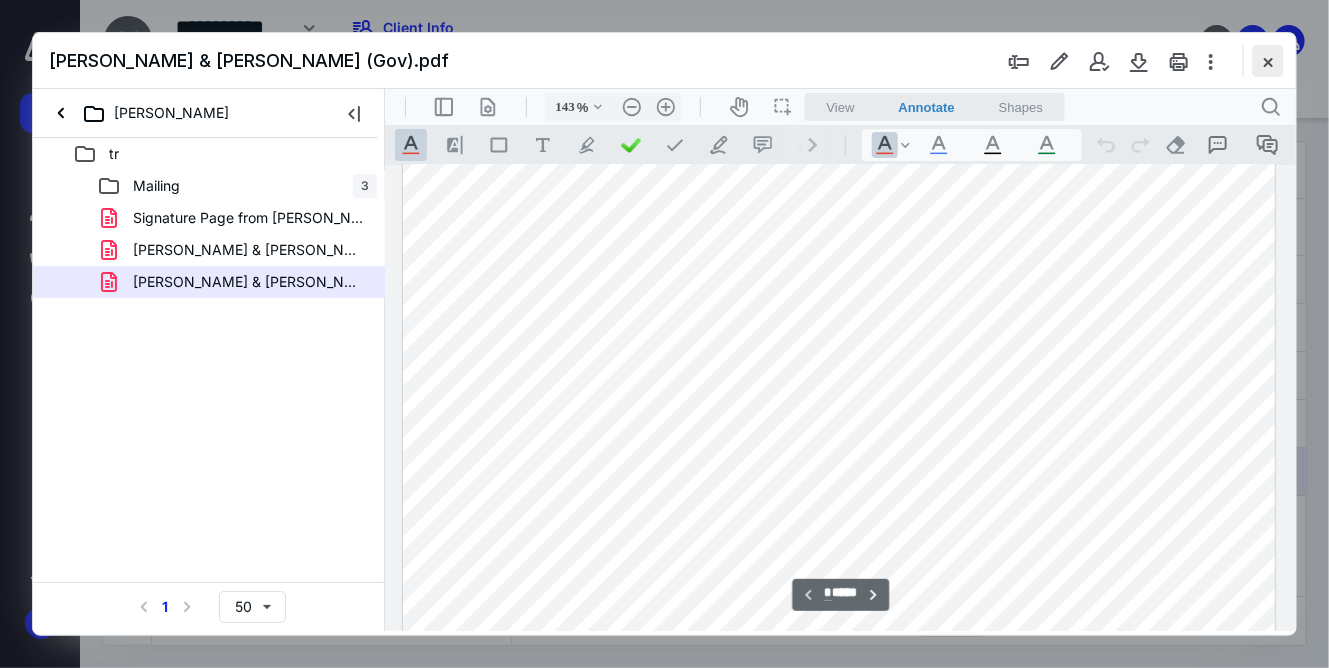 click at bounding box center [1268, 61] 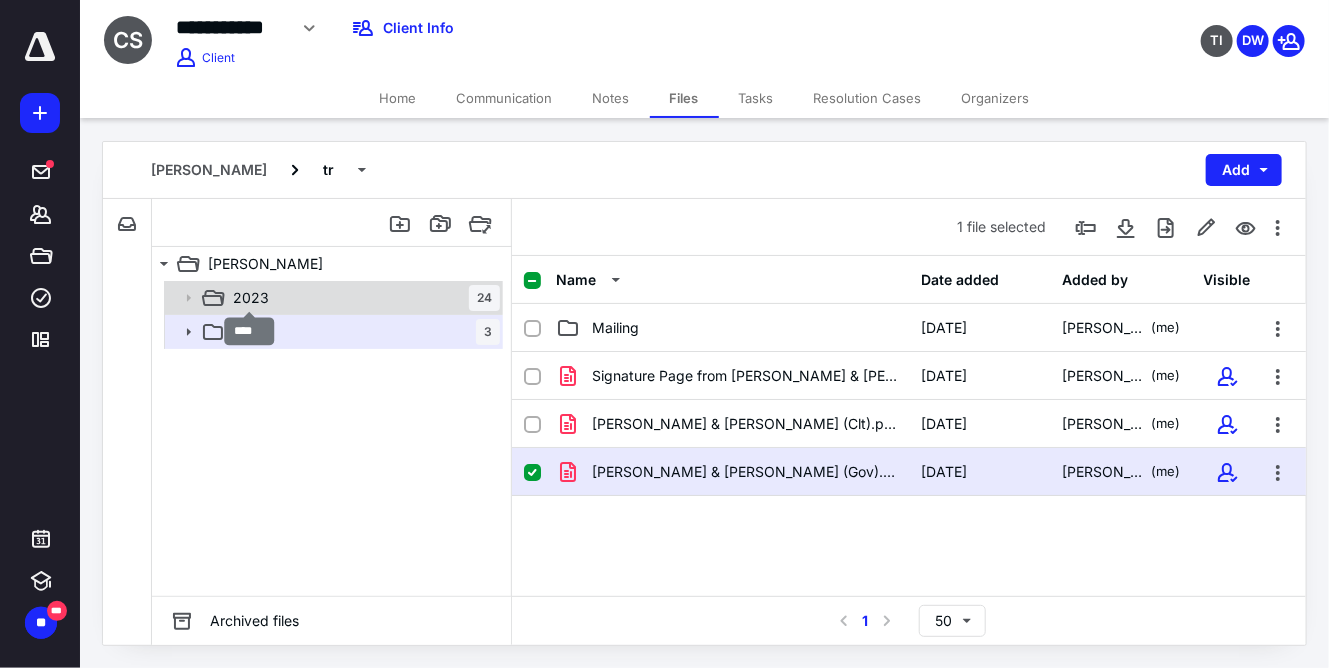 click on "2023" at bounding box center (251, 298) 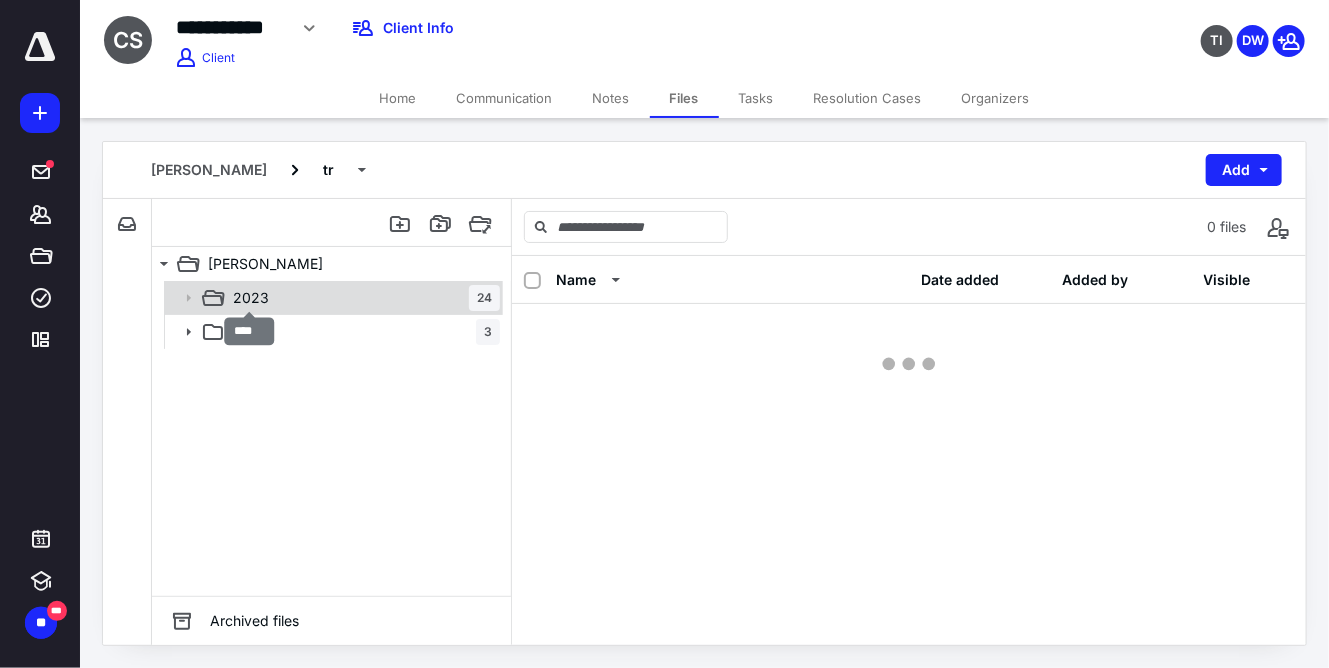 click on "2023" at bounding box center (251, 298) 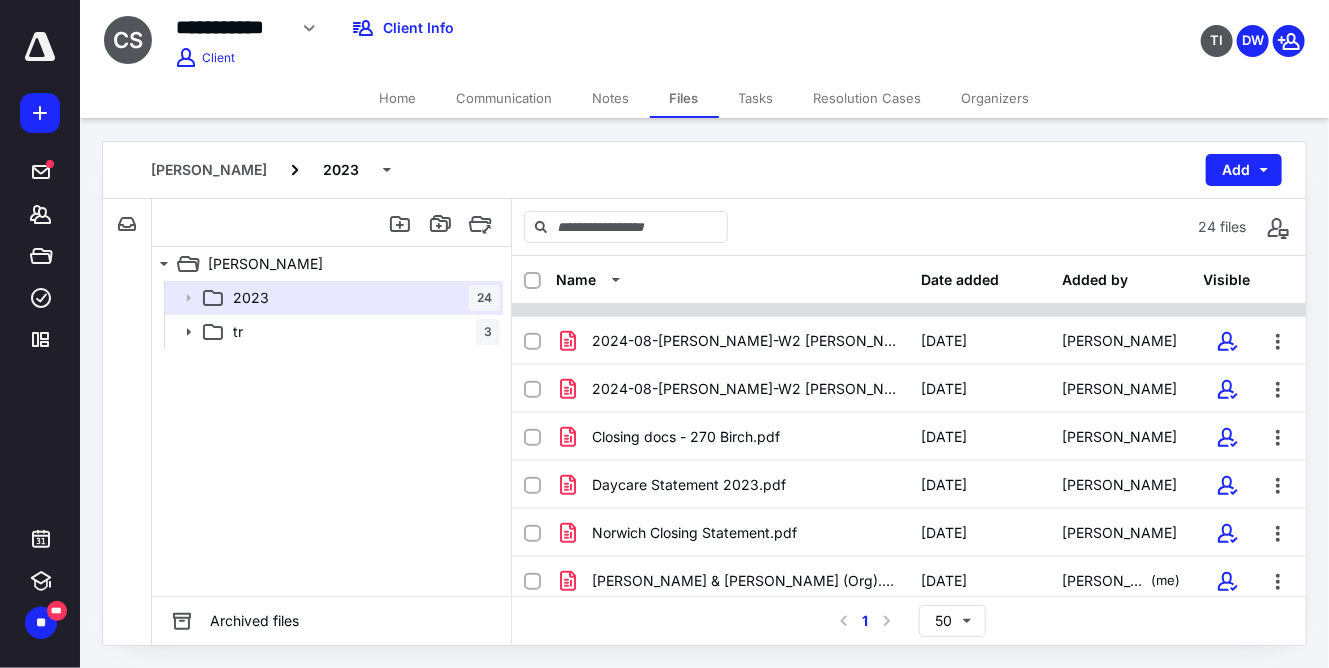 scroll, scrollTop: 852, scrollLeft: 0, axis: vertical 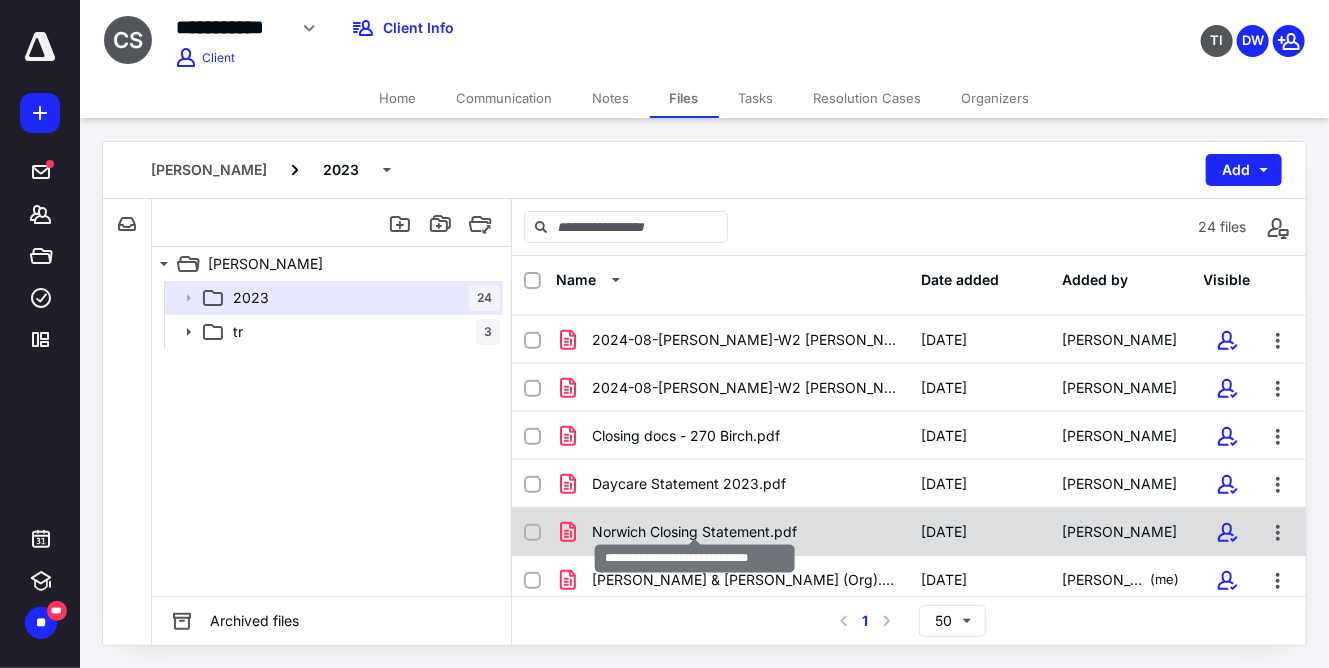 click on "Norwich Closing Statement.pdf" at bounding box center (694, 532) 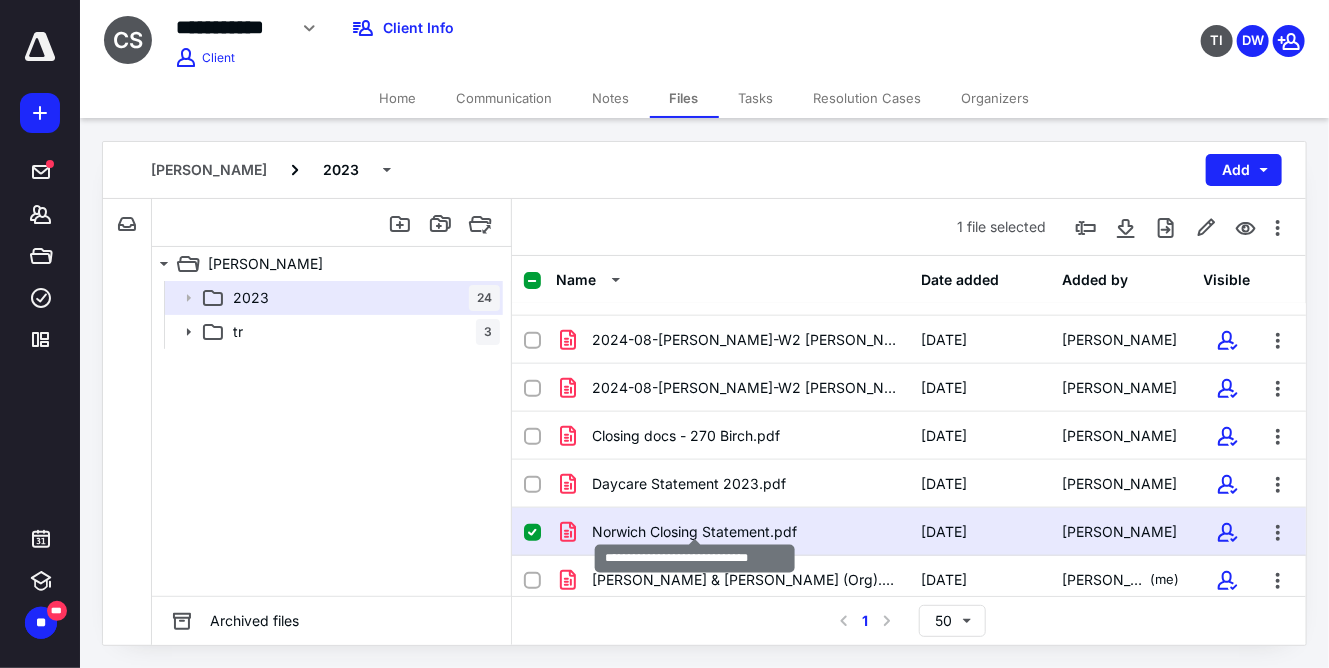 click on "Norwich Closing Statement.pdf" at bounding box center (694, 532) 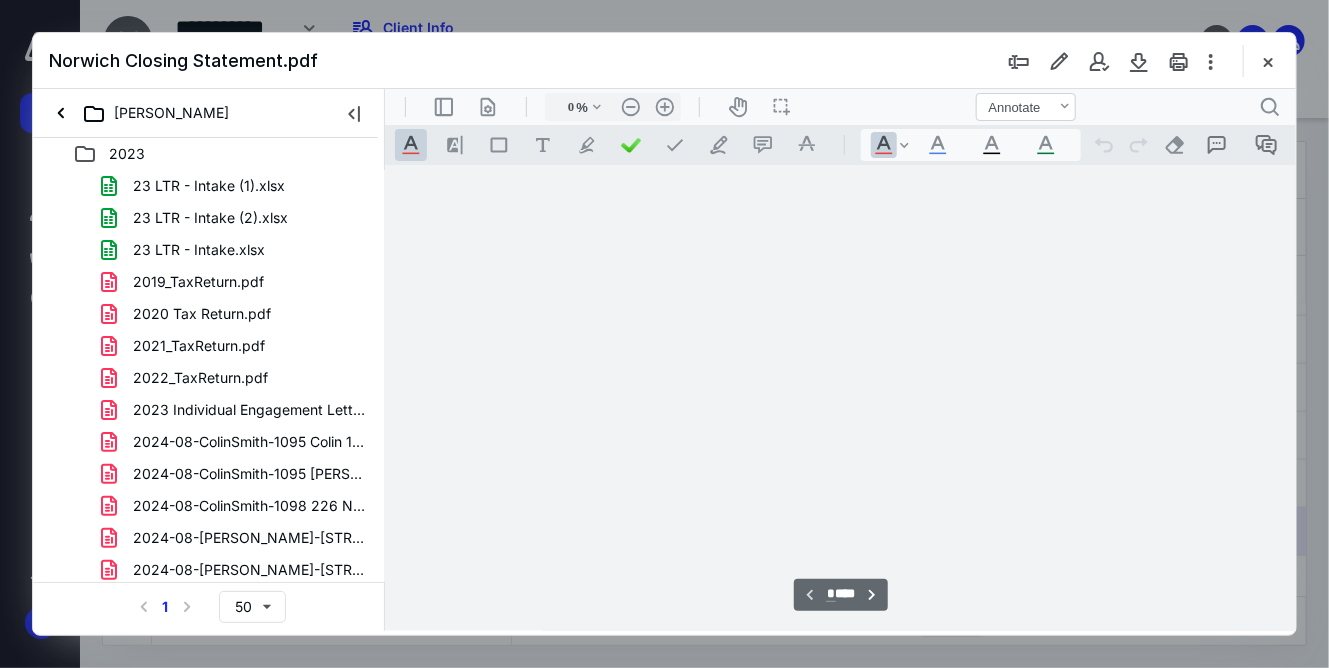 type on "143" 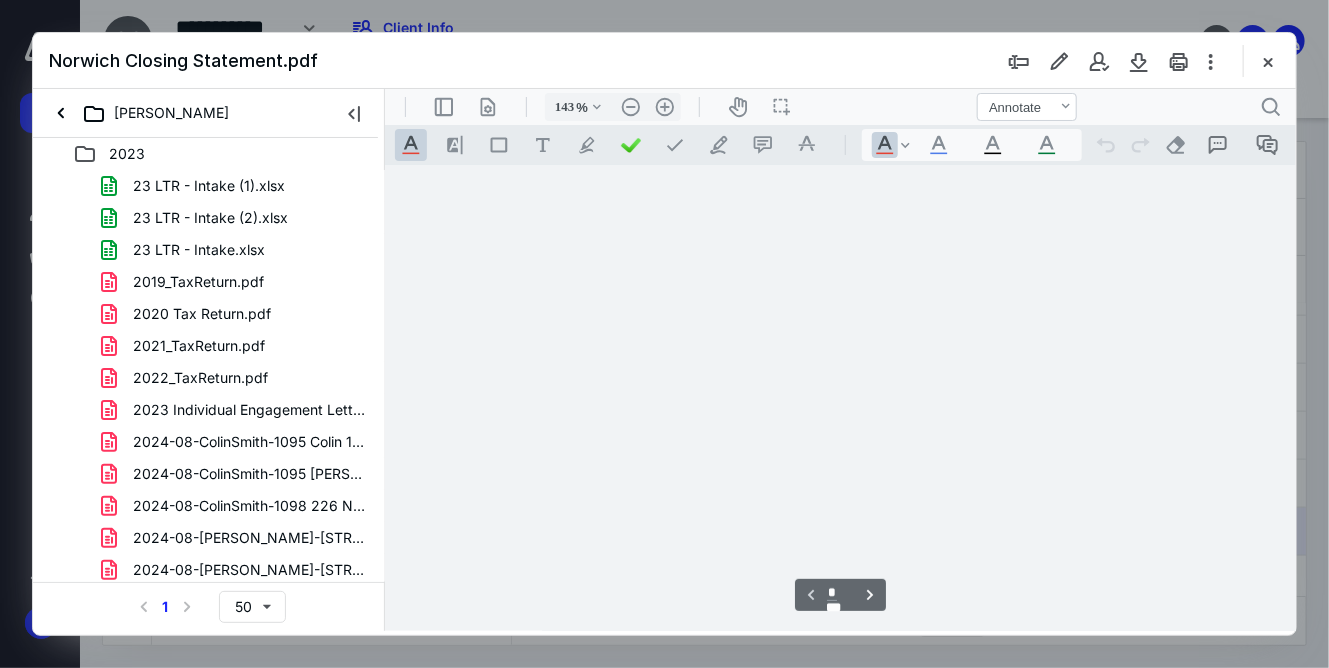 scroll, scrollTop: 0, scrollLeft: 0, axis: both 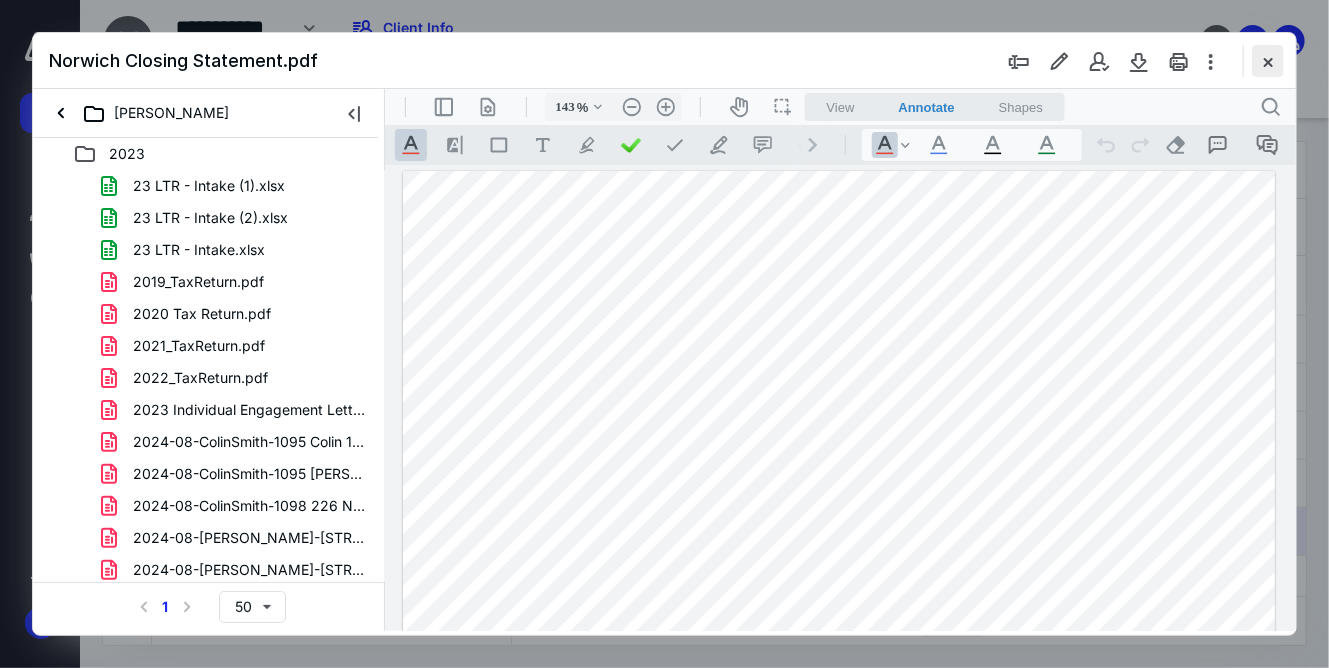 click at bounding box center (1268, 61) 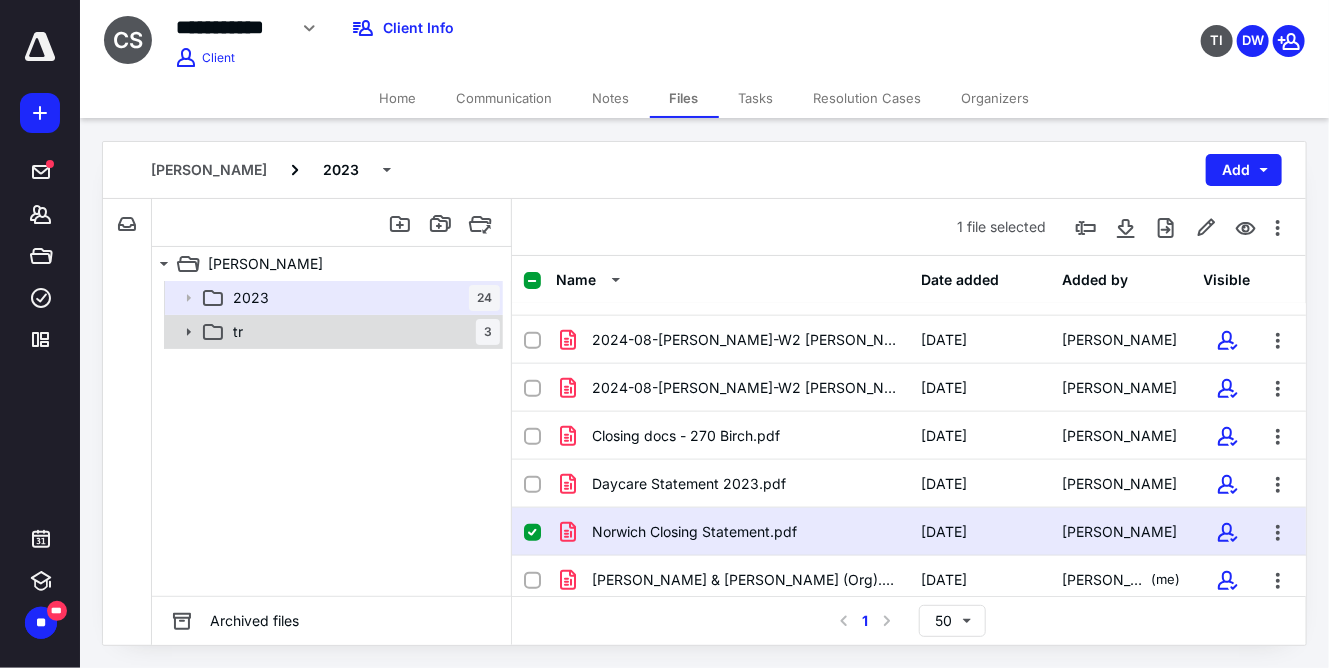 click on "tr 3" at bounding box center [362, 332] 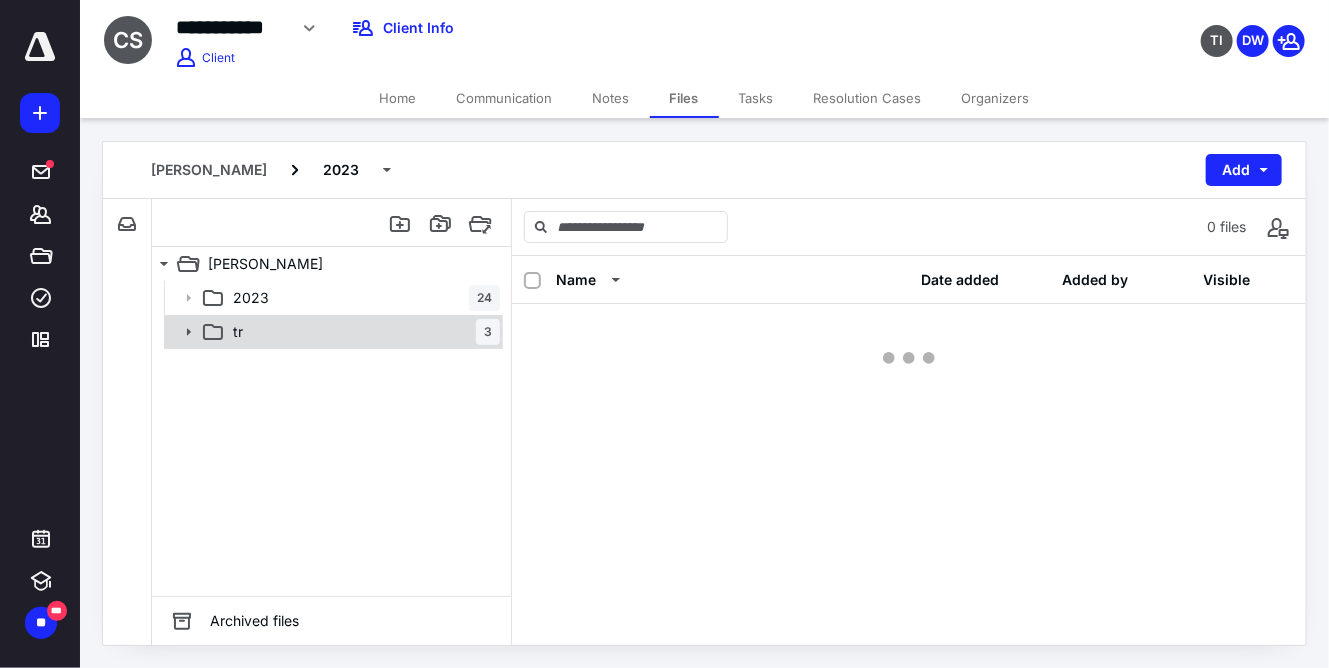 scroll, scrollTop: 0, scrollLeft: 0, axis: both 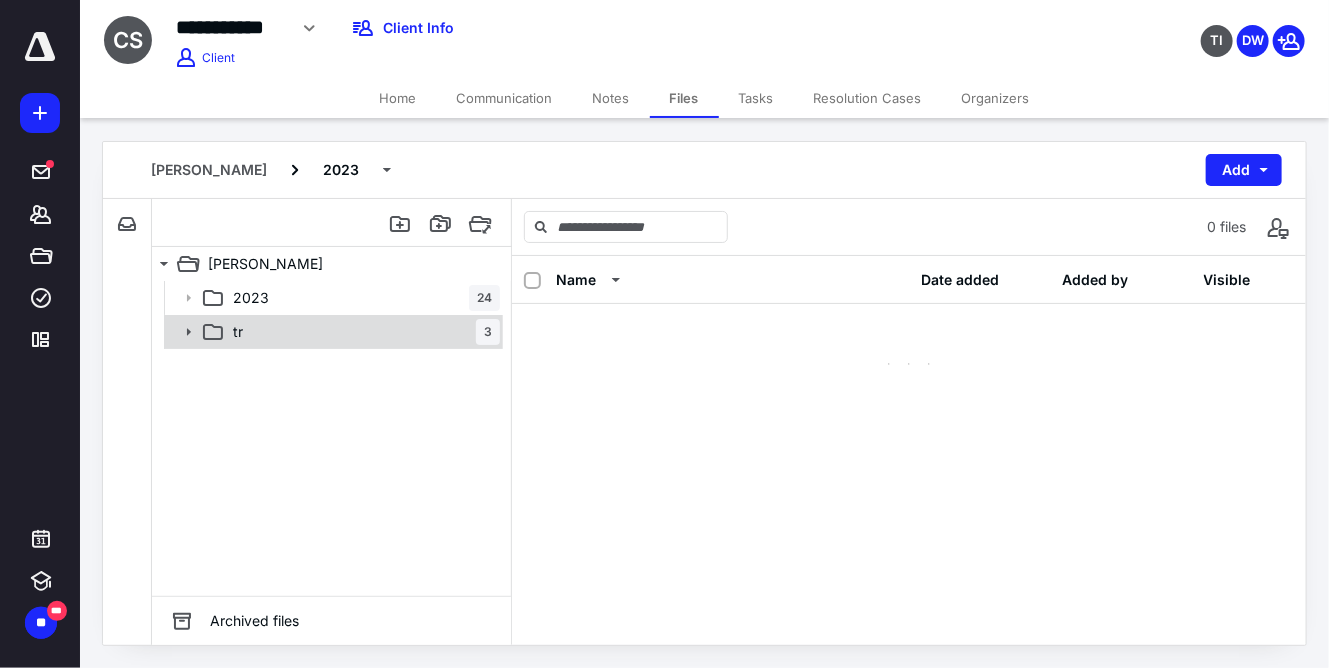click on "tr 3" at bounding box center [362, 332] 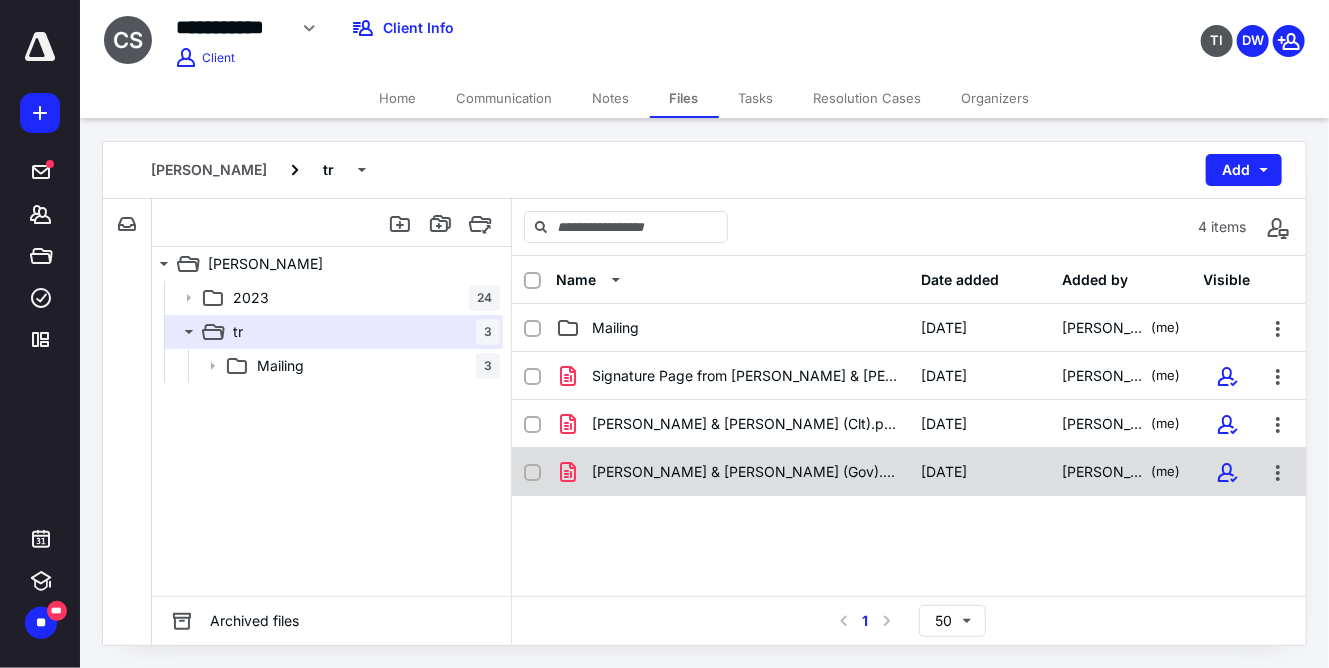 click on "[PERSON_NAME] & [PERSON_NAME] (Gov).pdf" at bounding box center [744, 472] 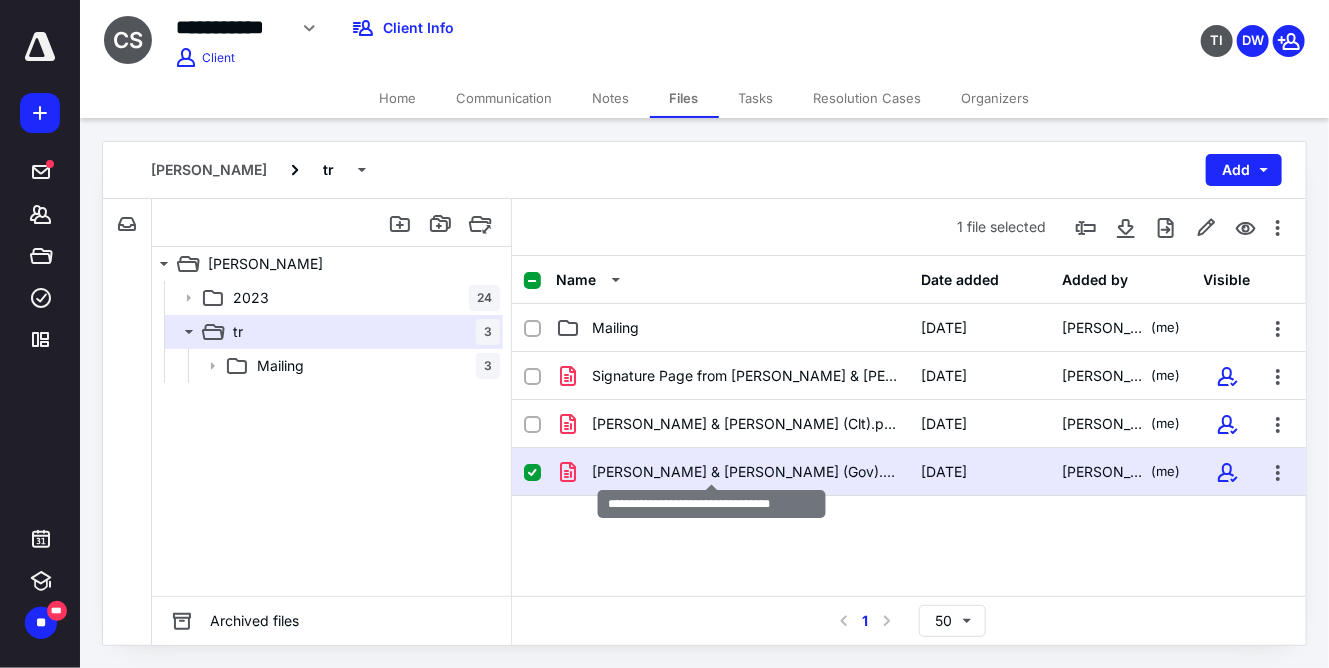 click on "[PERSON_NAME] & [PERSON_NAME] (Gov).pdf" at bounding box center (744, 472) 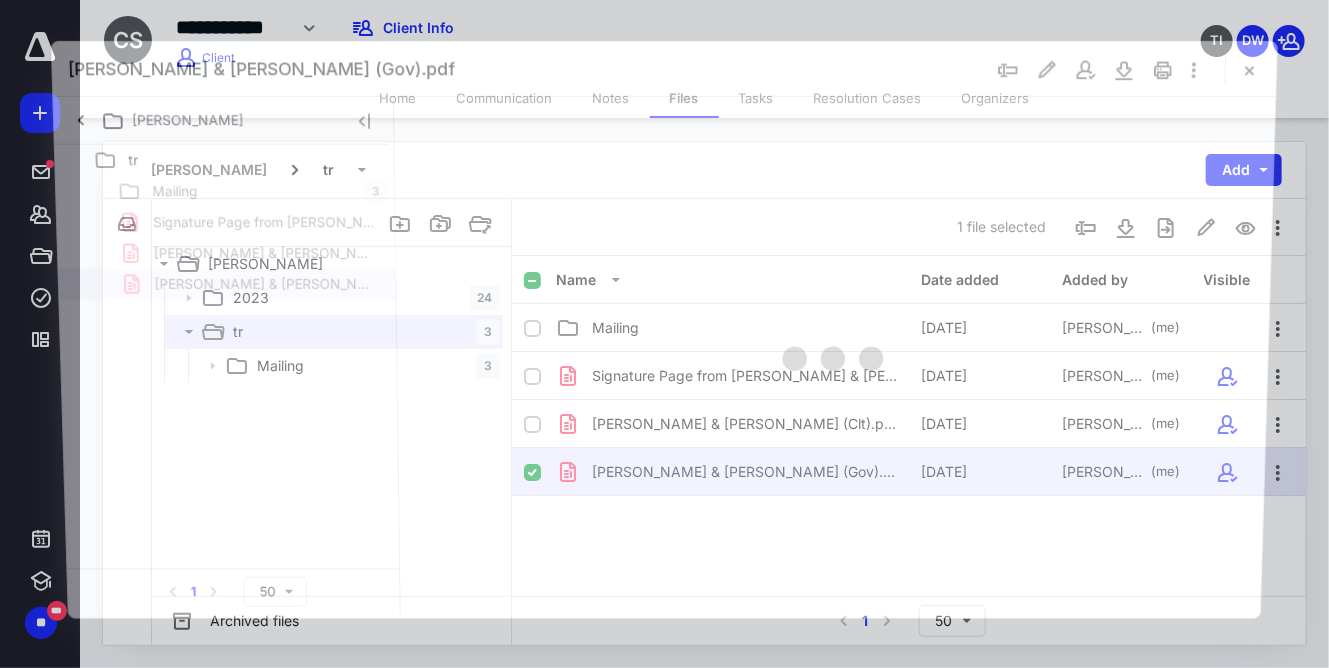 click at bounding box center [835, 355] 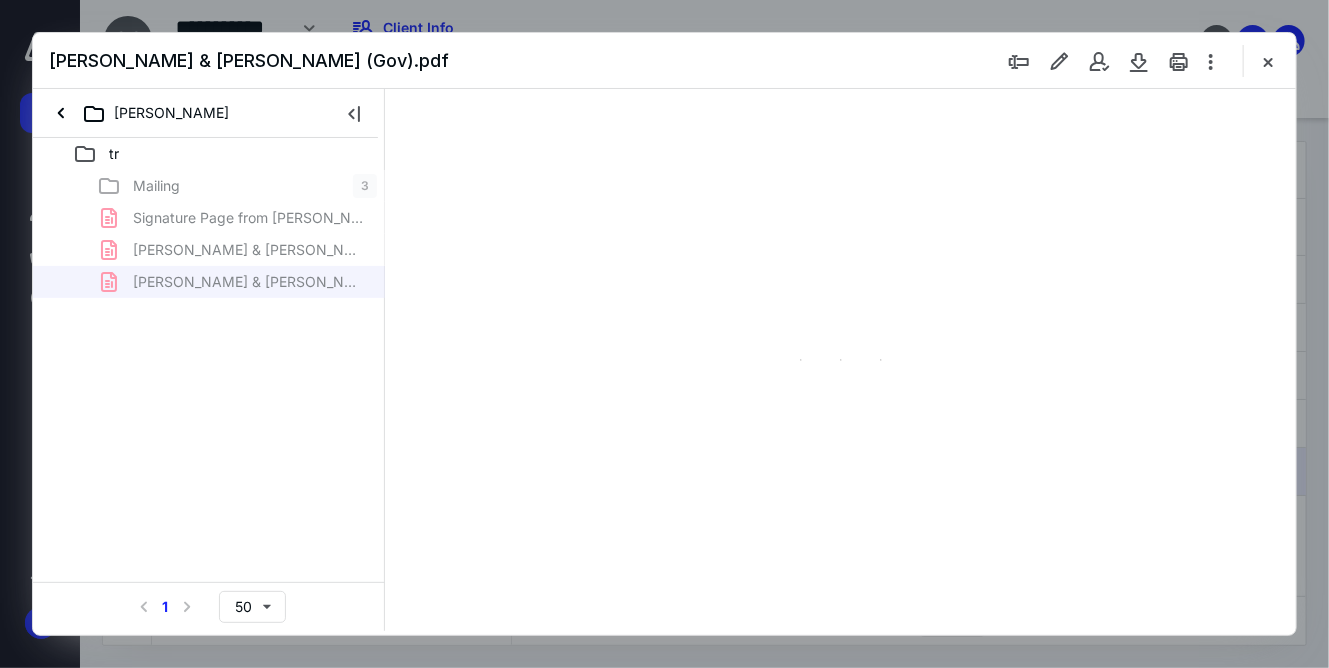 type on "143" 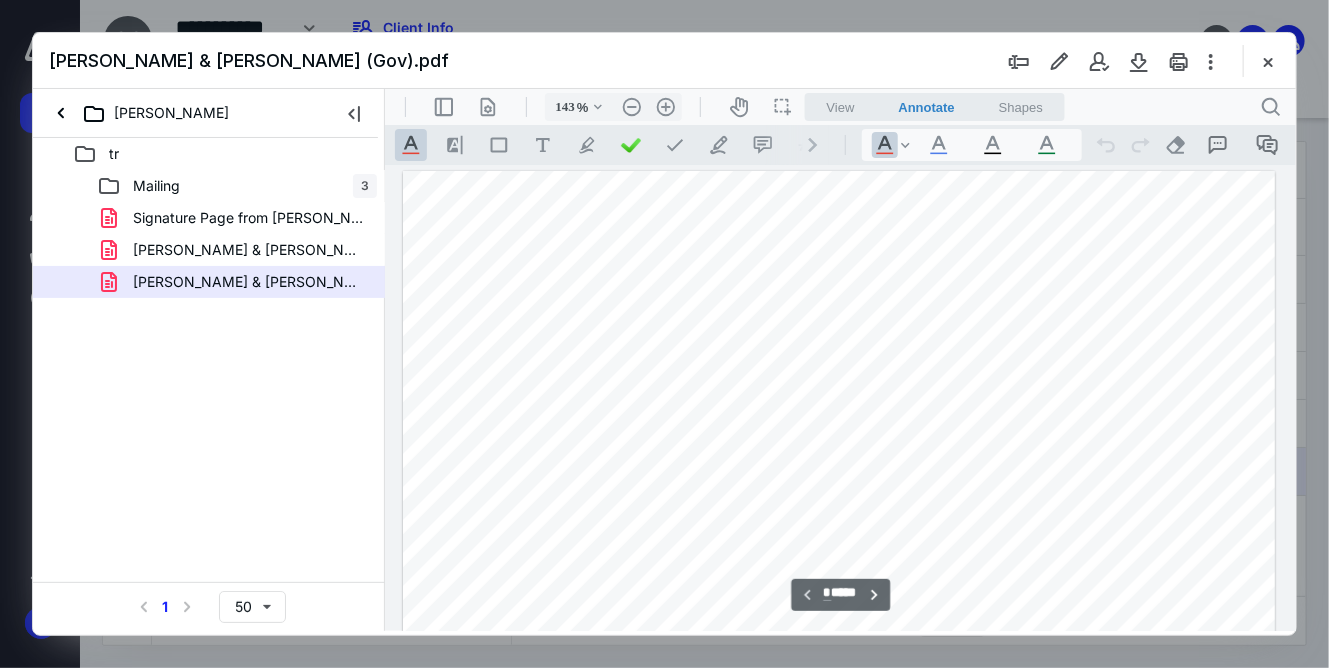 scroll, scrollTop: 0, scrollLeft: 0, axis: both 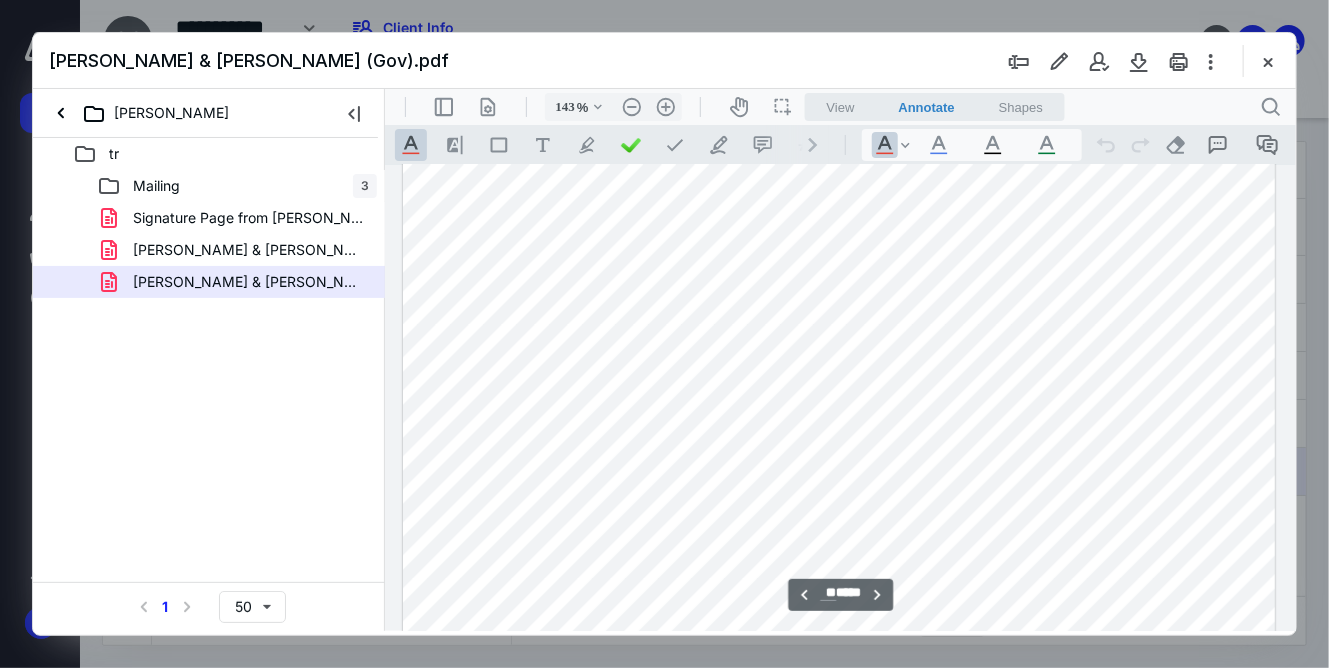 type on "**" 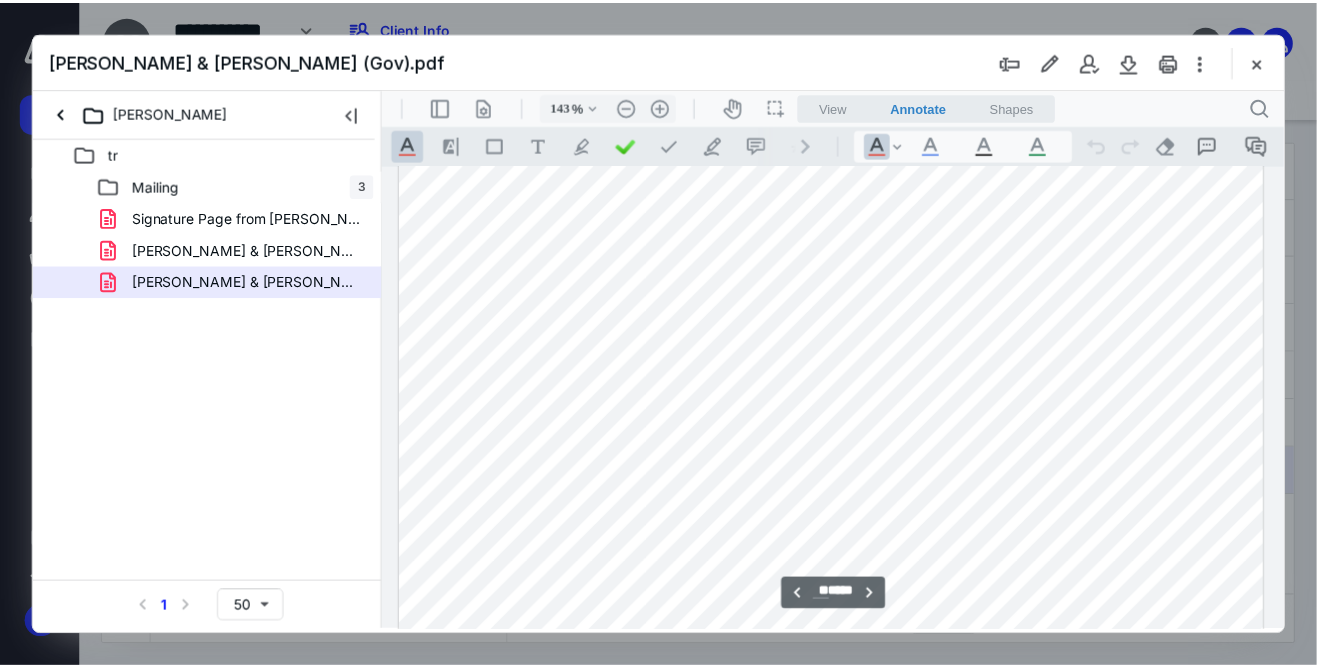 scroll, scrollTop: 21651, scrollLeft: 0, axis: vertical 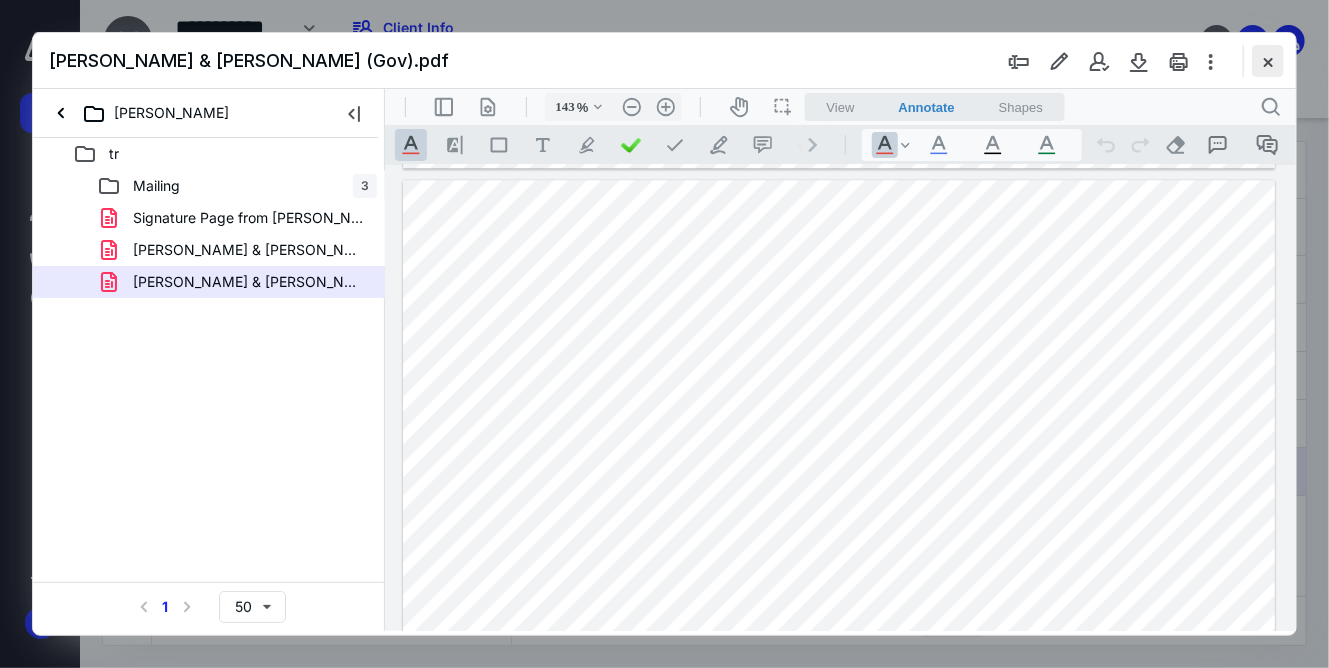 click at bounding box center [1268, 61] 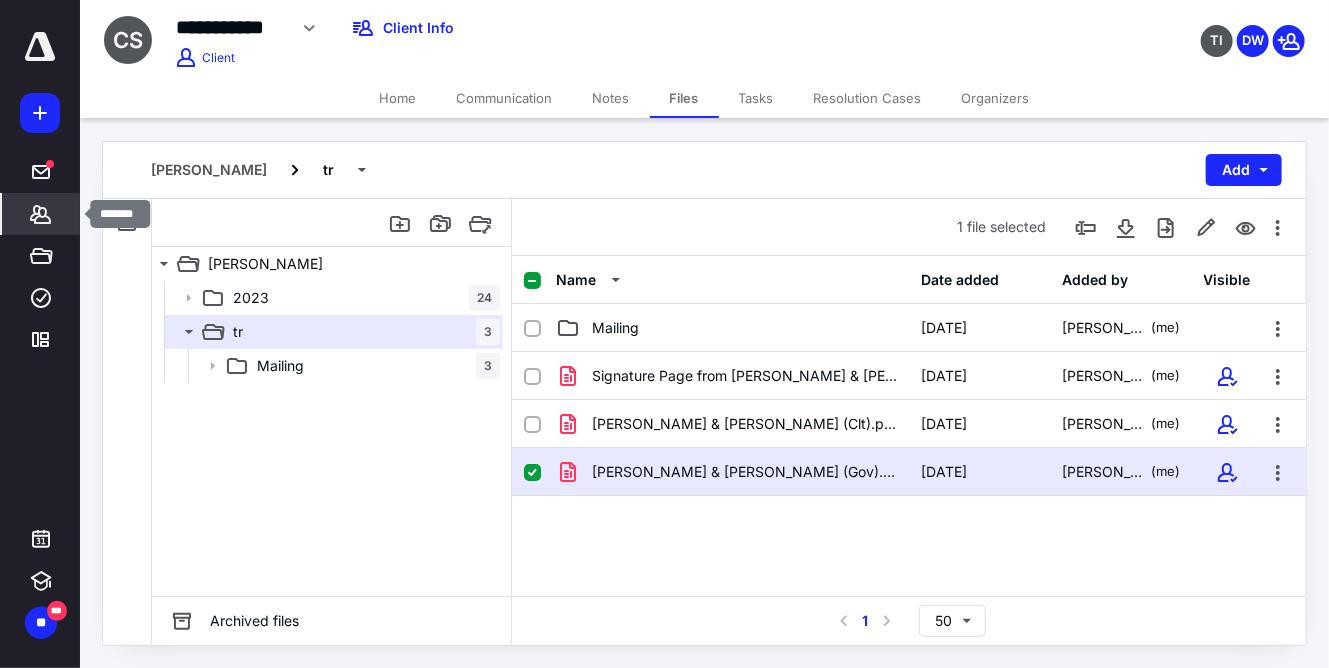 click 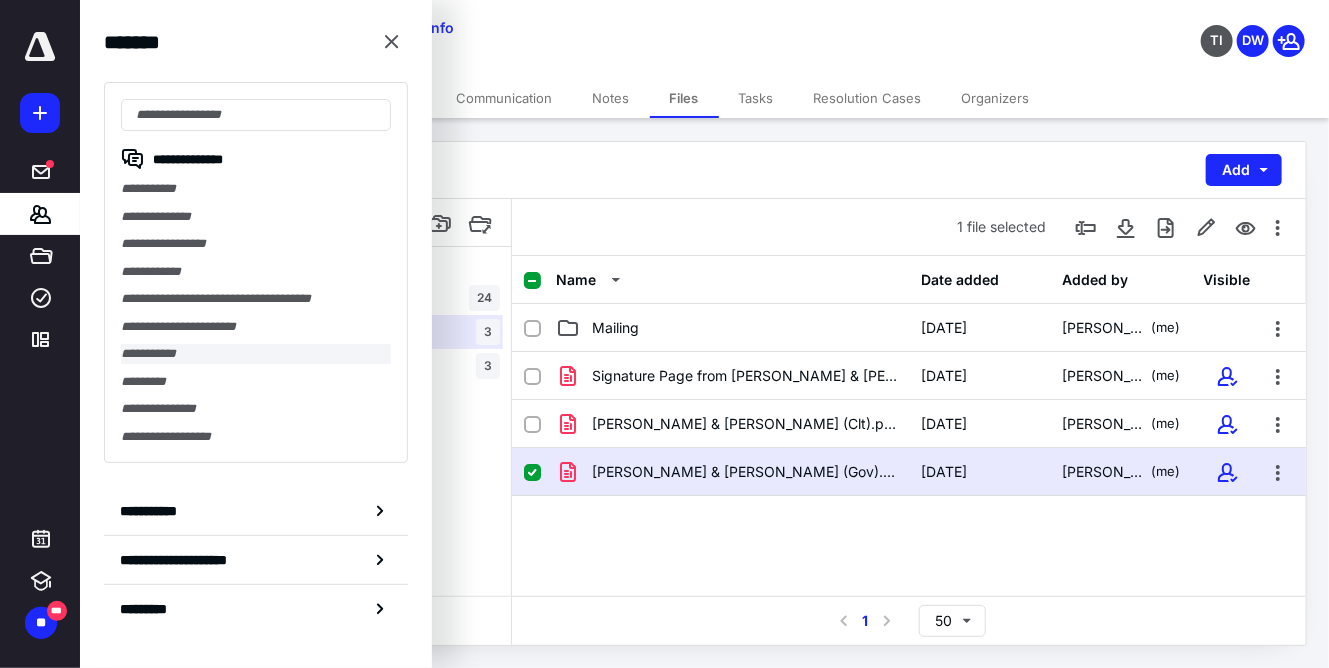 click on "**********" at bounding box center (256, 354) 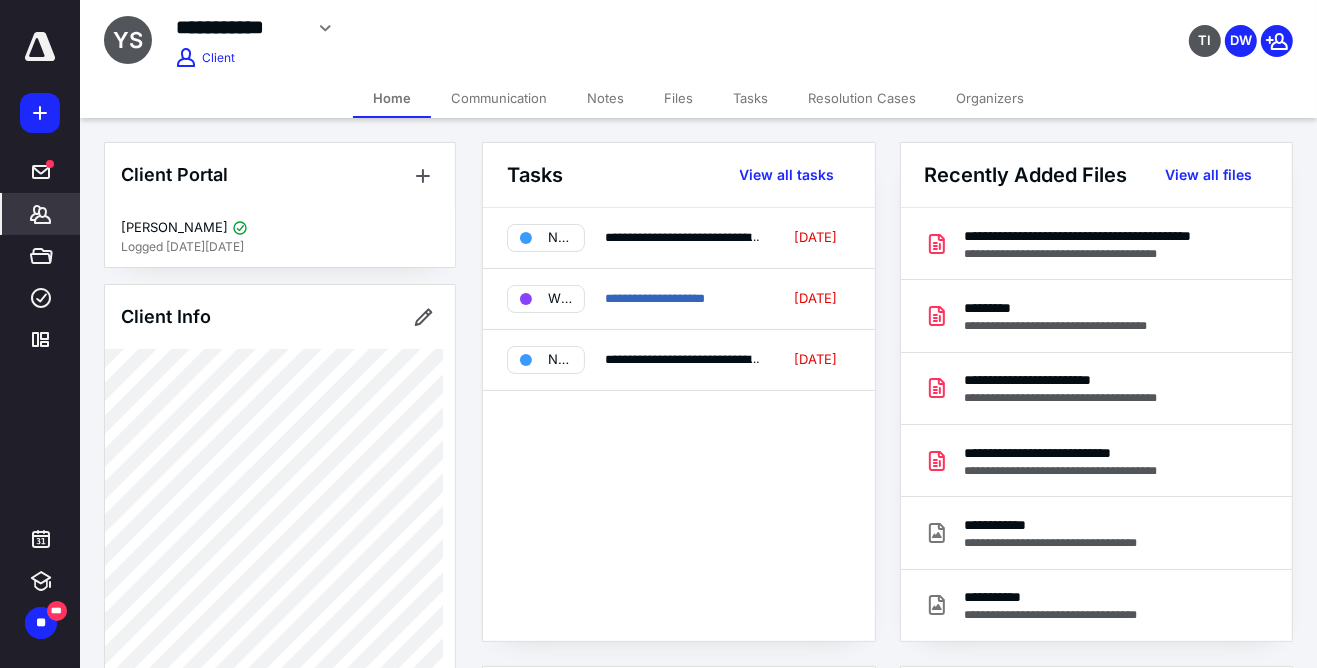 click on "Client" at bounding box center [218, 58] 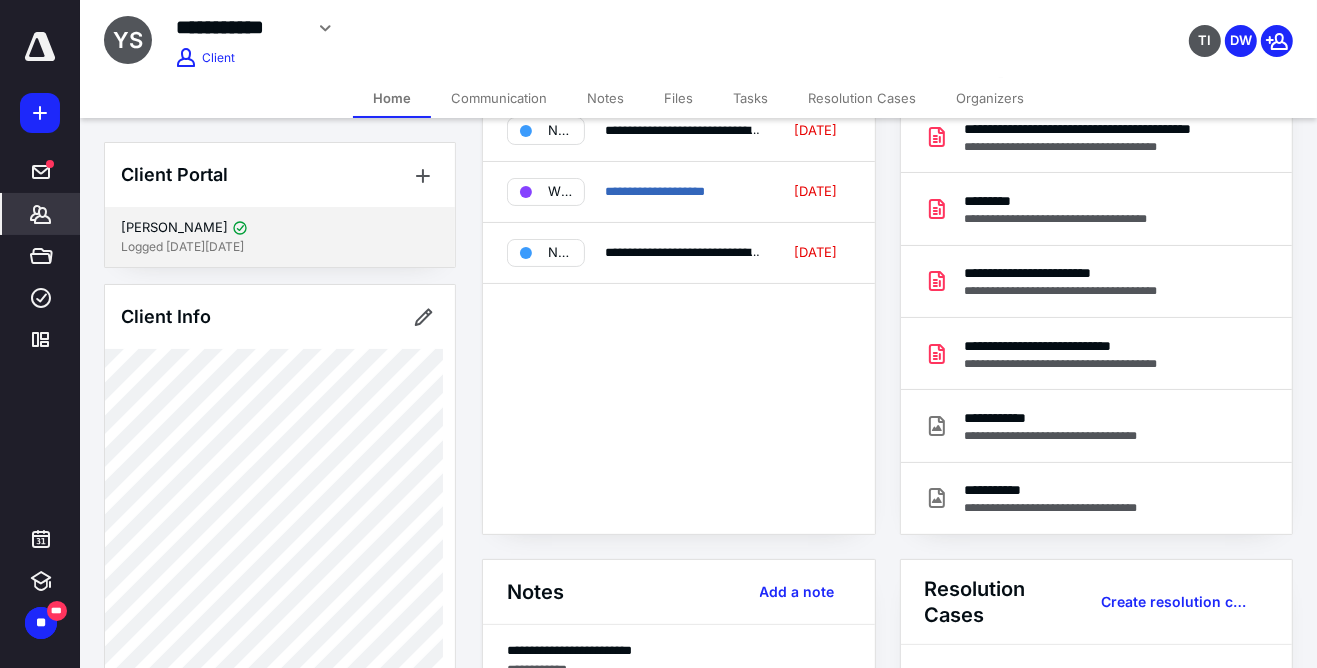 scroll, scrollTop: 0, scrollLeft: 0, axis: both 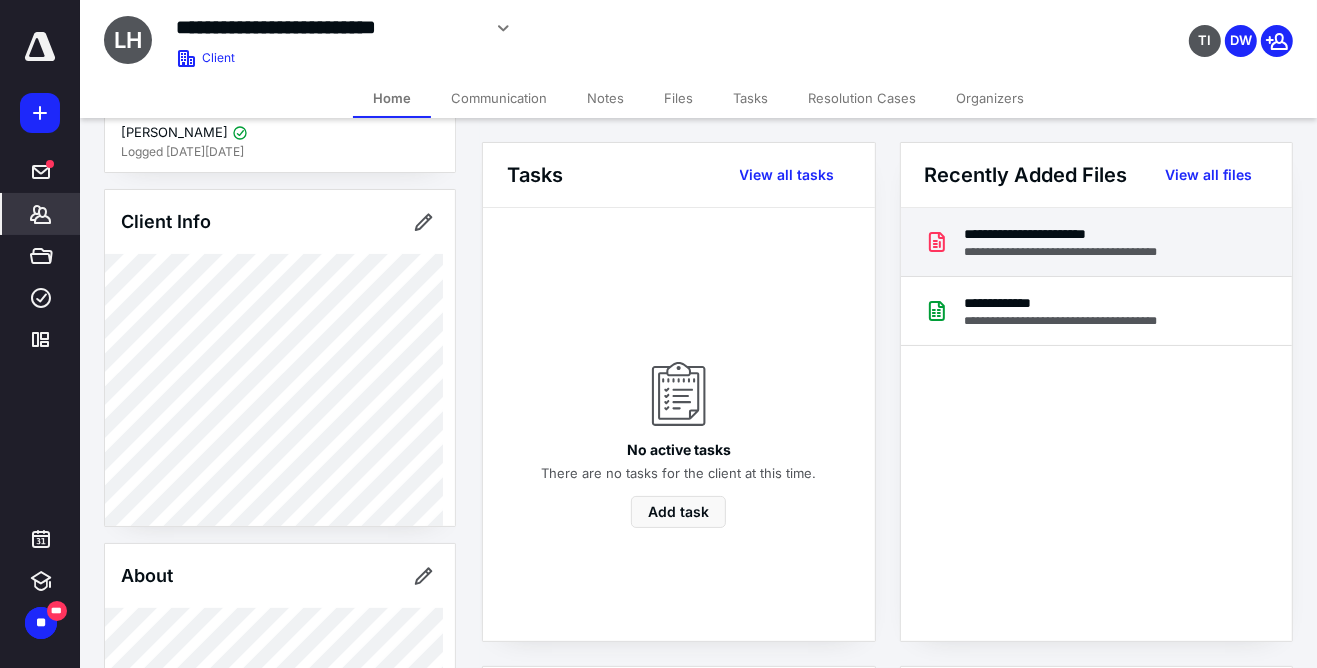 click on "**********" at bounding box center [1082, 252] 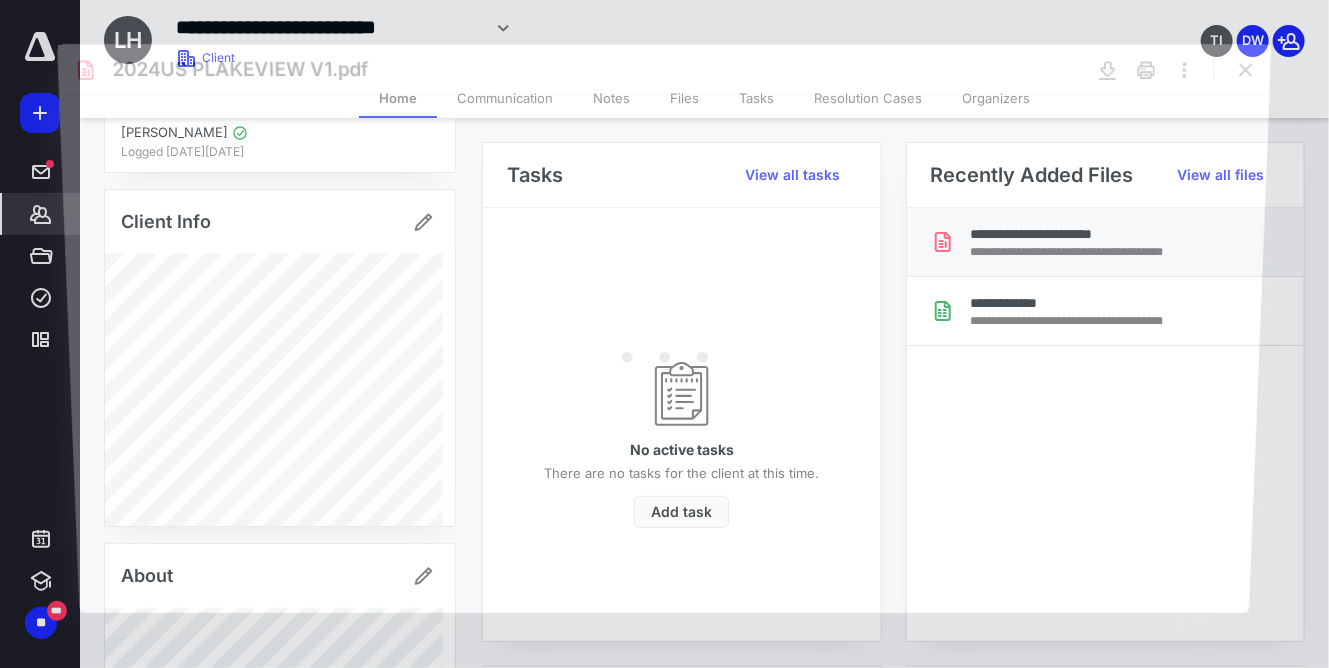 click at bounding box center (664, 353) 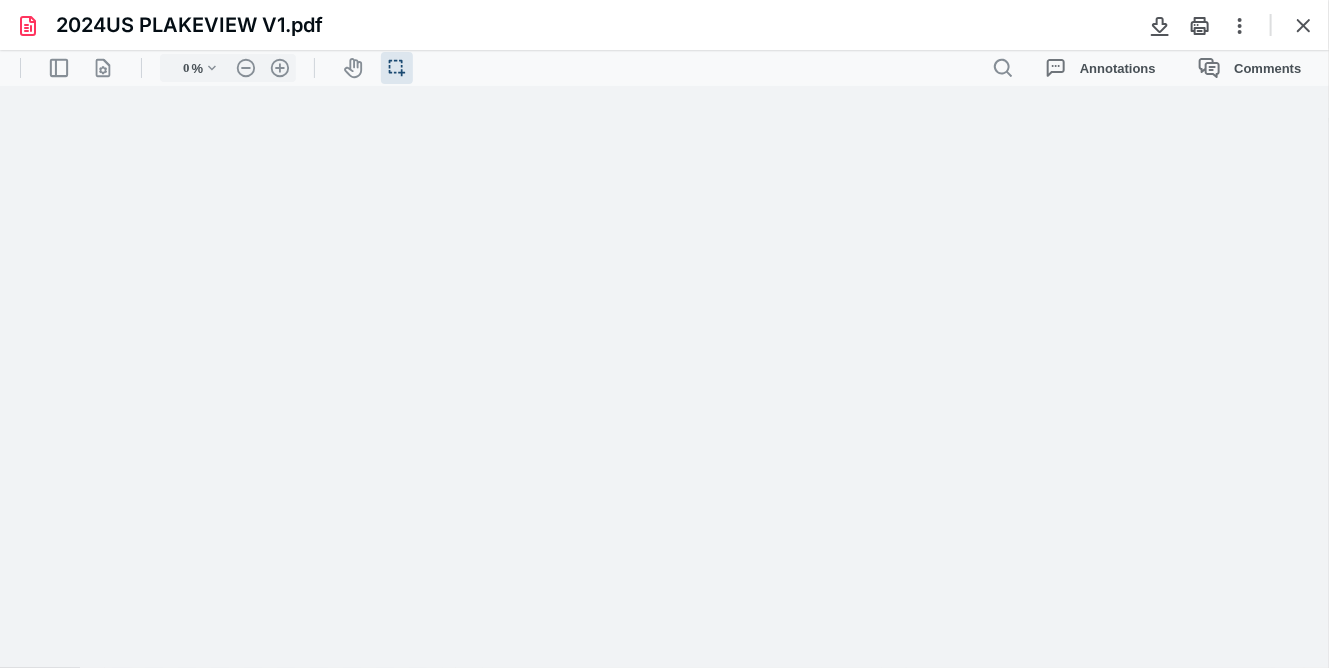 type on "210" 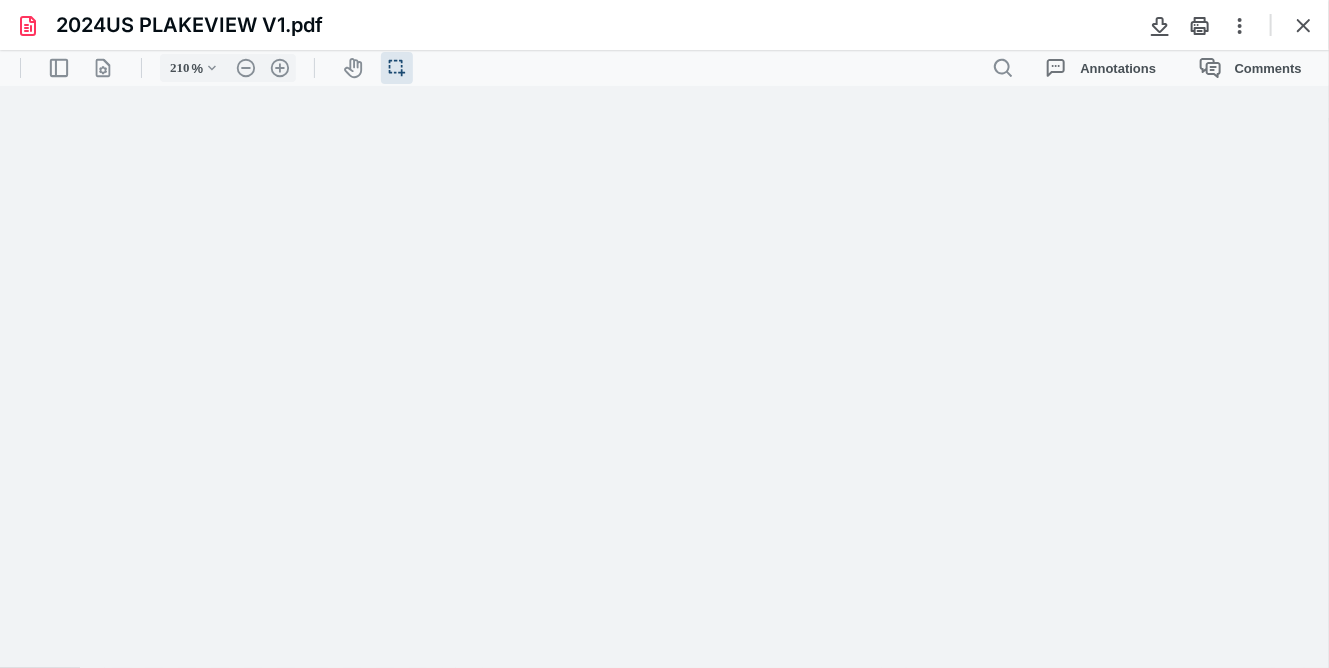 scroll, scrollTop: 0, scrollLeft: 0, axis: both 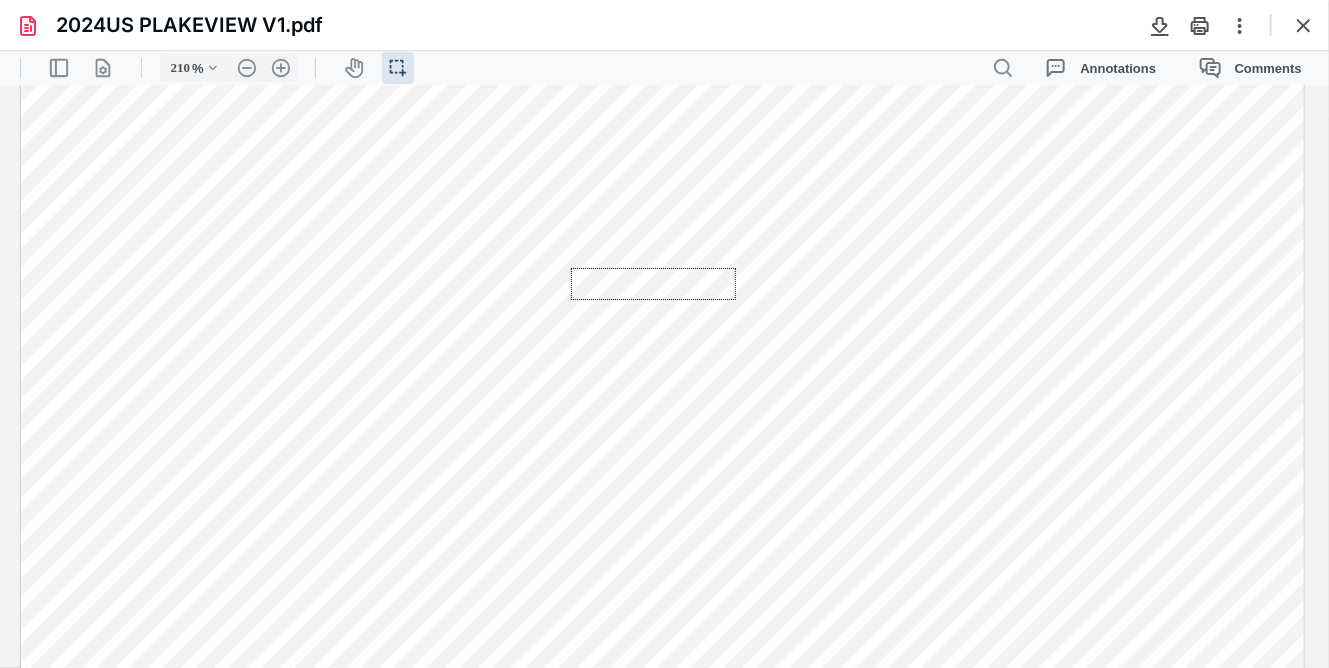 drag, startPoint x: 571, startPoint y: 267, endPoint x: 736, endPoint y: 299, distance: 168.07439 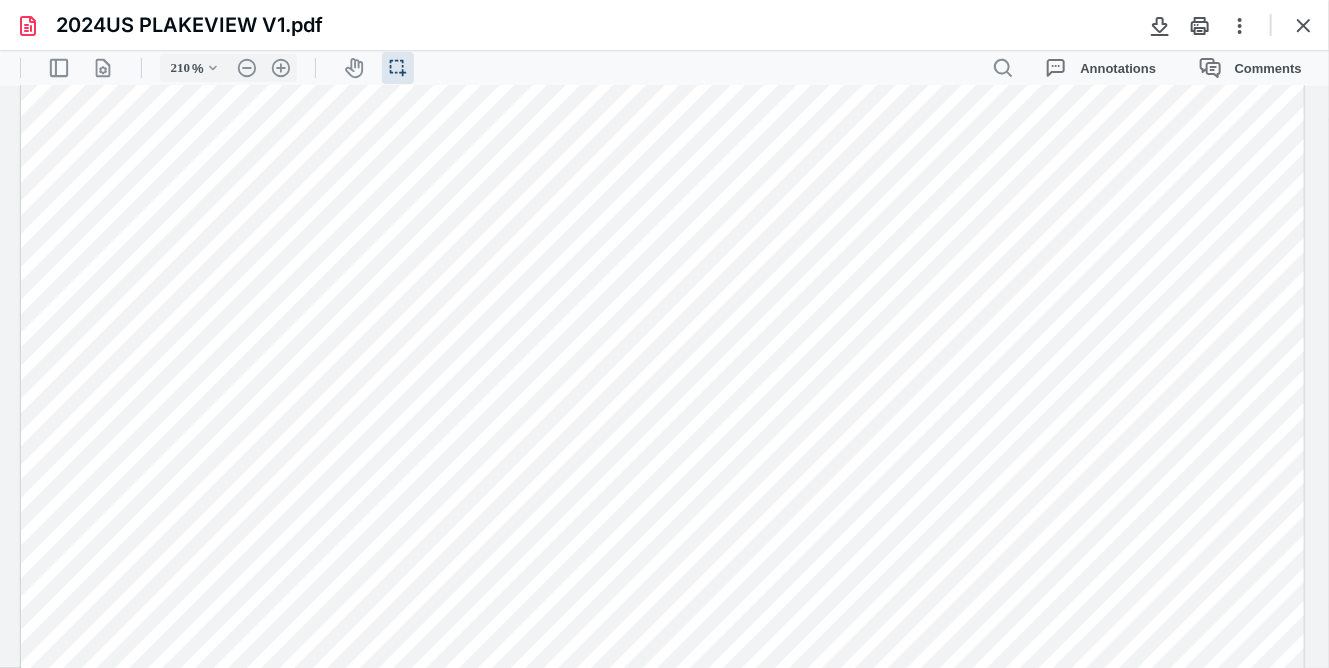 click at bounding box center (662, 879) 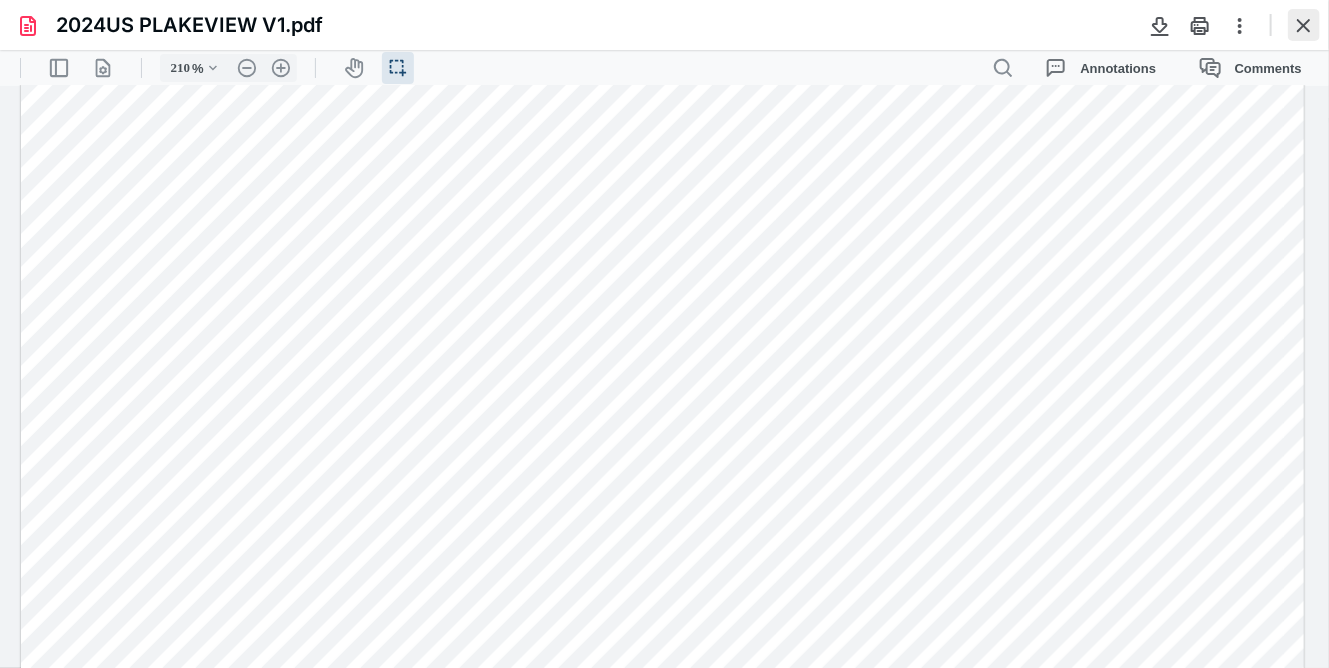 click at bounding box center (1304, 25) 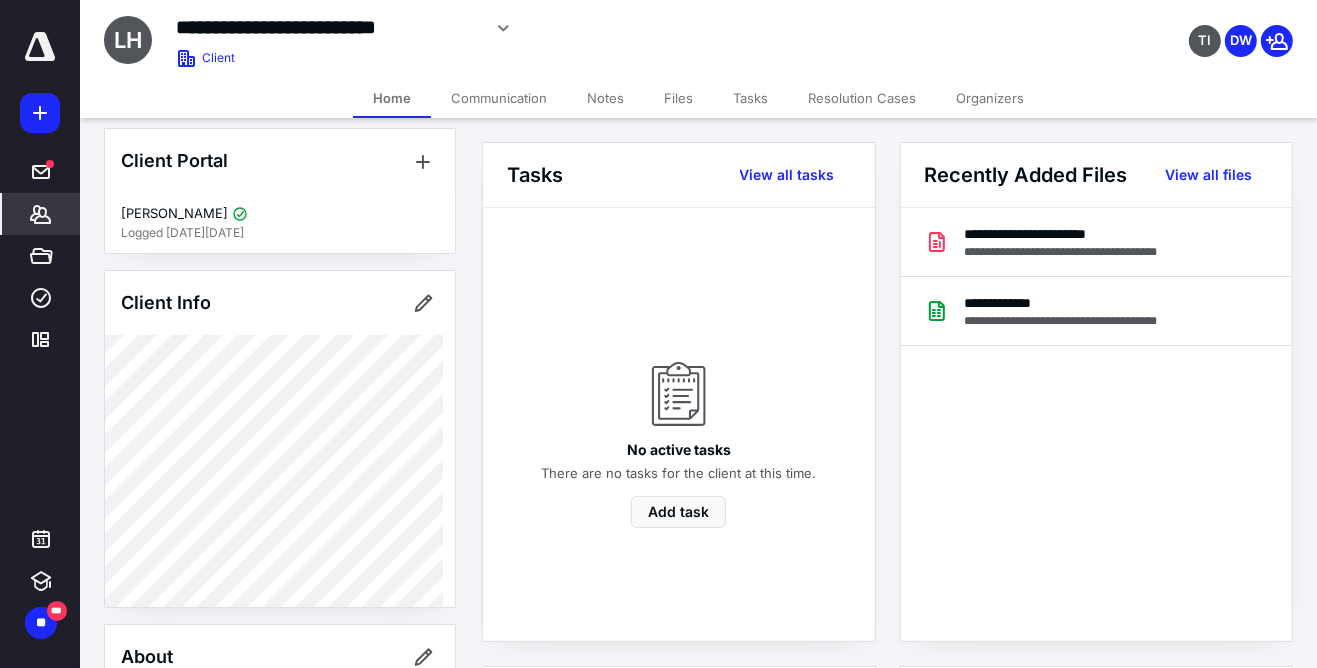 scroll, scrollTop: 0, scrollLeft: 0, axis: both 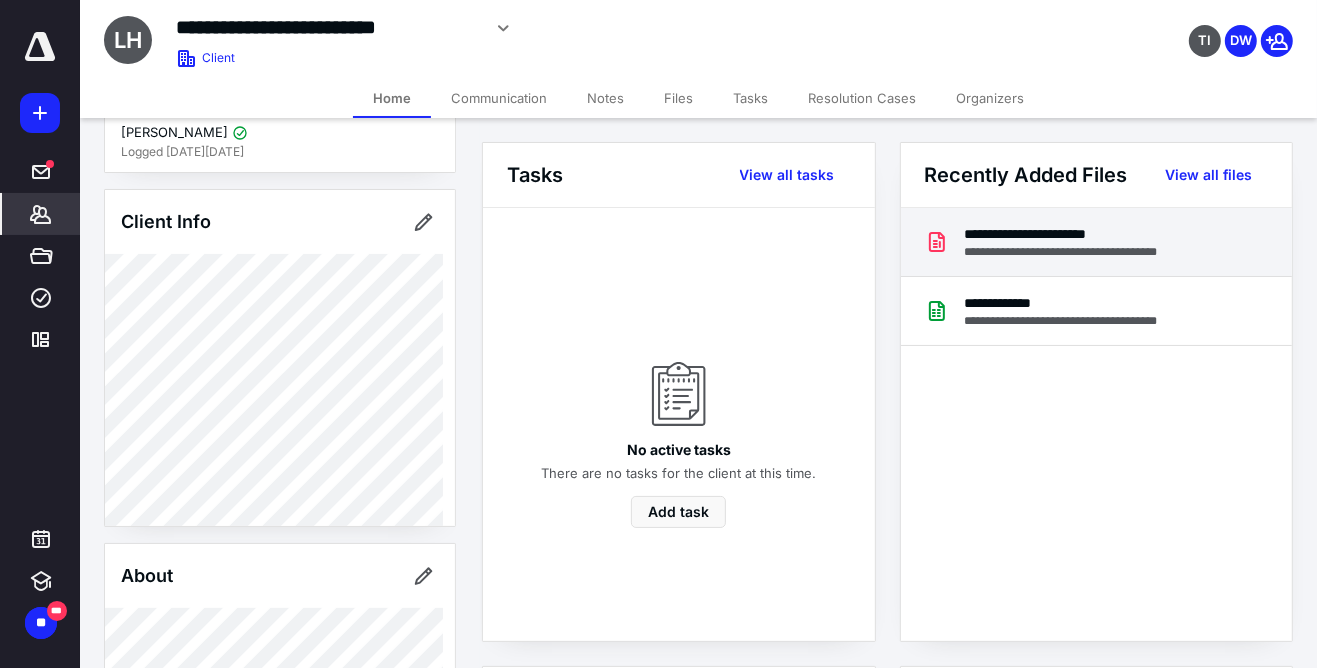 click on "**********" at bounding box center [1082, 252] 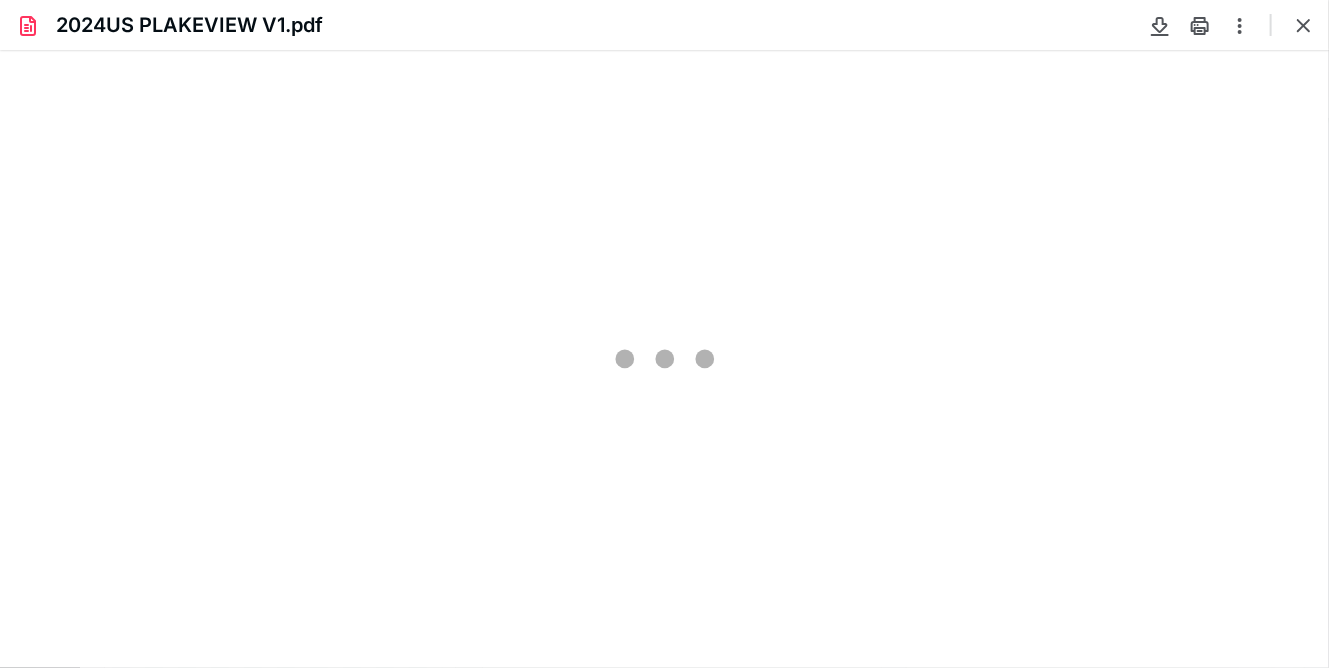 type on "210" 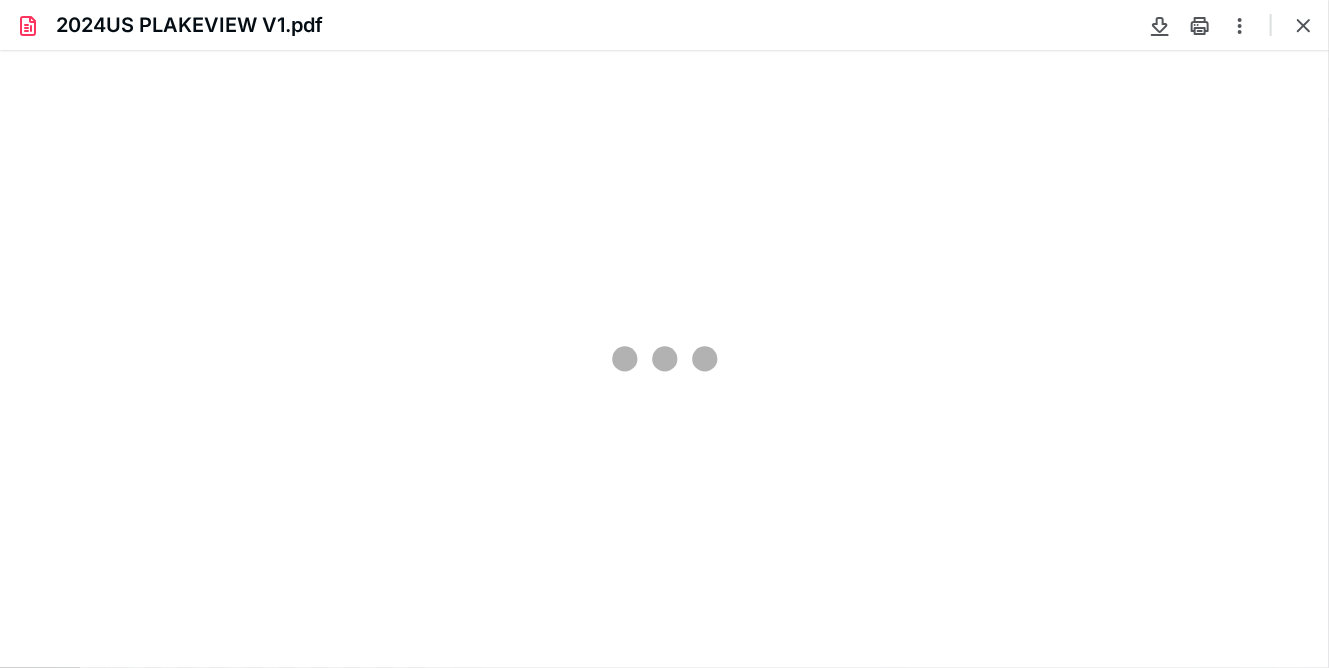 scroll, scrollTop: 0, scrollLeft: 0, axis: both 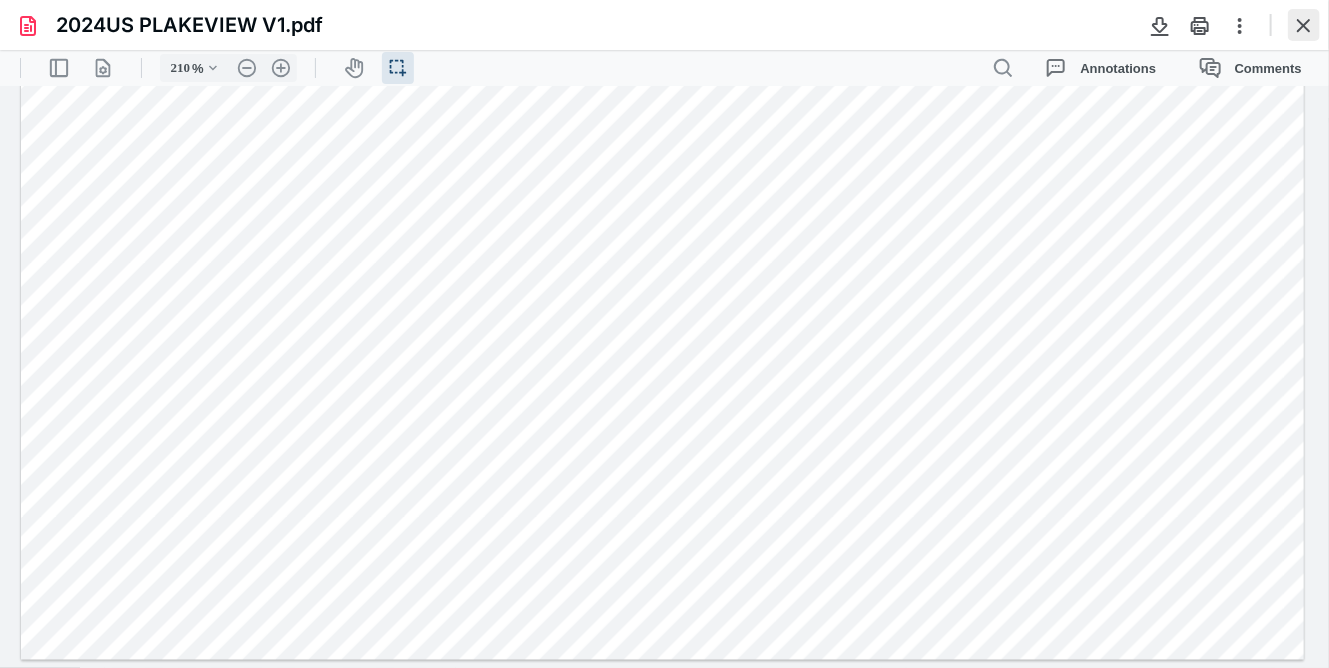 click at bounding box center (1304, 25) 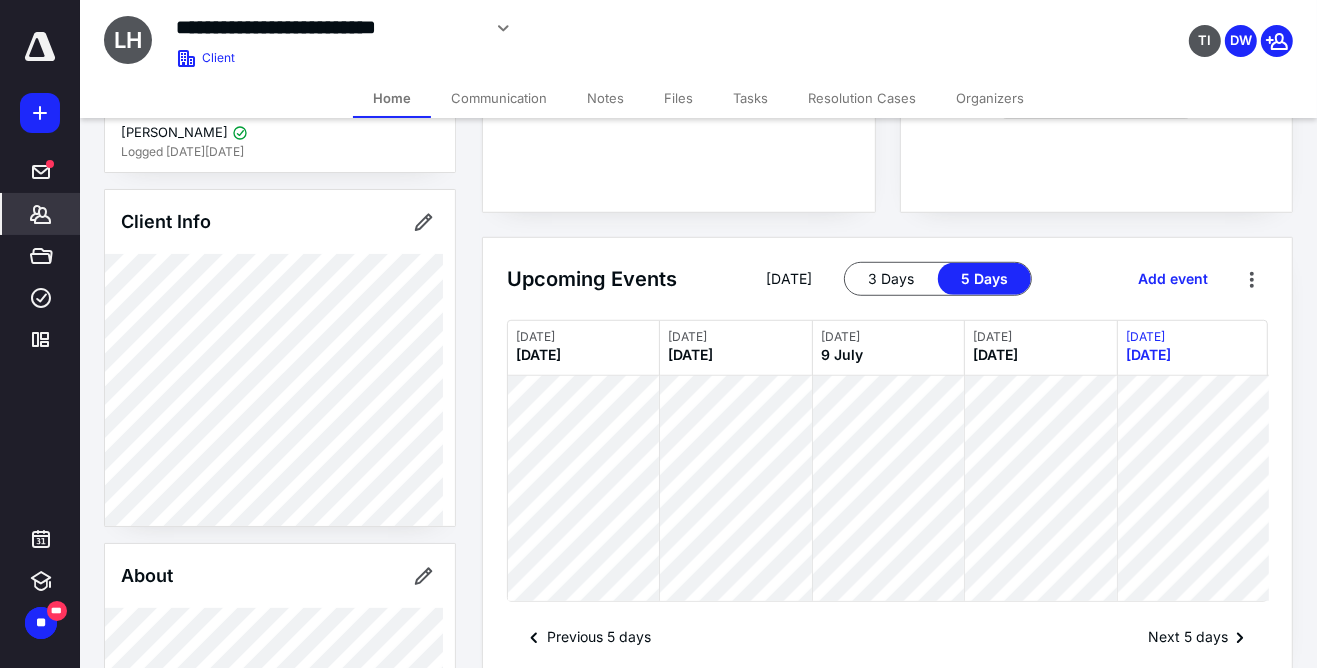 scroll, scrollTop: 980, scrollLeft: 0, axis: vertical 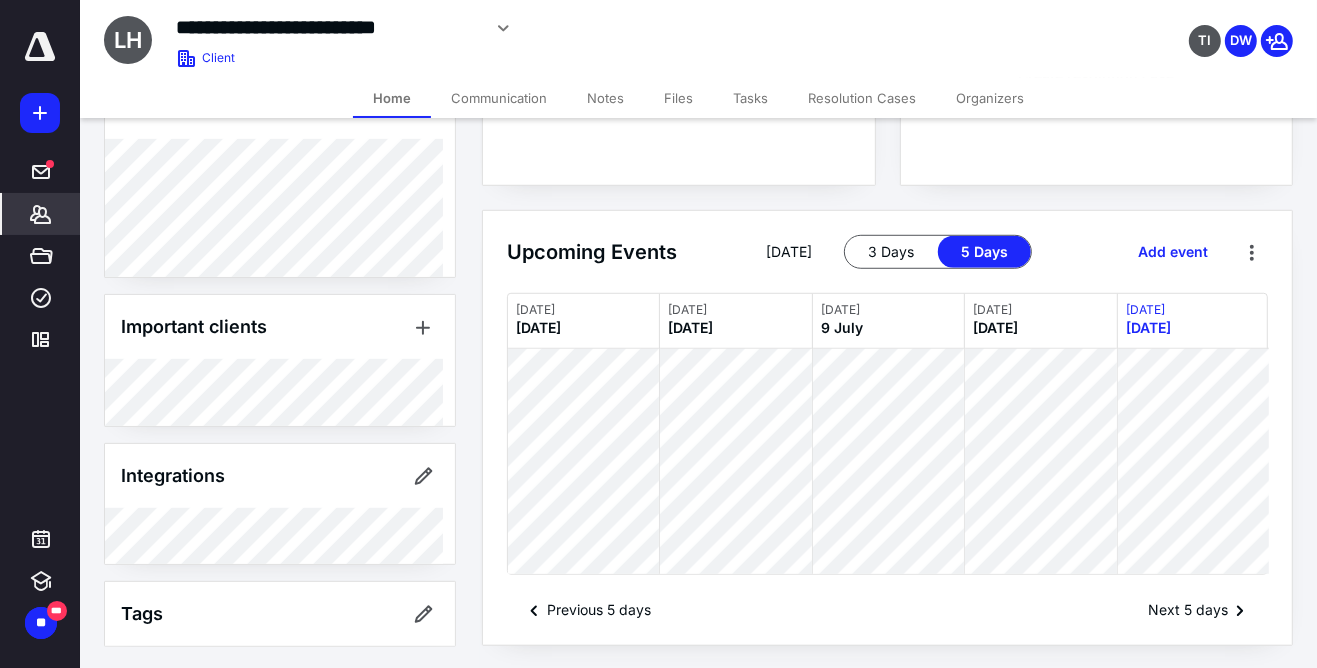 click on "Files" at bounding box center [678, 98] 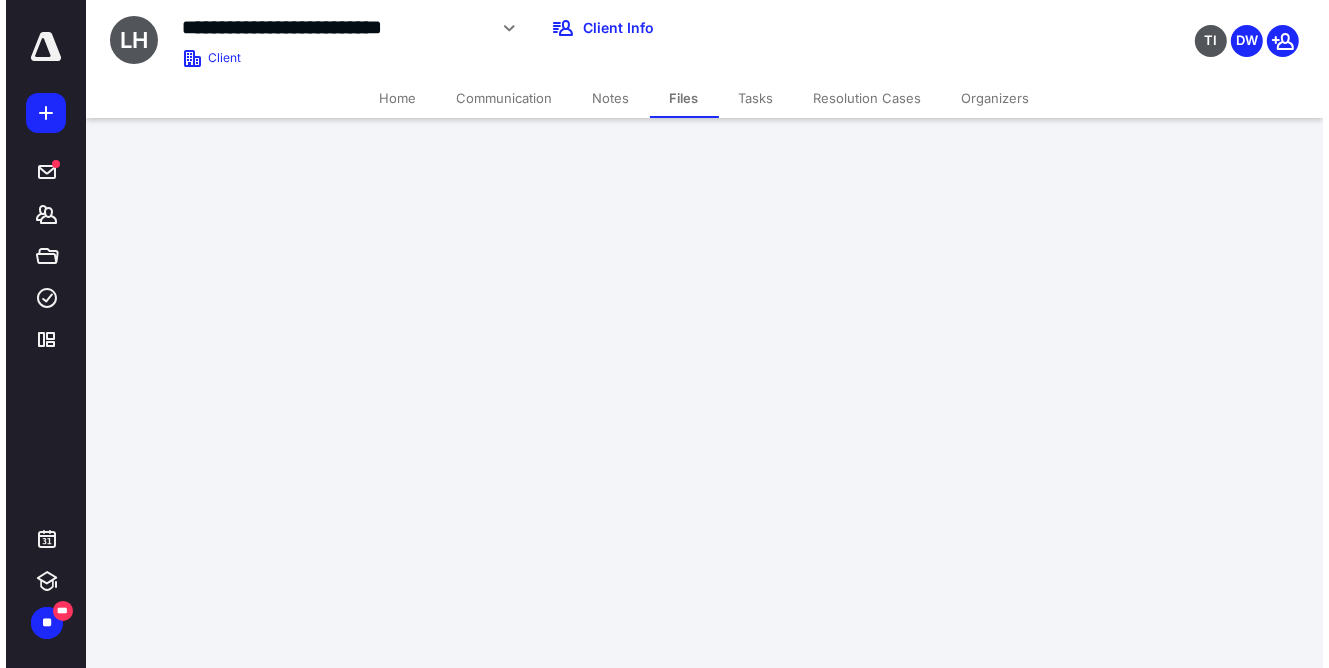 scroll, scrollTop: 0, scrollLeft: 0, axis: both 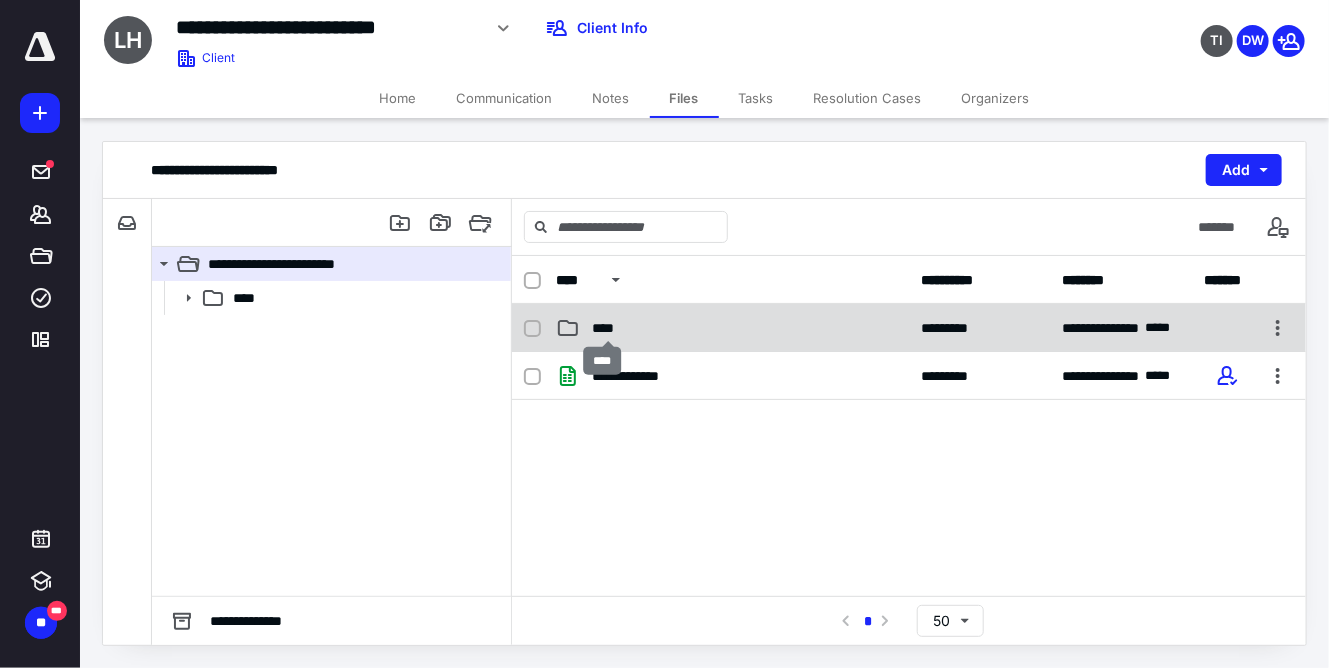 click on "****" at bounding box center [609, 328] 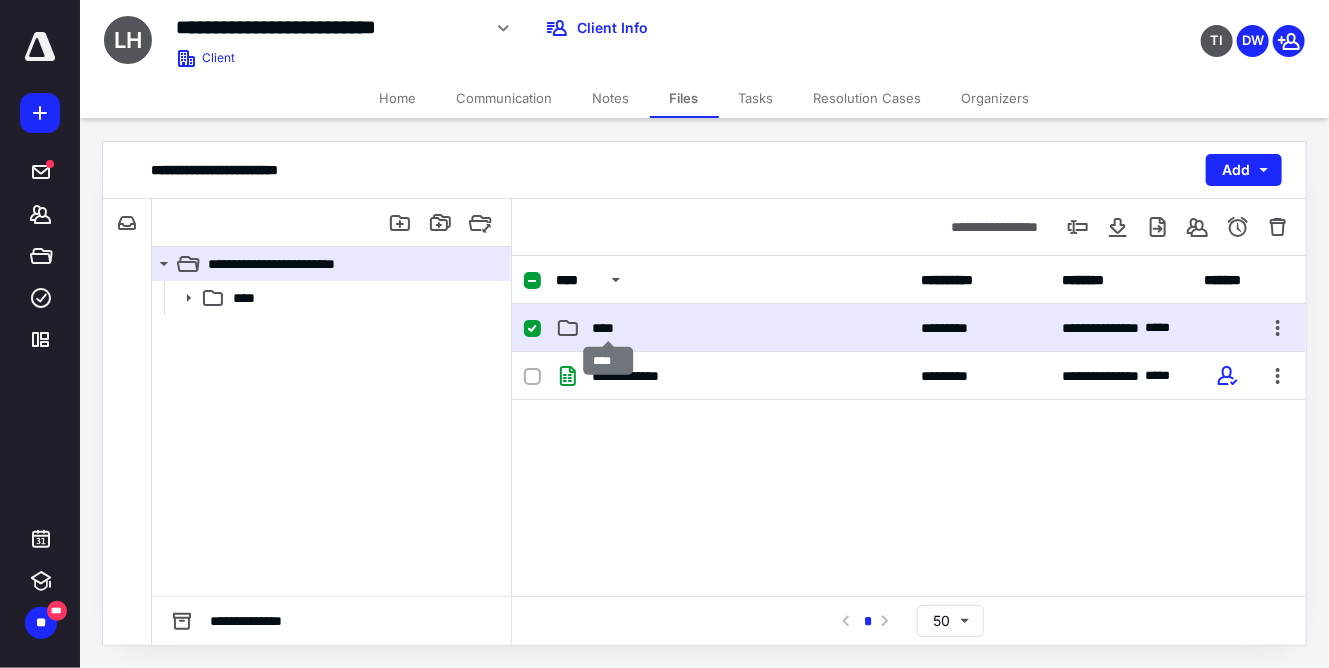 click on "****" at bounding box center (609, 328) 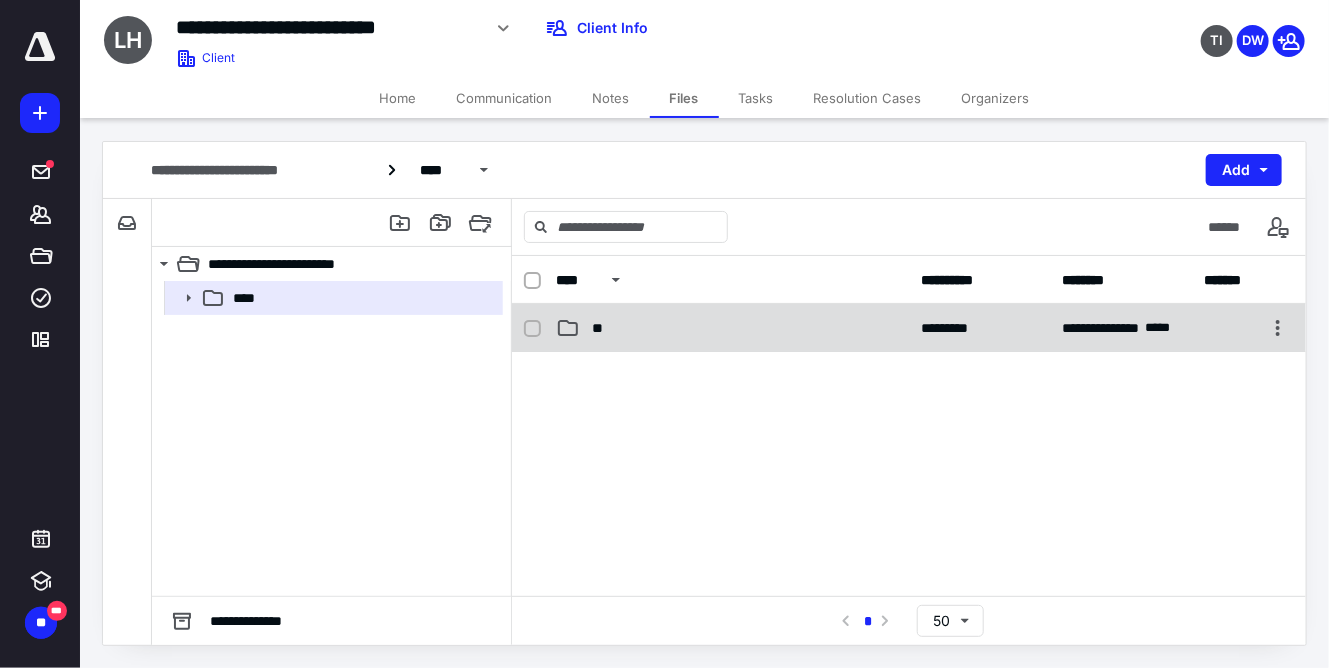 click on "**" at bounding box center [597, 328] 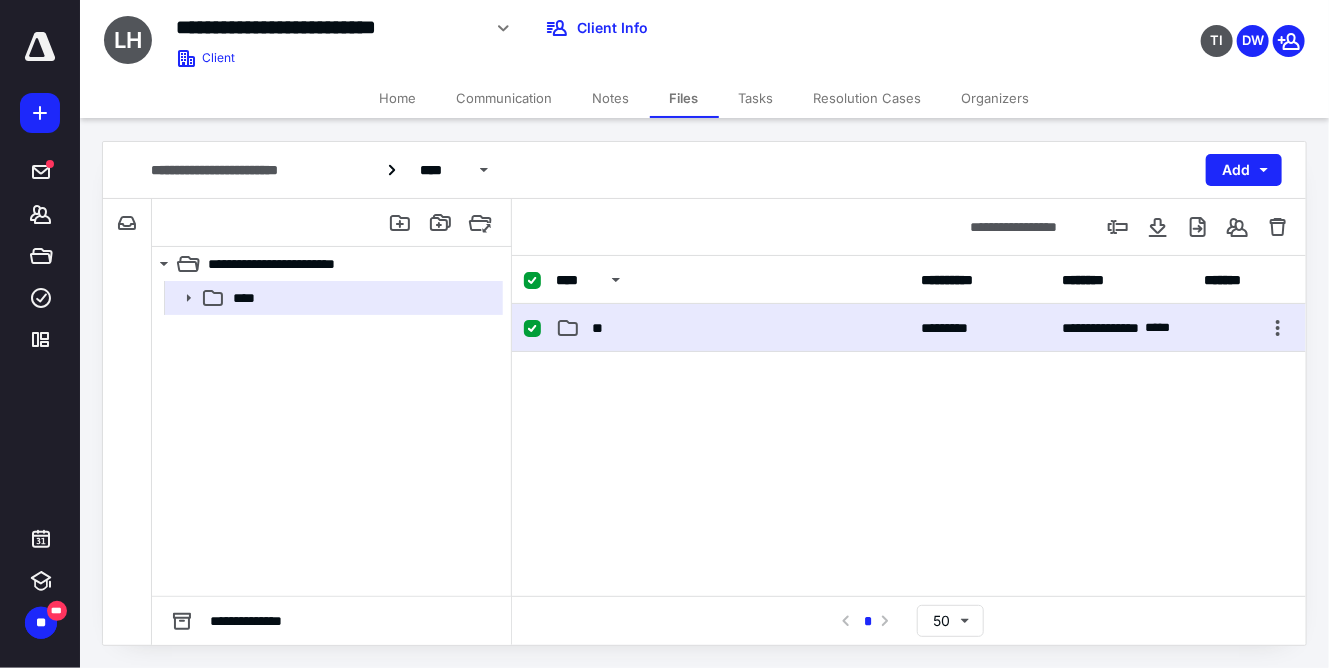 click on "**" at bounding box center [597, 328] 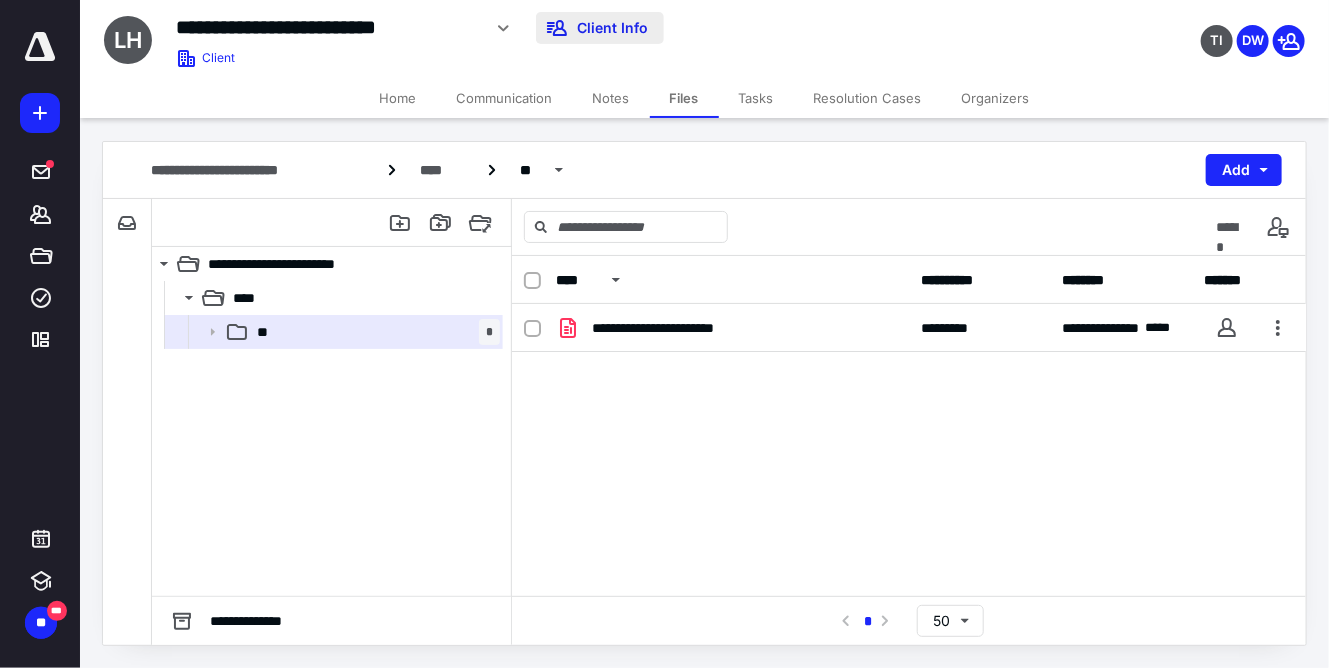 click on "Client Info" at bounding box center [600, 28] 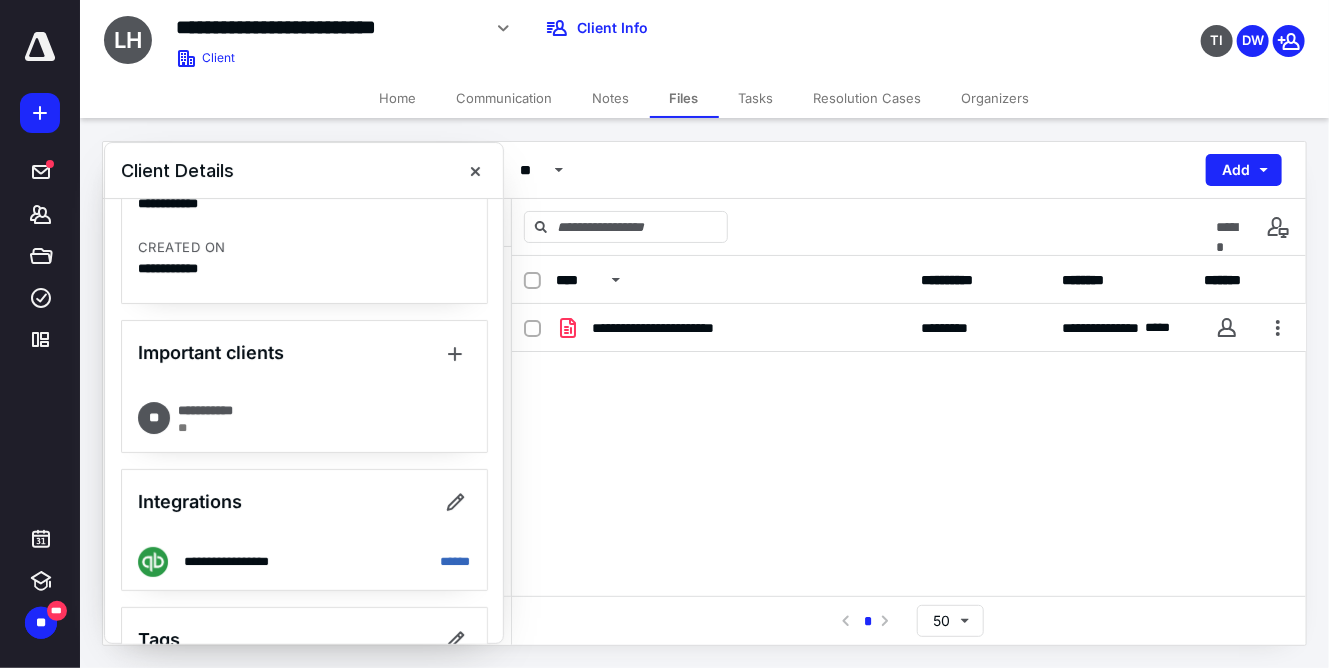 scroll, scrollTop: 654, scrollLeft: 0, axis: vertical 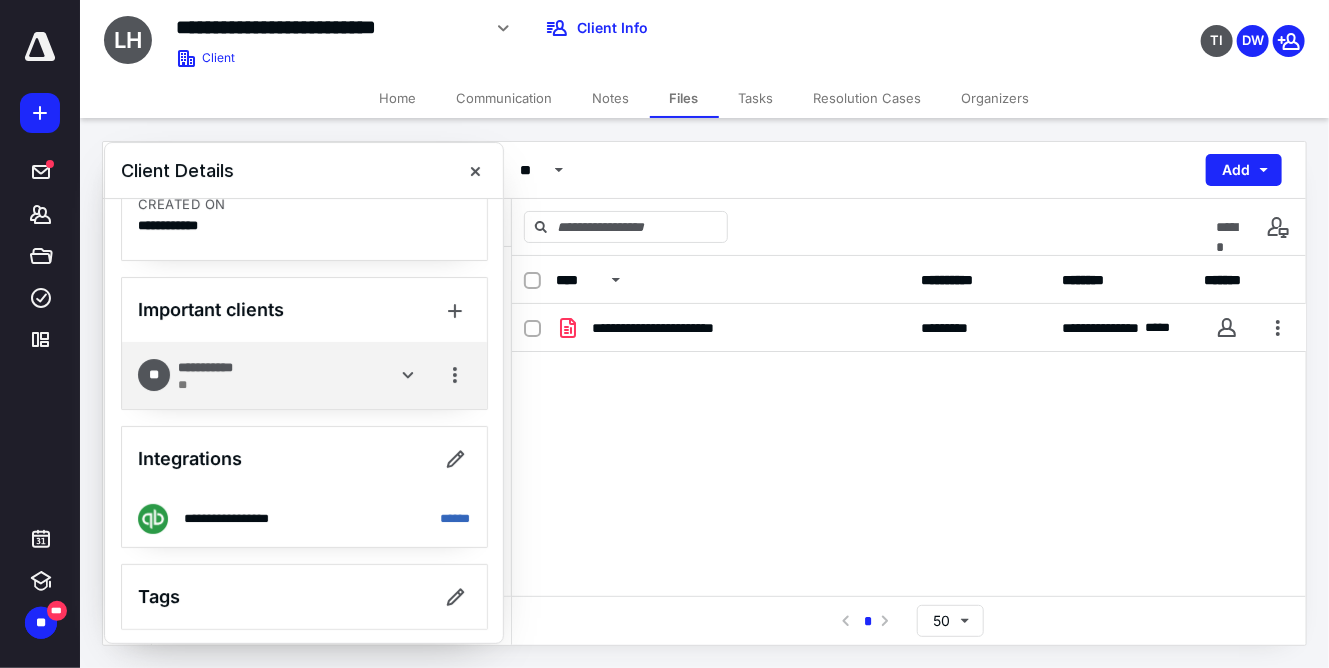 click on "**********" at bounding box center [219, 368] 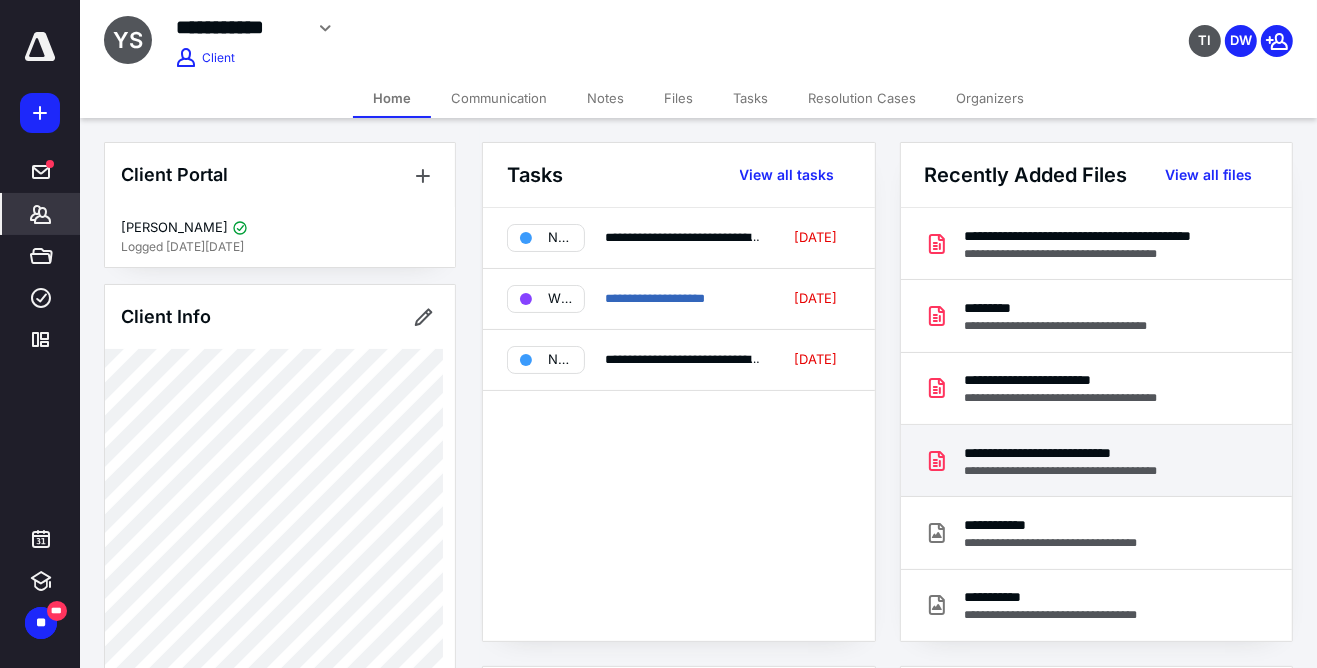 click on "**********" at bounding box center [1082, 453] 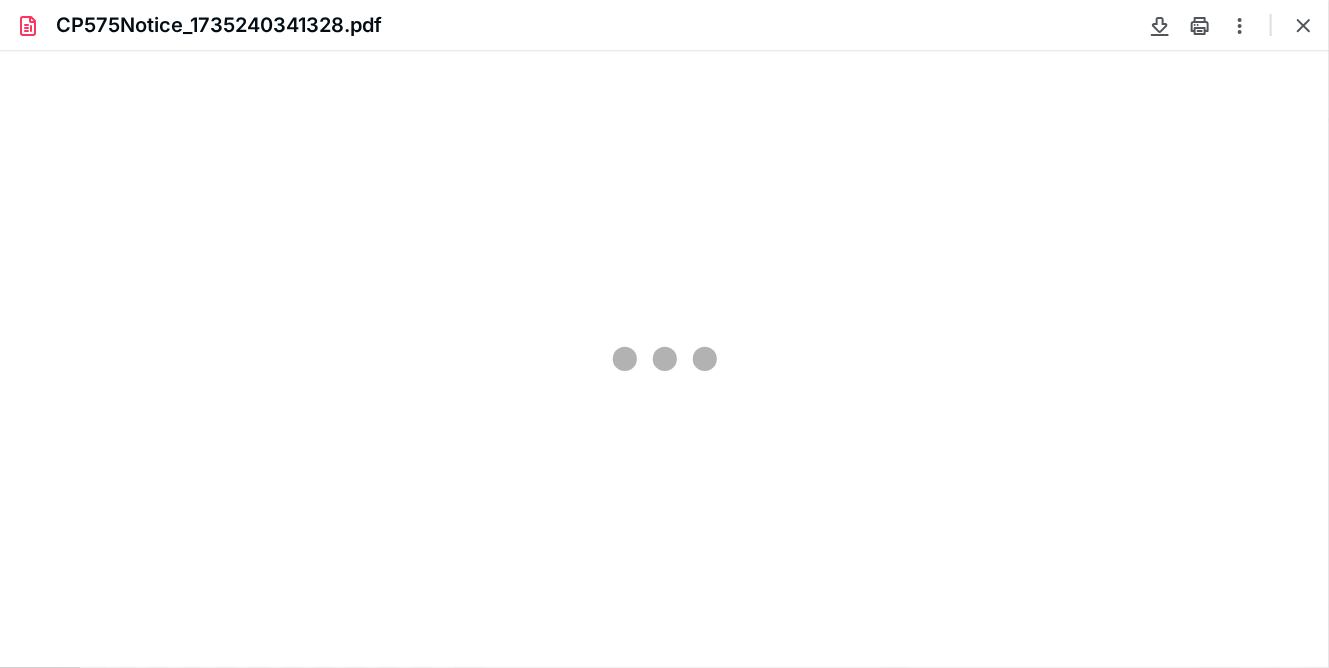 type on "210" 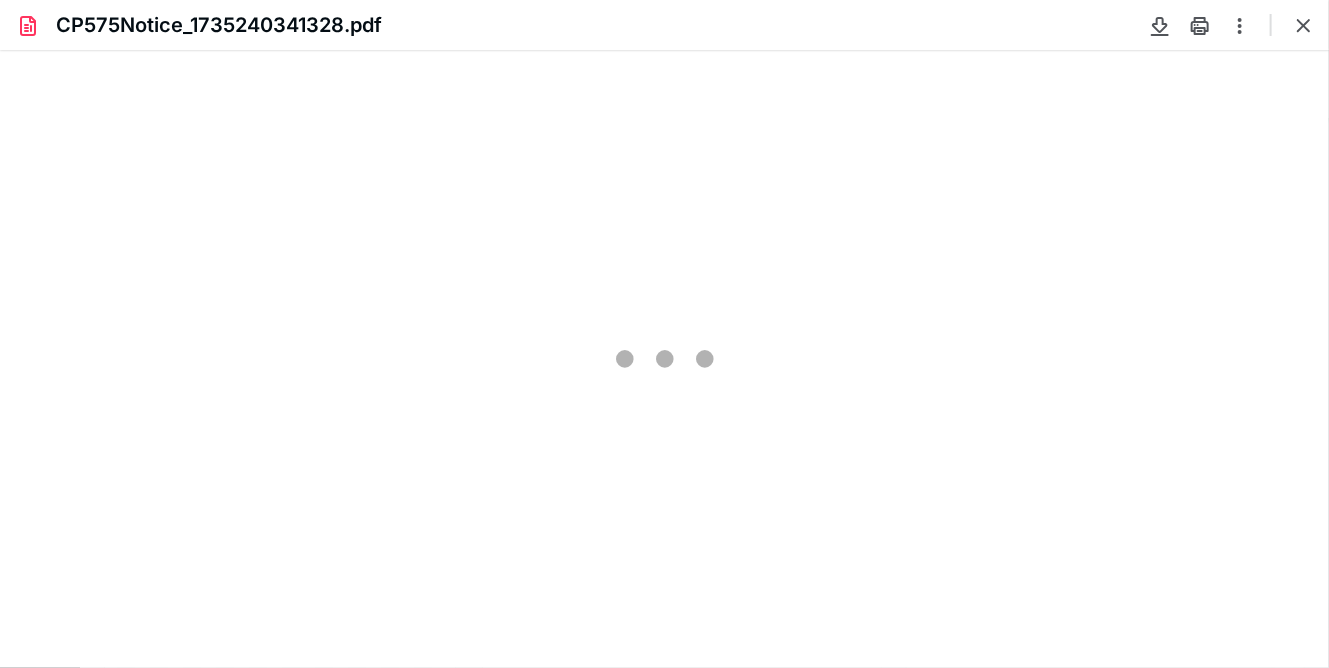 scroll, scrollTop: 0, scrollLeft: 0, axis: both 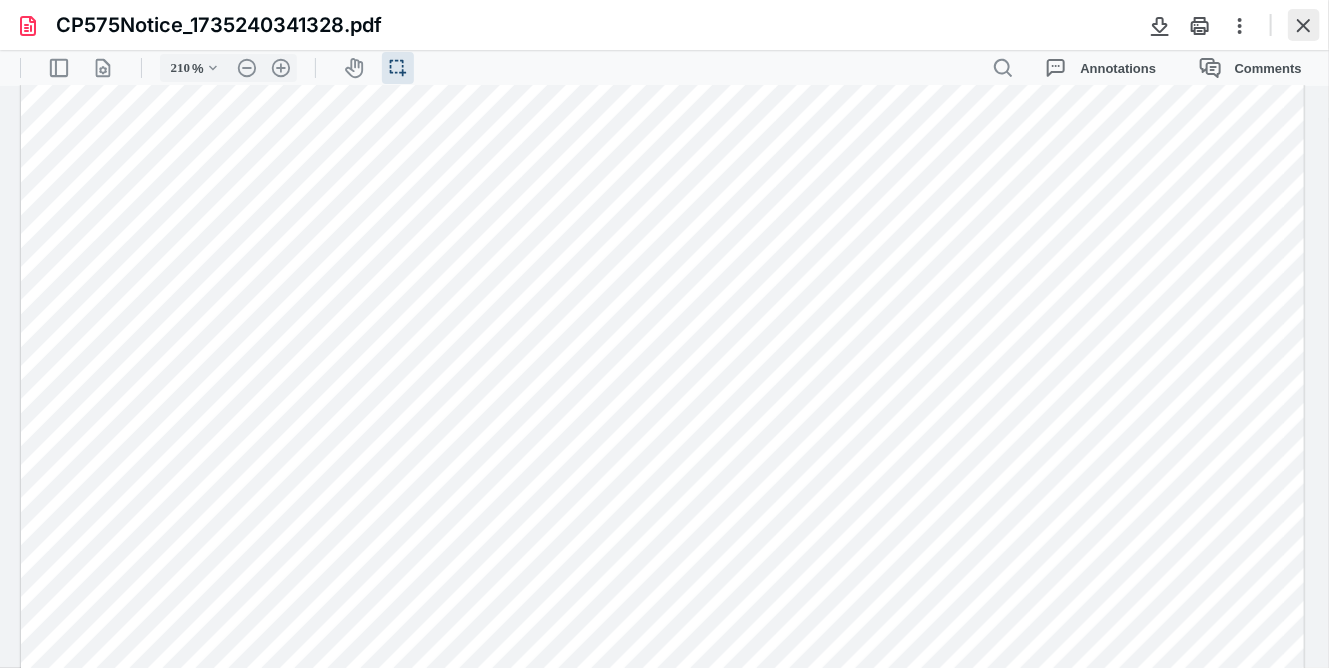 click at bounding box center (1304, 25) 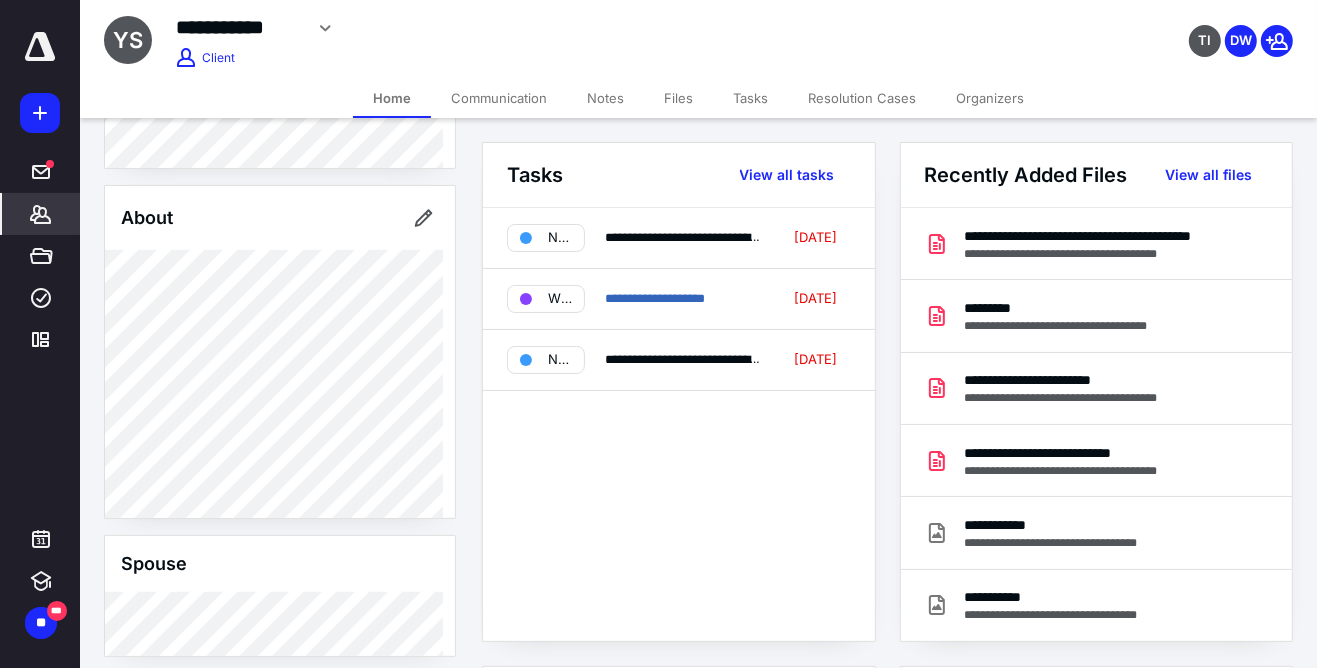 scroll, scrollTop: 473, scrollLeft: 0, axis: vertical 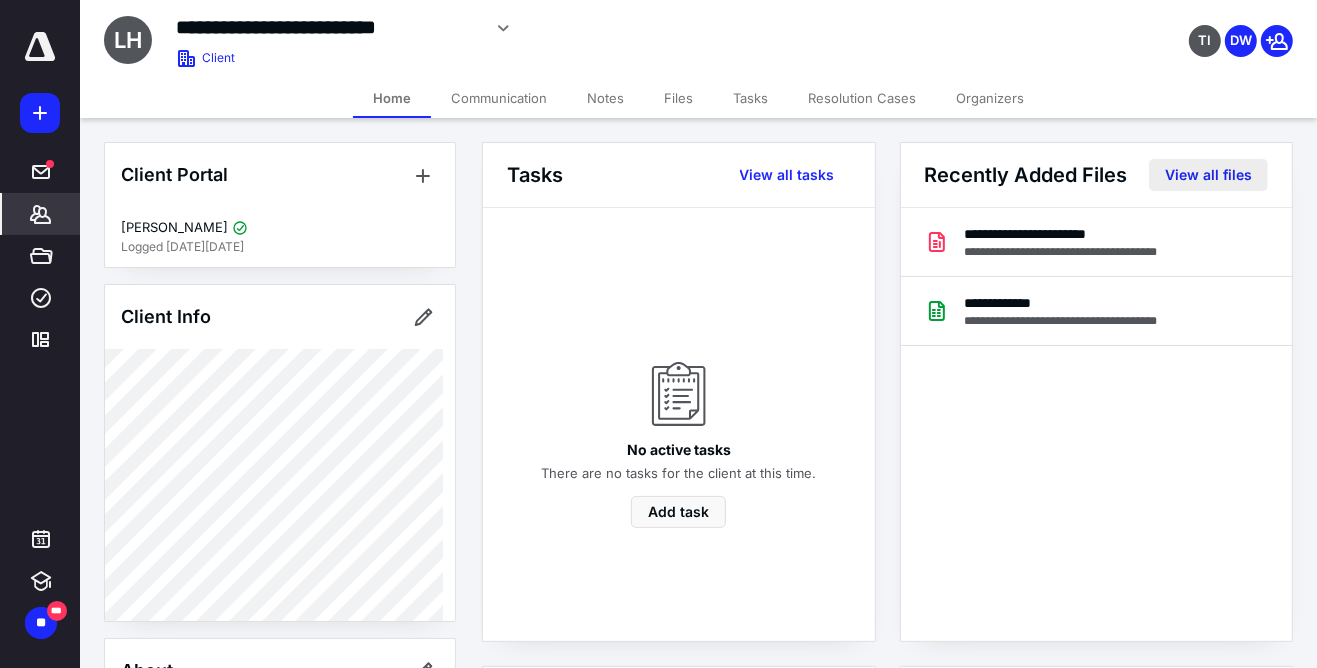 click on "View all files" at bounding box center [1208, 175] 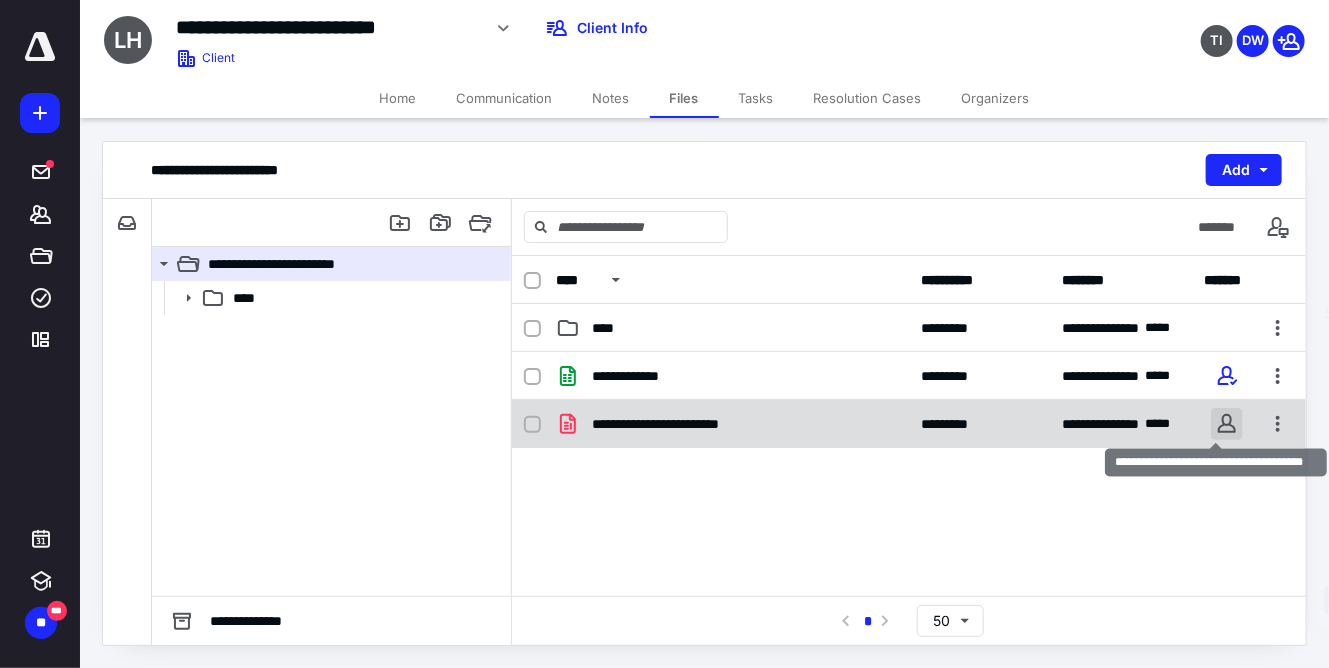 click at bounding box center (1227, 424) 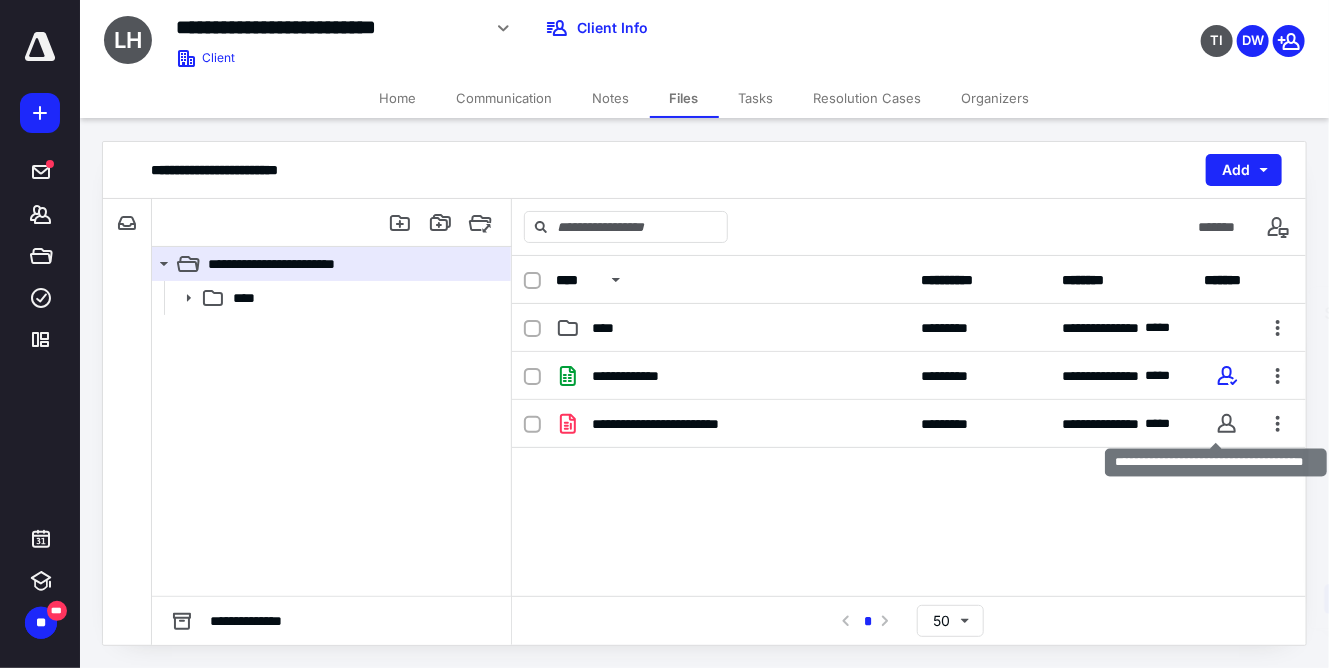 checkbox on "true" 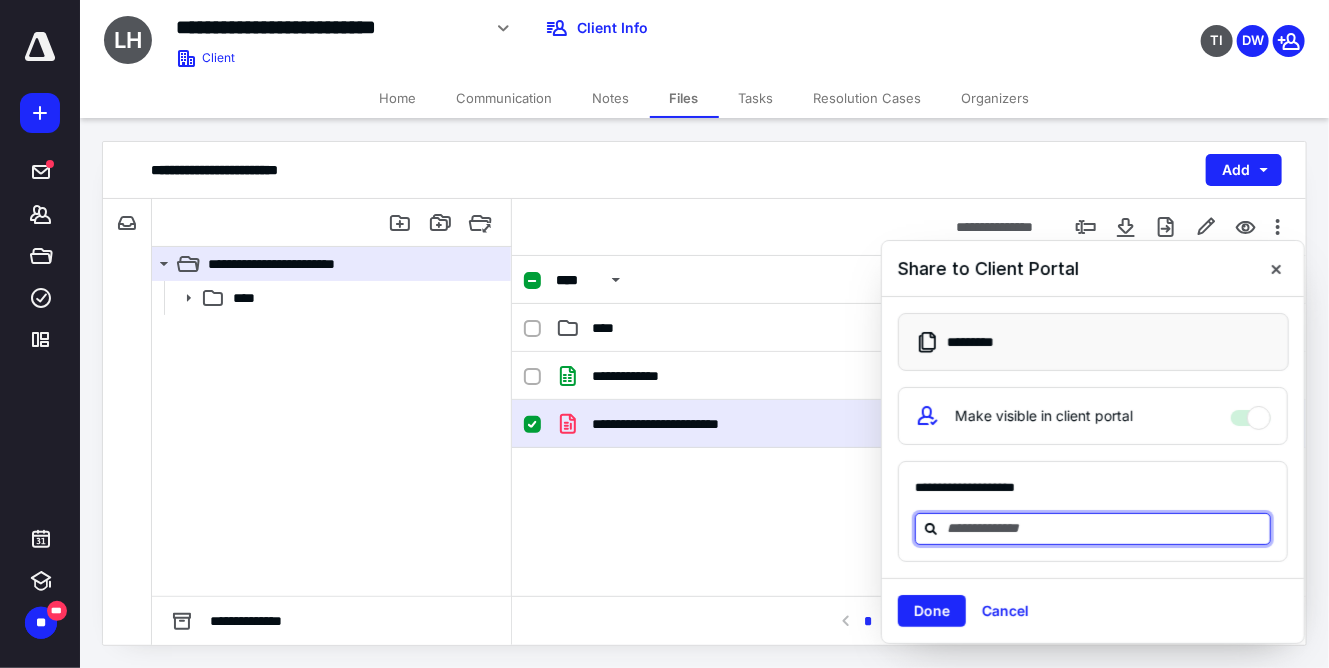 click at bounding box center [1105, 528] 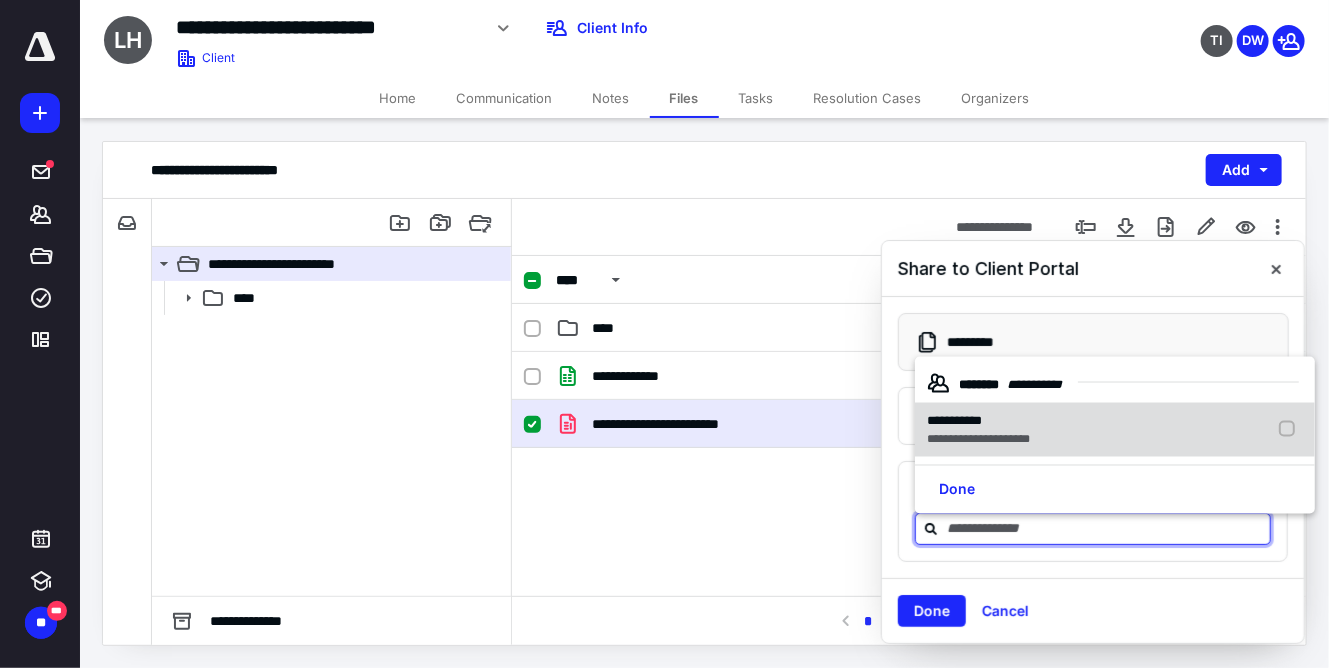 click at bounding box center (1291, 430) 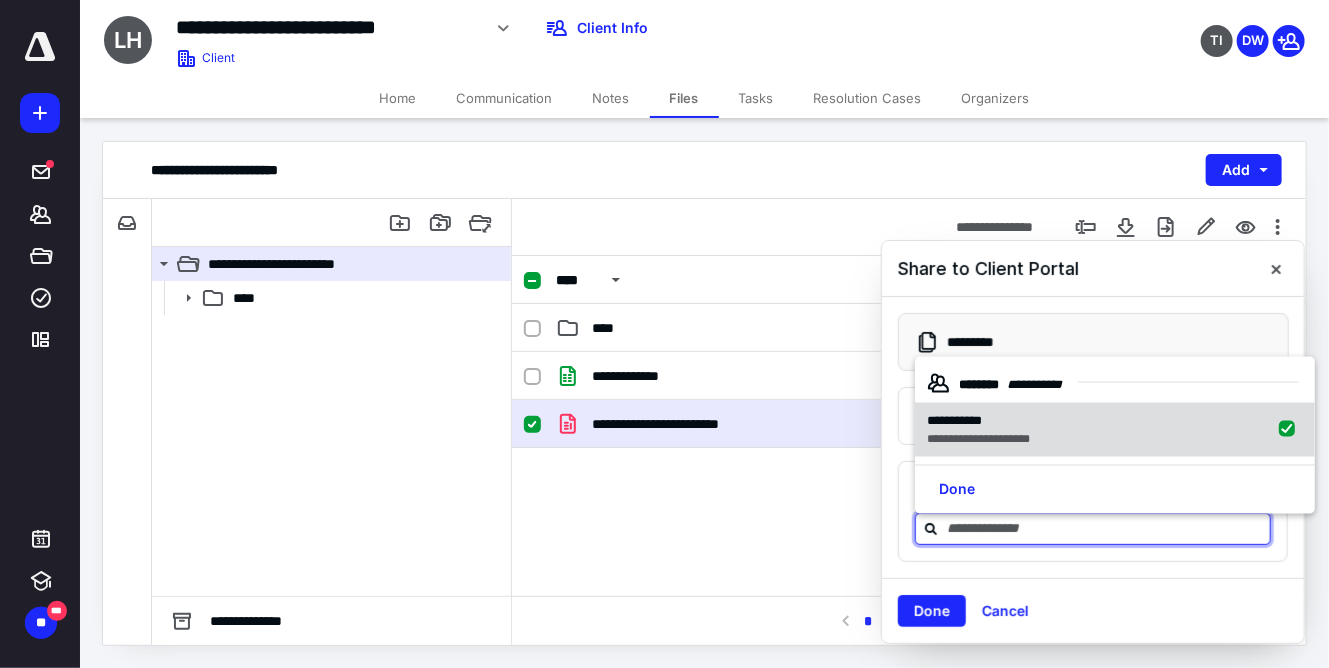 checkbox on "true" 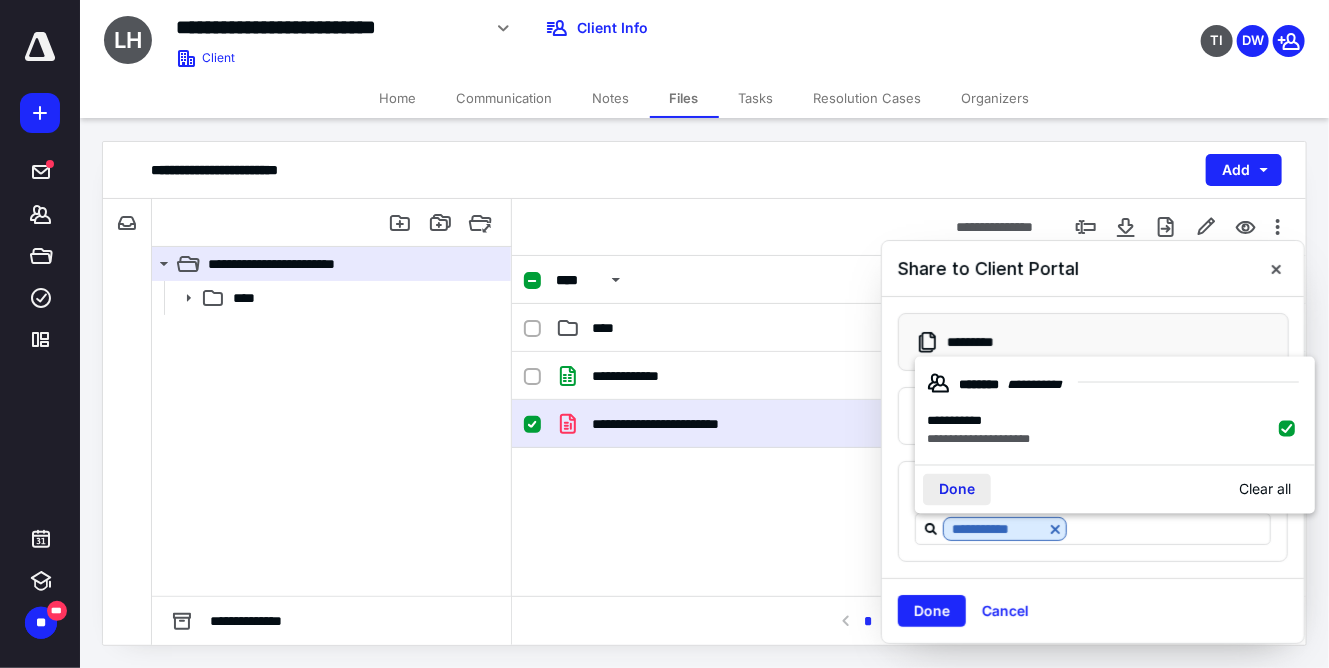 click on "Done" at bounding box center (957, 490) 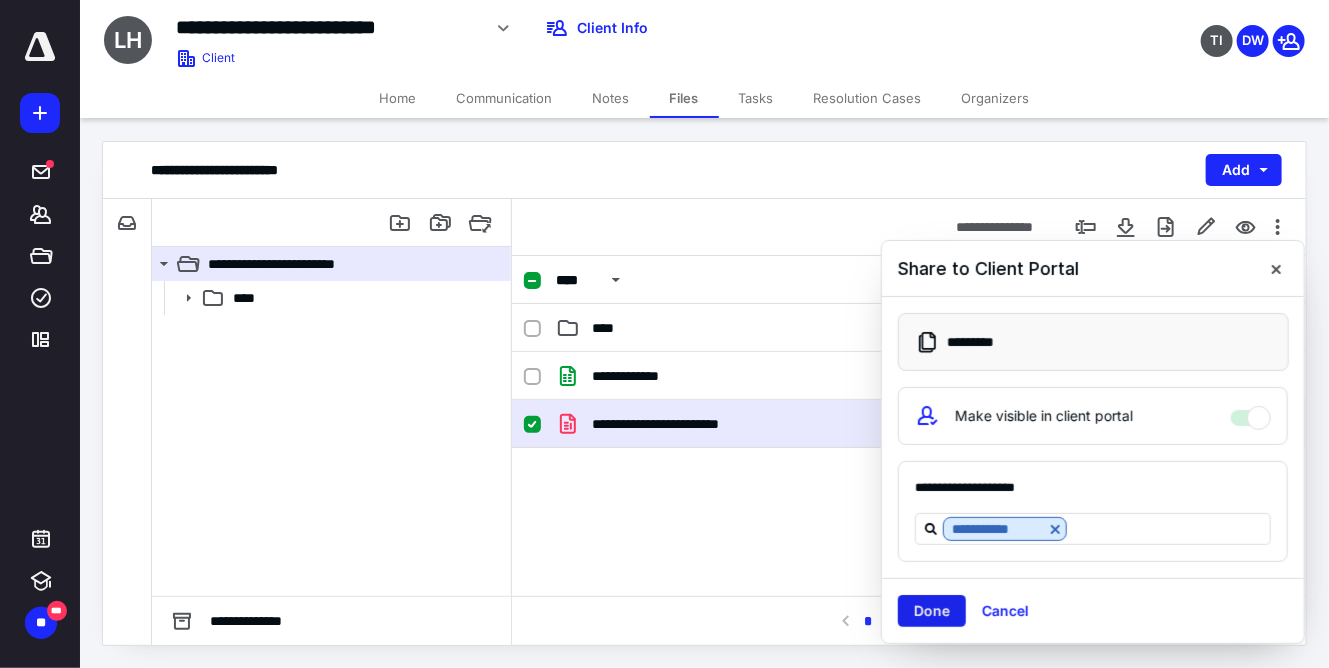 click on "Done" at bounding box center (932, 611) 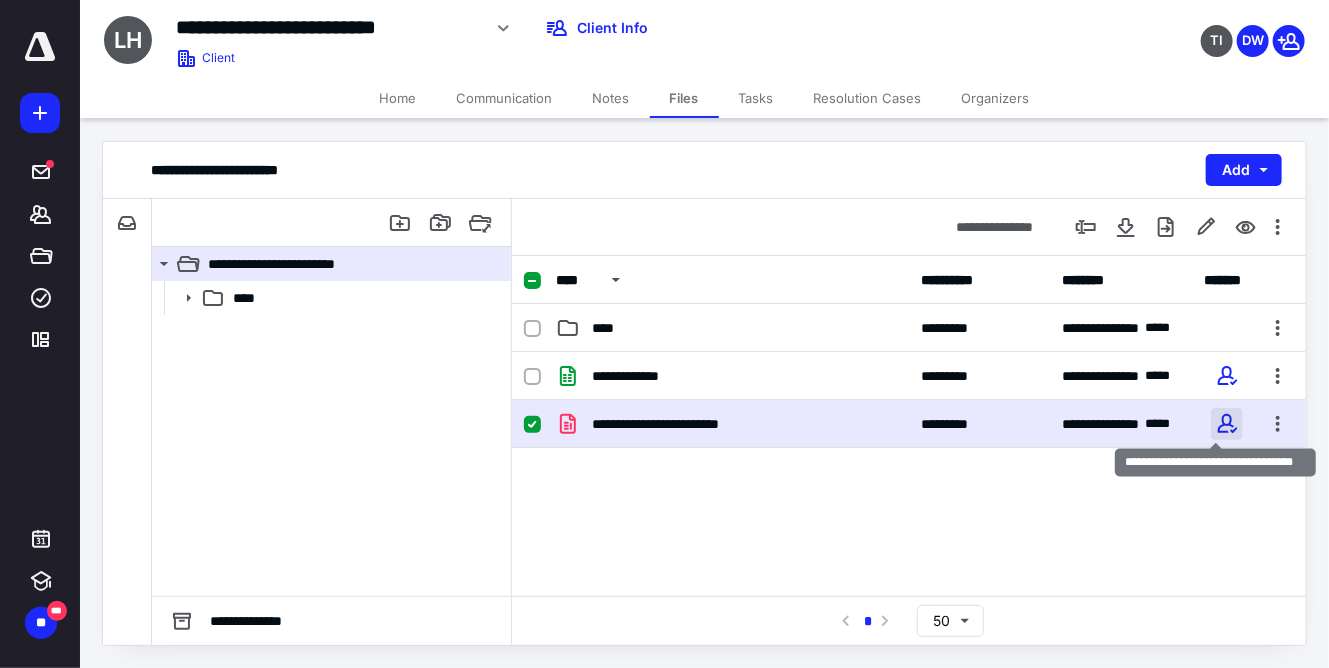 click at bounding box center (1227, 424) 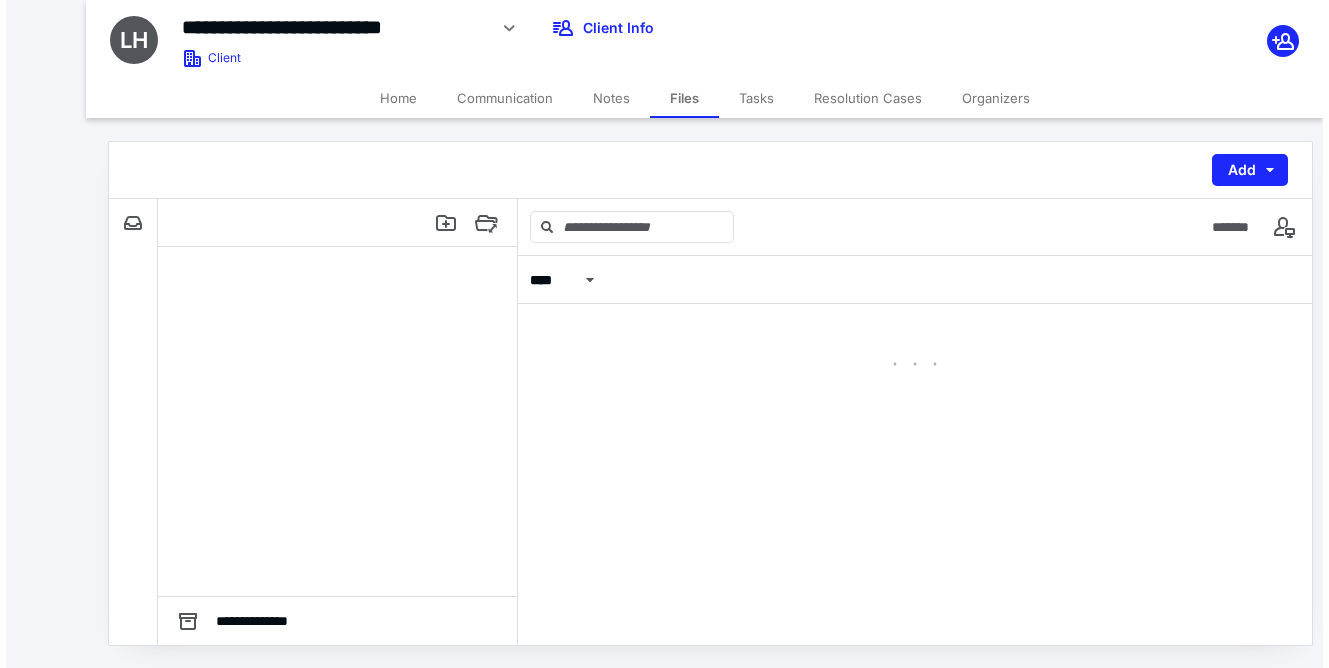 scroll, scrollTop: 0, scrollLeft: 0, axis: both 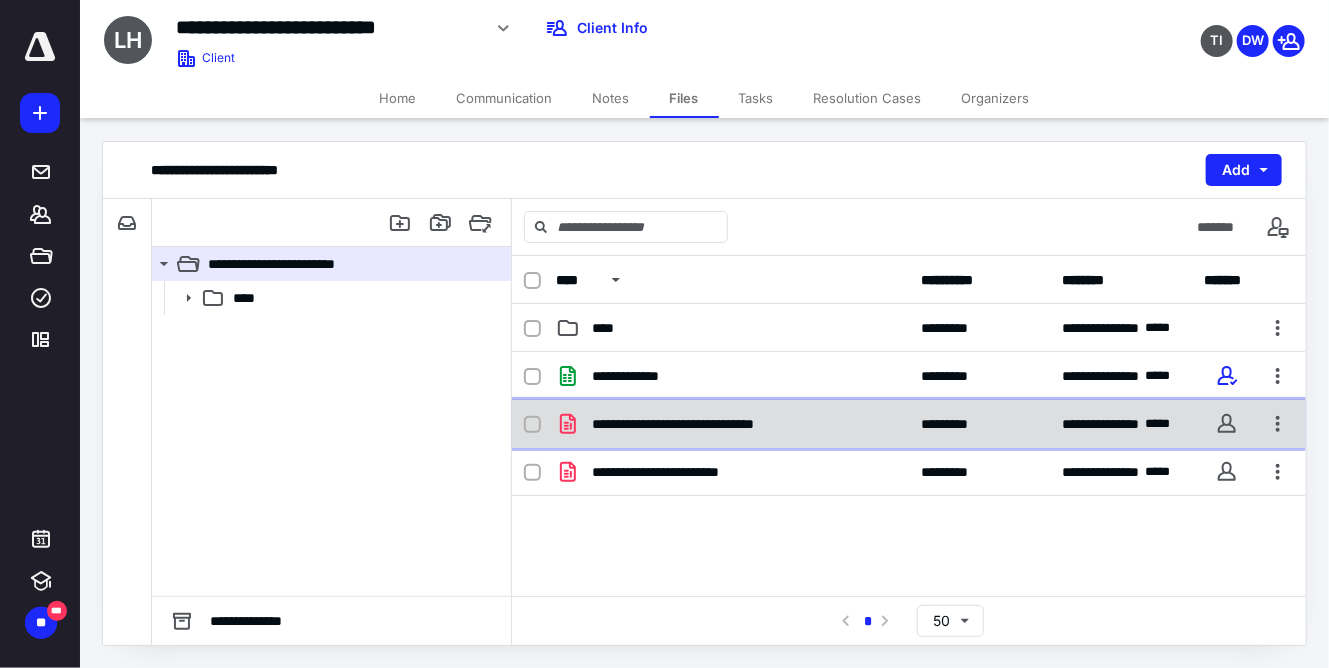 click 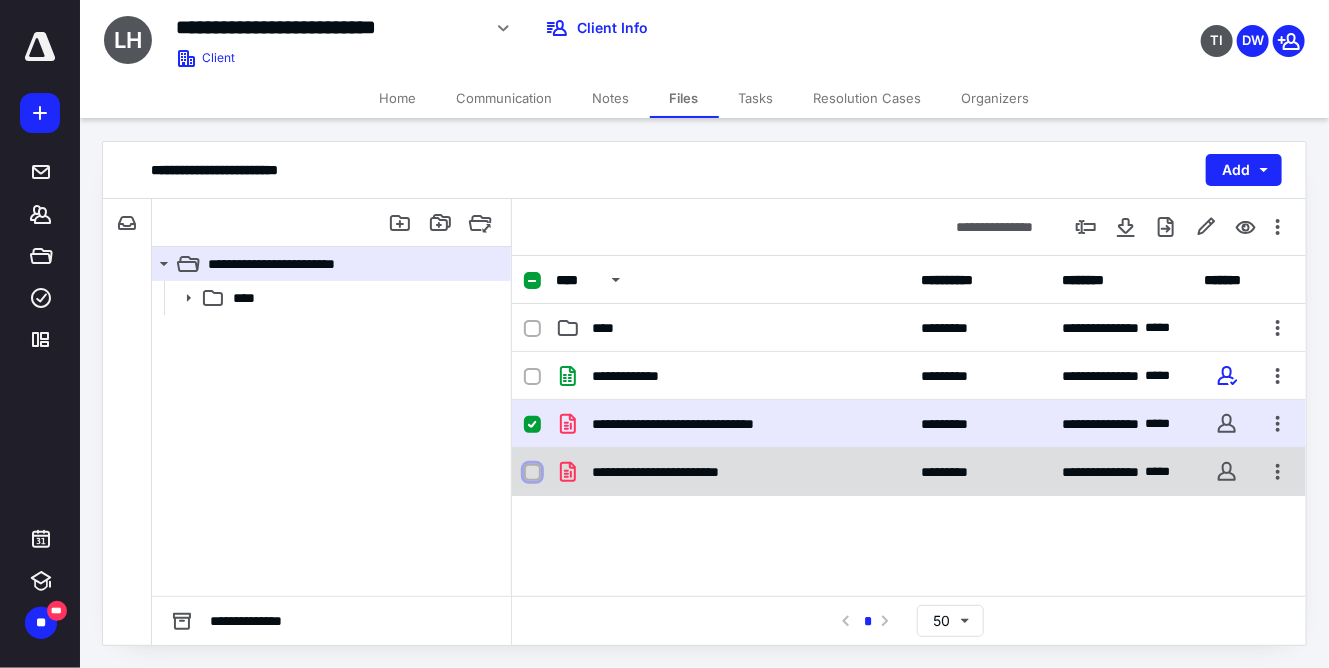 click at bounding box center (532, 473) 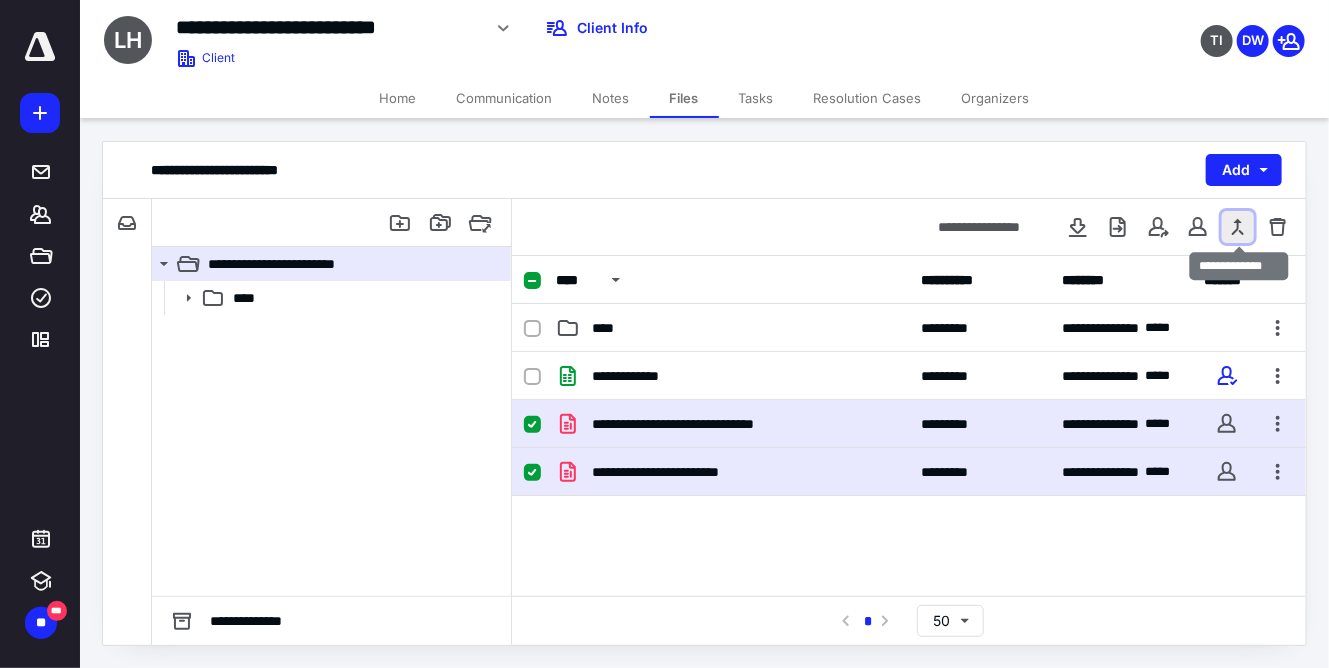click at bounding box center (1238, 227) 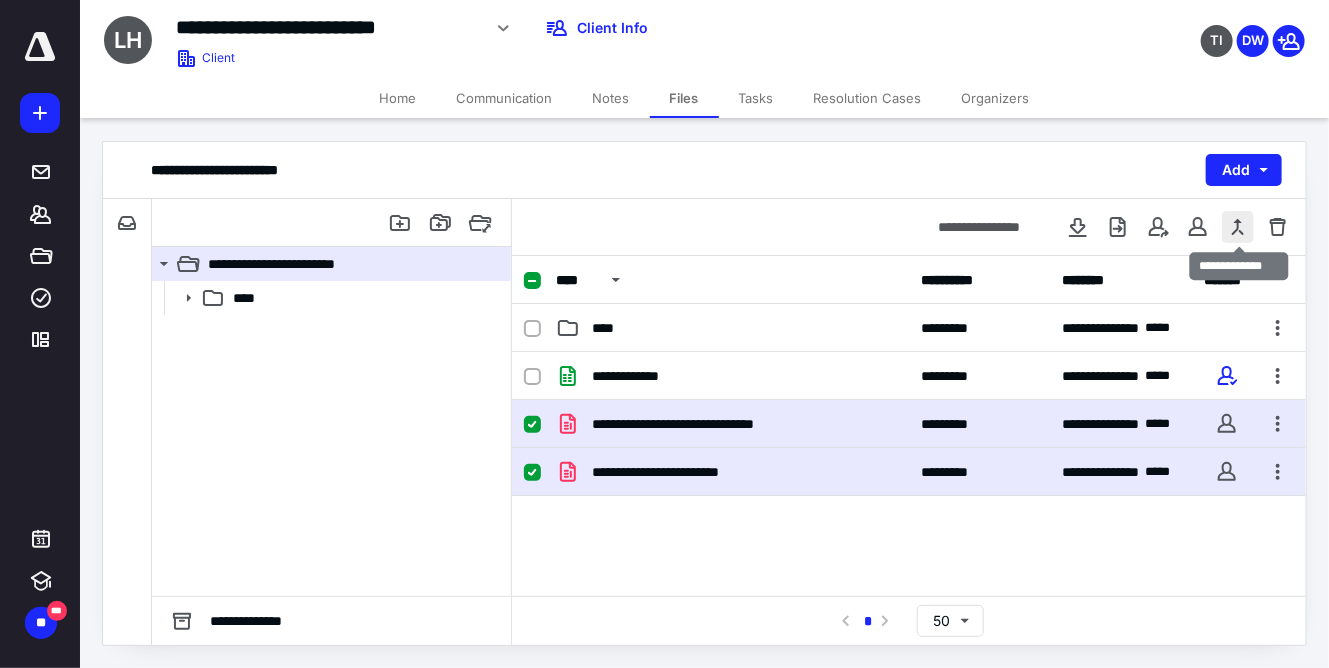 checkbox on "true" 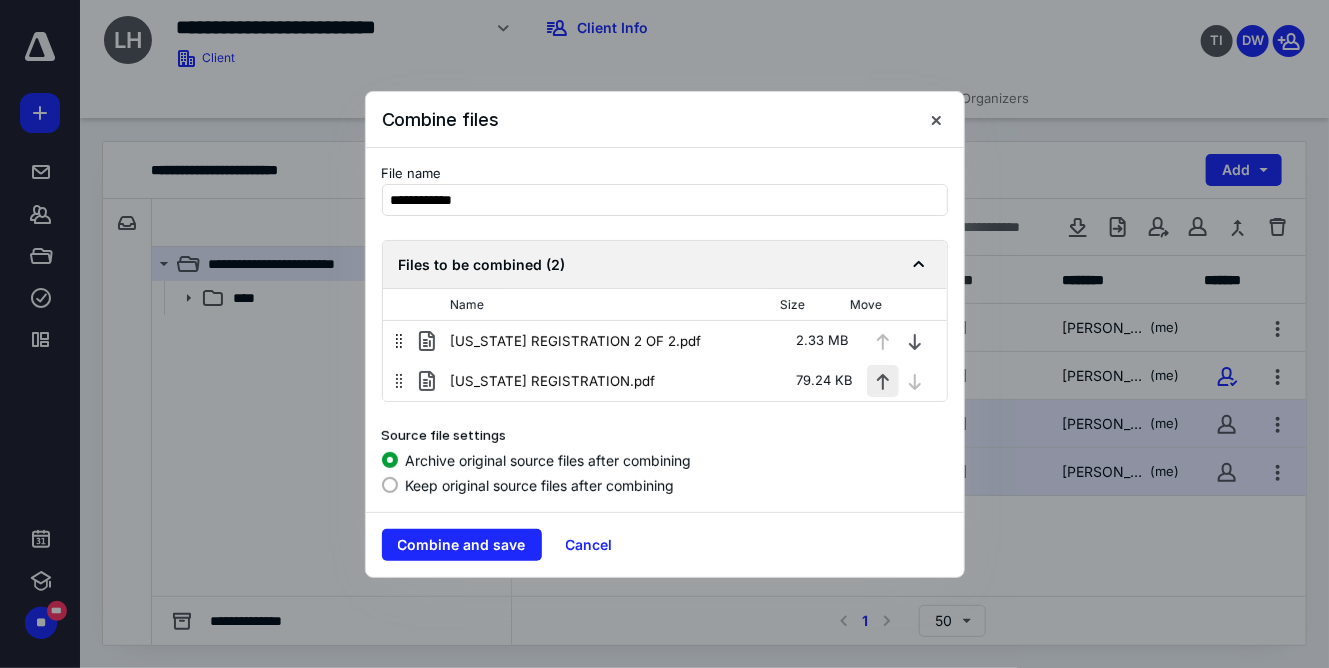 click at bounding box center [883, 381] 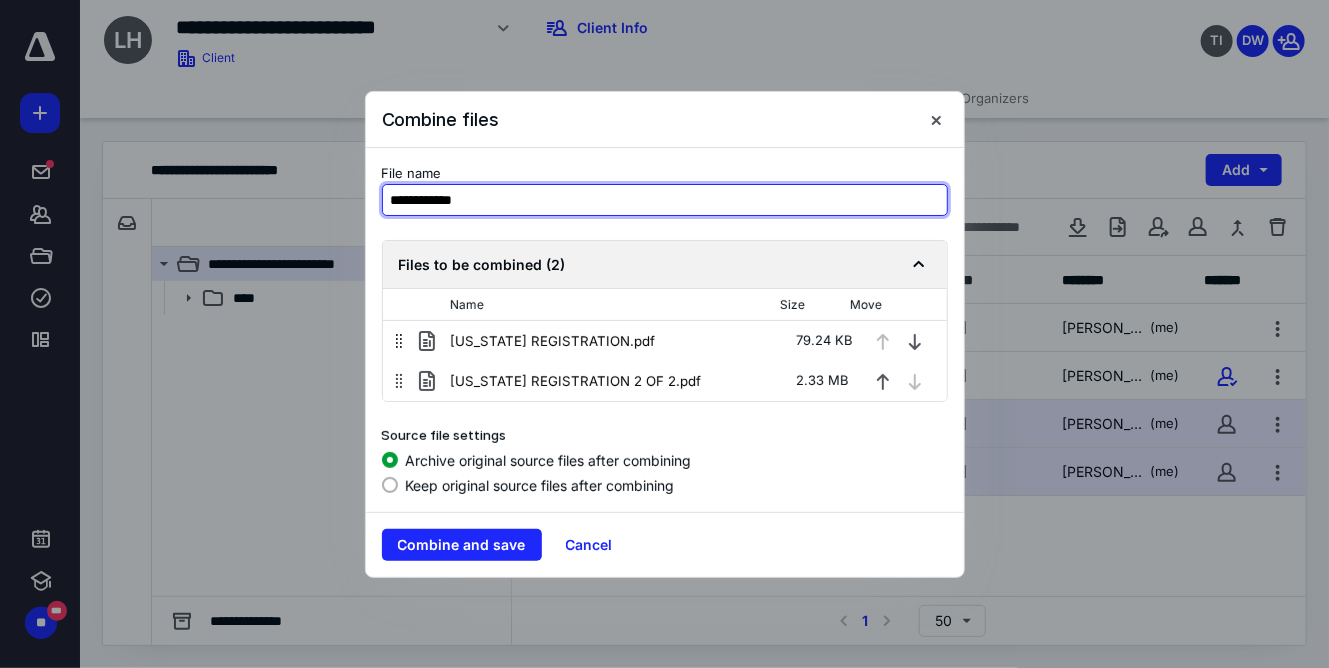 drag, startPoint x: 505, startPoint y: 193, endPoint x: 239, endPoint y: 146, distance: 270.12033 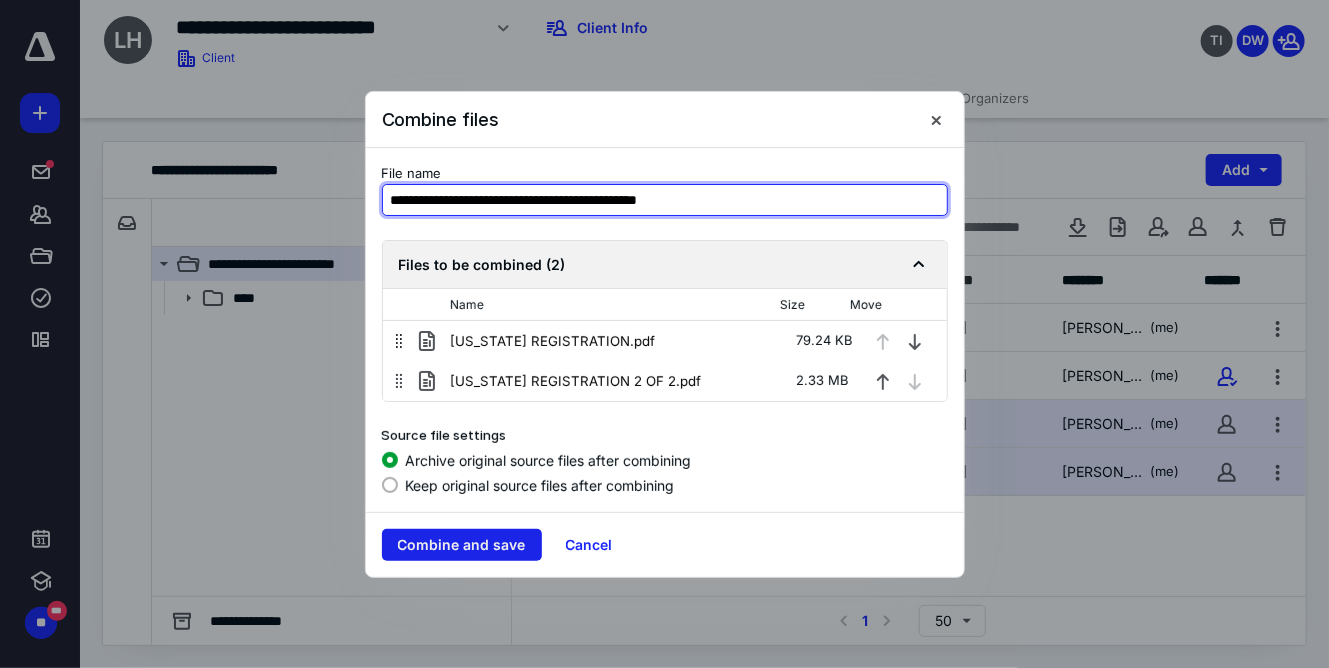 type on "**********" 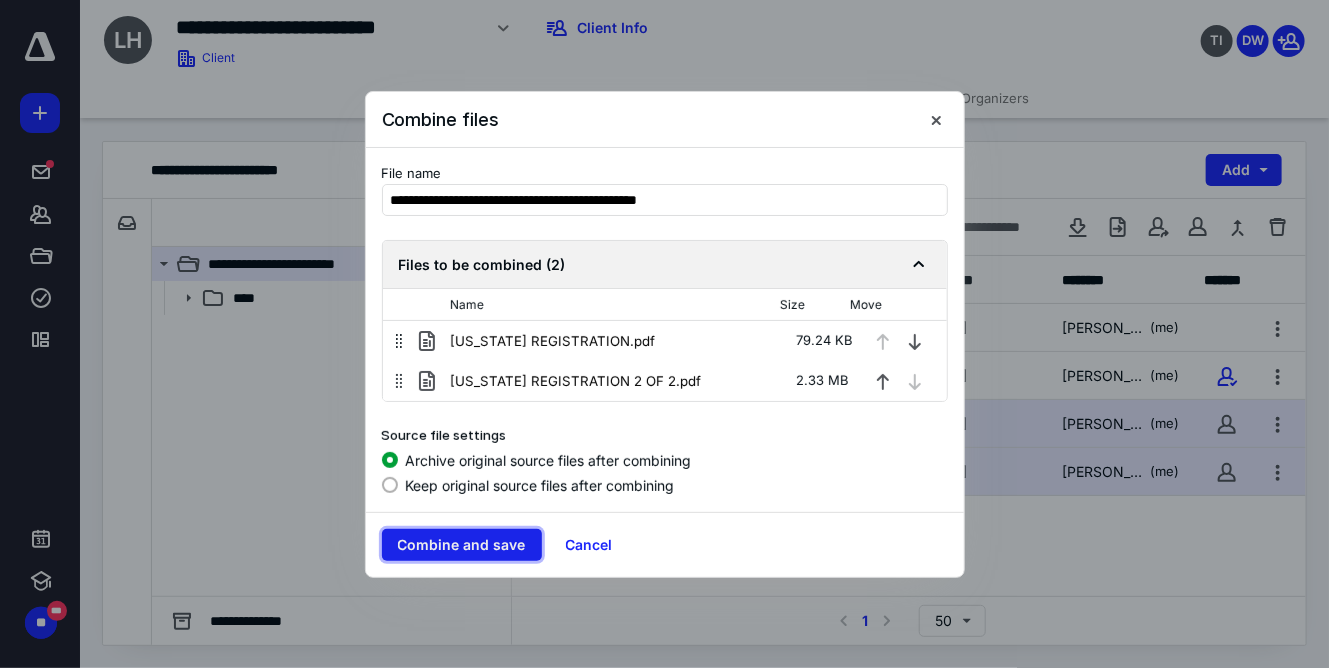 click on "Combine and save" at bounding box center [462, 545] 